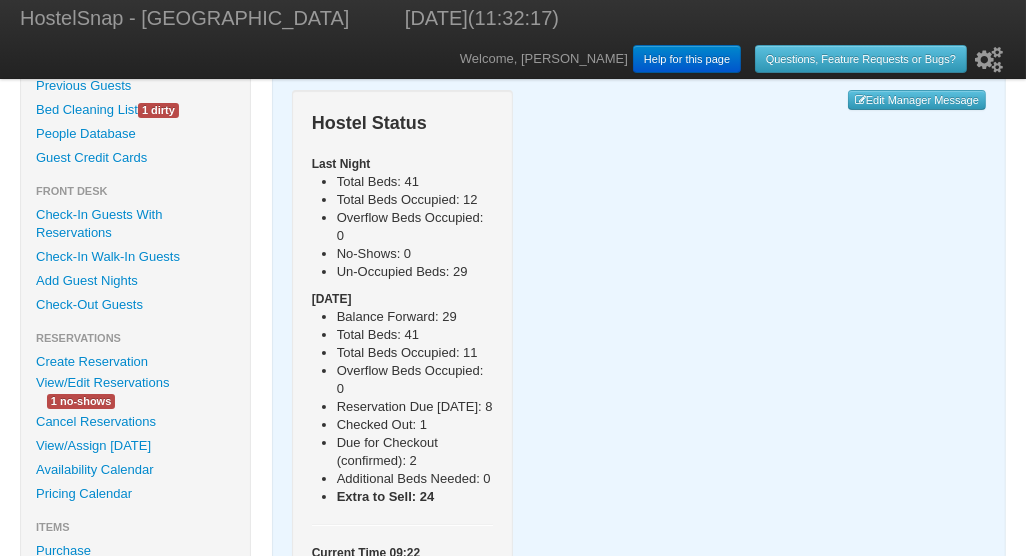 scroll, scrollTop: 152, scrollLeft: 0, axis: vertical 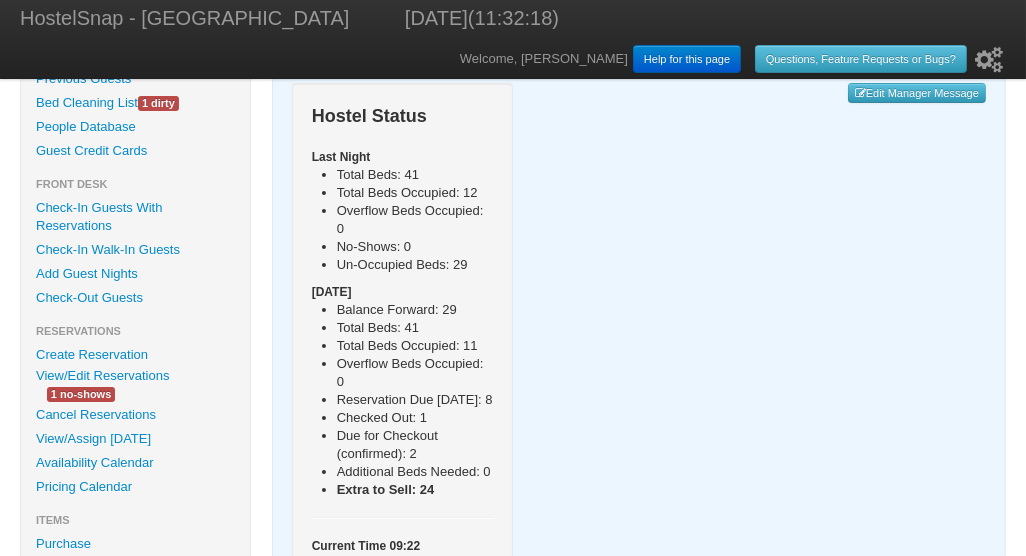 click on "Availability Calendar" at bounding box center (135, 463) 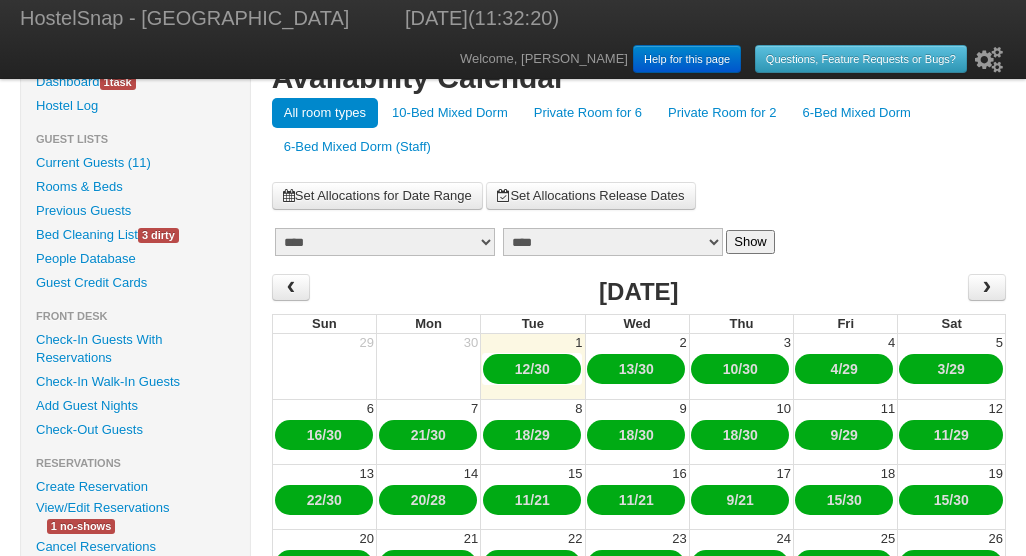 scroll, scrollTop: 0, scrollLeft: 0, axis: both 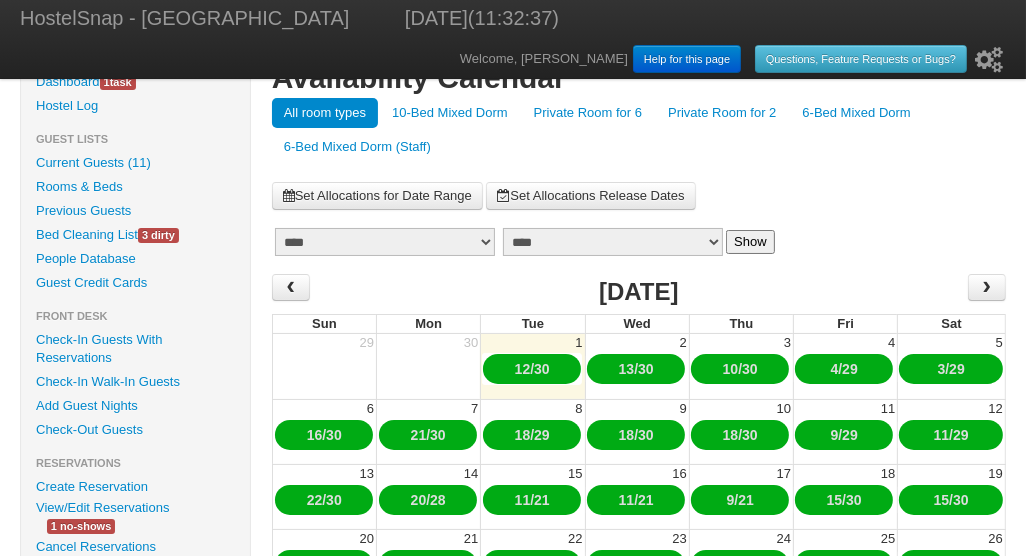 click on "10-Bed Mixed Dorm" at bounding box center (450, 113) 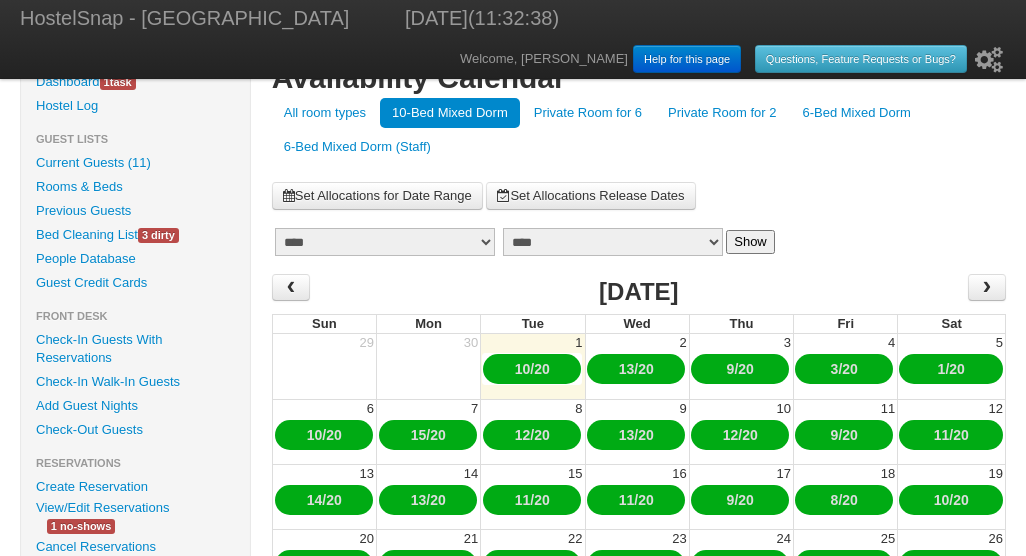 scroll, scrollTop: 0, scrollLeft: 0, axis: both 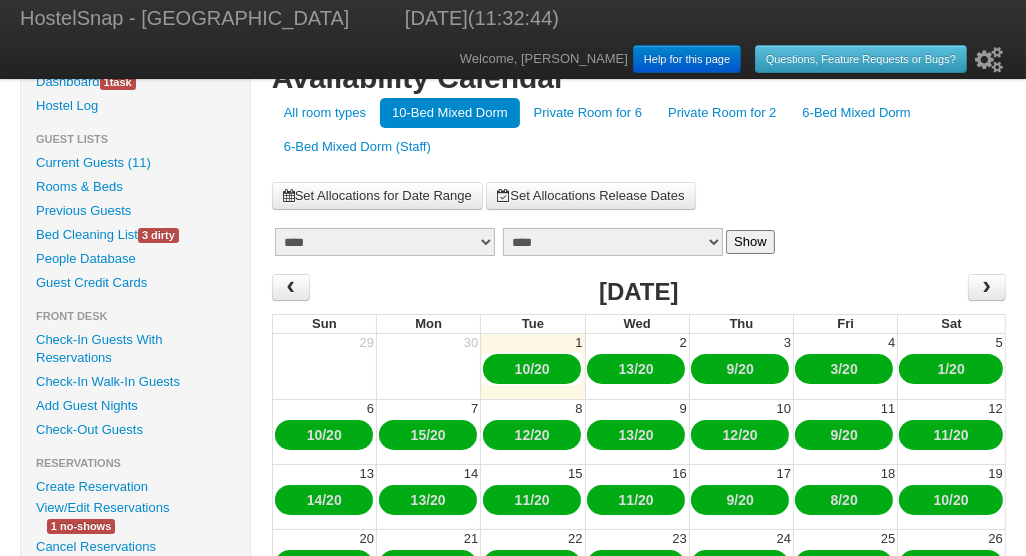 click on "10-Bed Mixed Dorm" at bounding box center (450, 113) 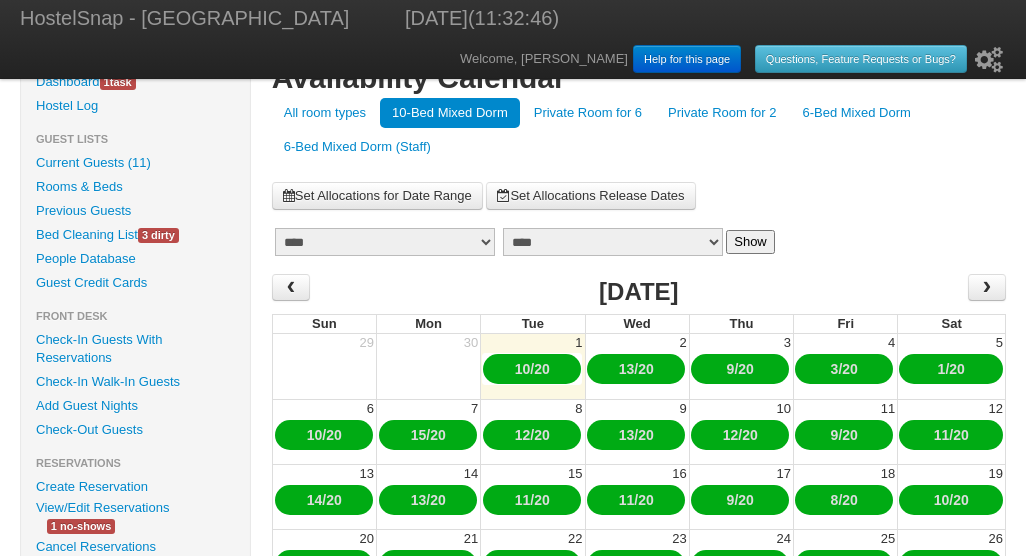 scroll, scrollTop: 0, scrollLeft: 0, axis: both 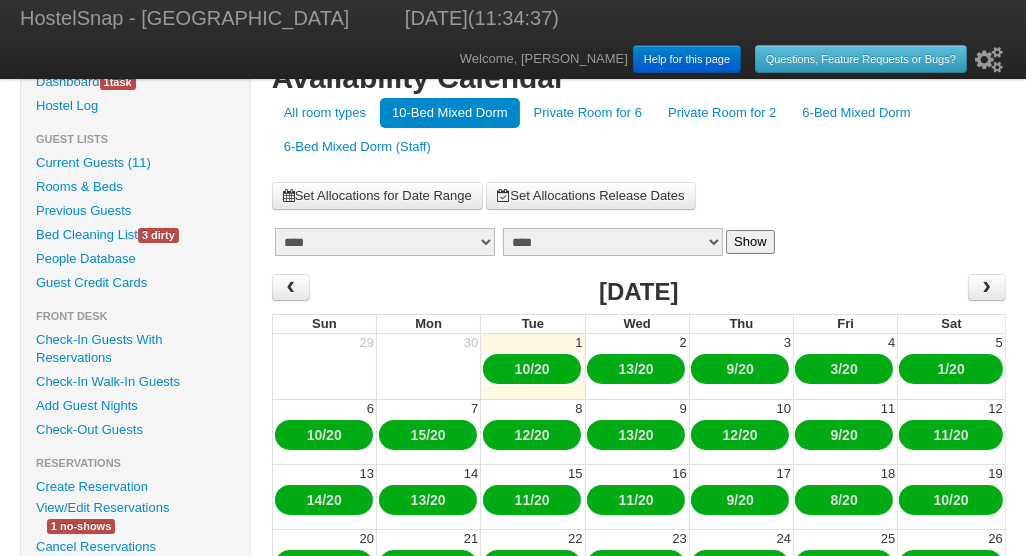 click on "Previous Guests" at bounding box center (135, 211) 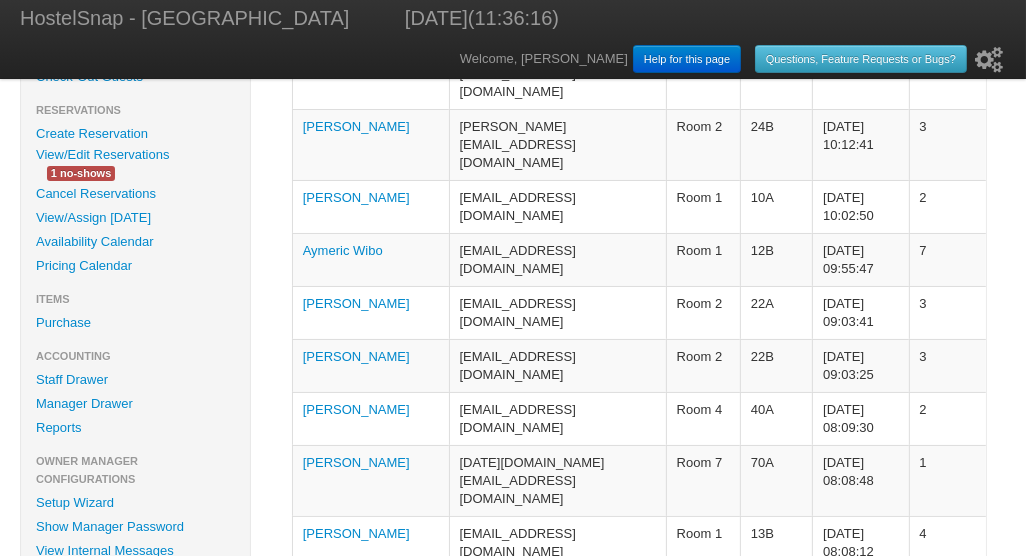 scroll, scrollTop: 0, scrollLeft: 0, axis: both 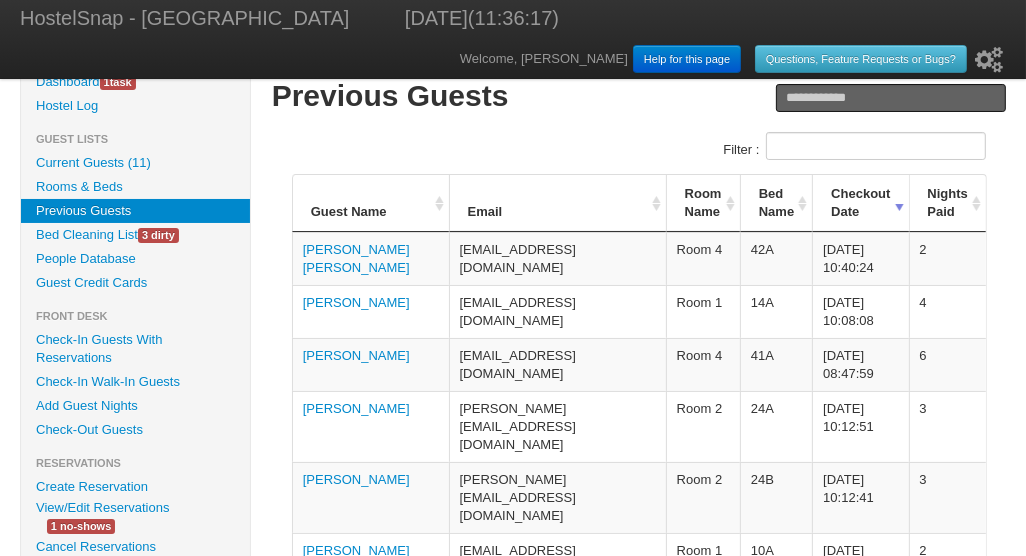 click on "Filter :" at bounding box center [876, 146] 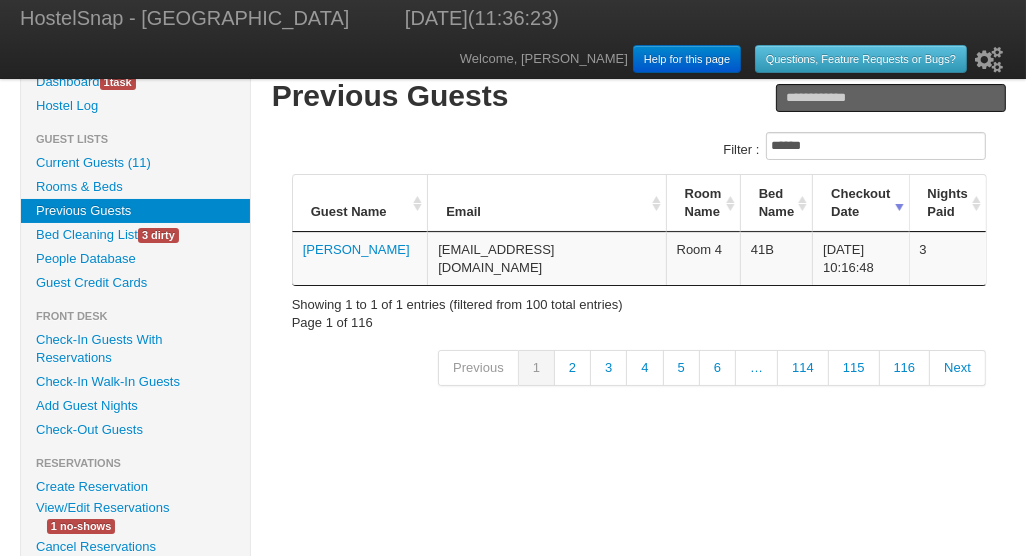 type on "******" 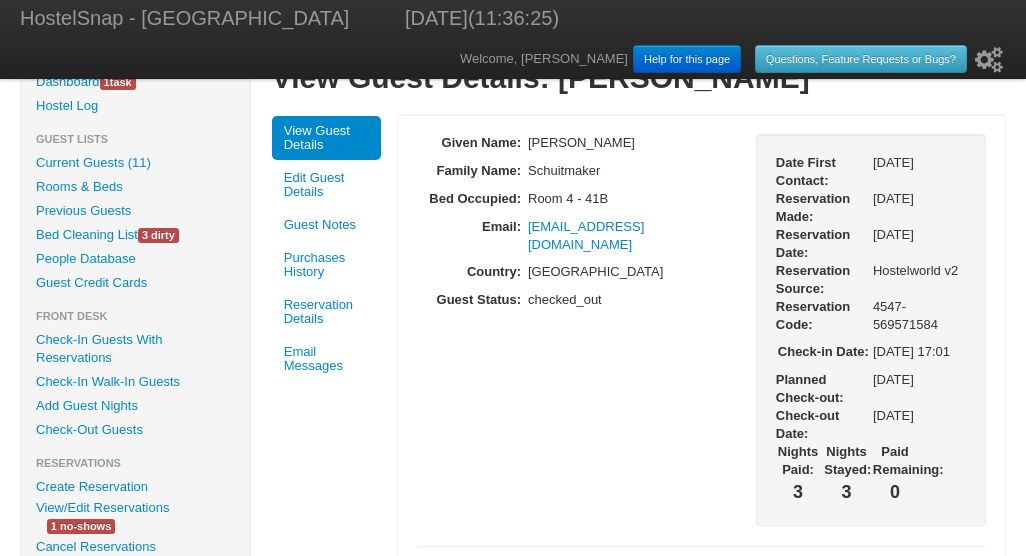 scroll, scrollTop: 0, scrollLeft: 0, axis: both 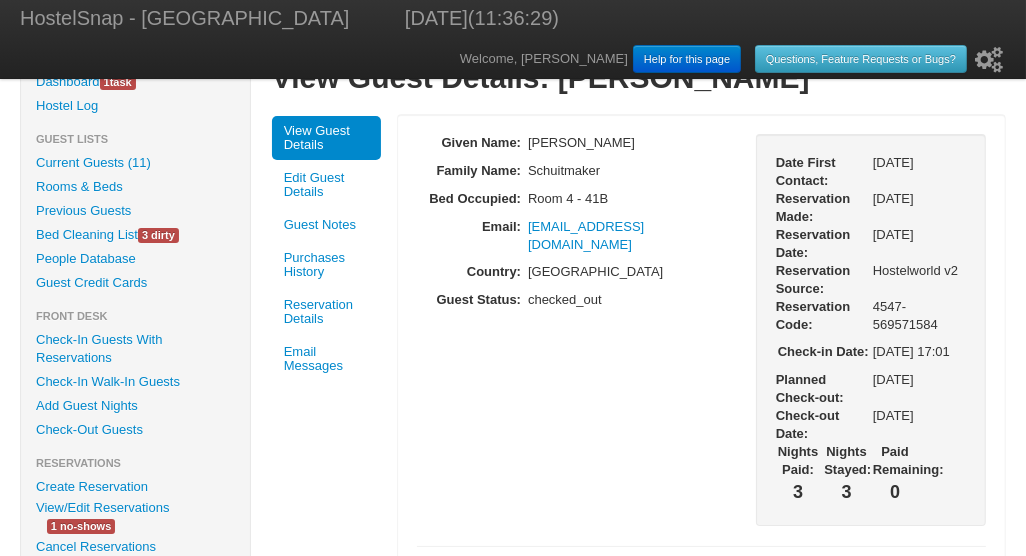 click on "Guest Notes" at bounding box center (326, 225) 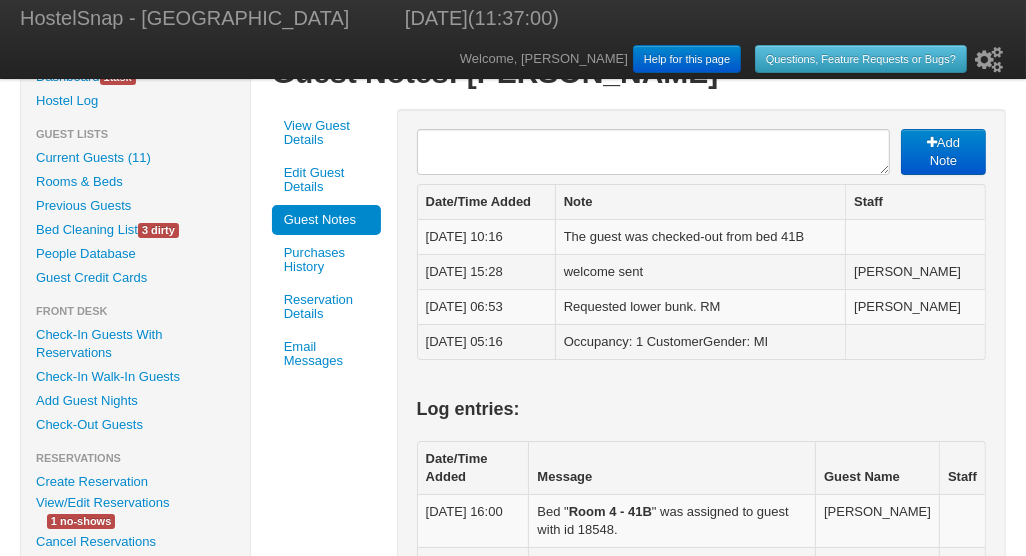 scroll, scrollTop: 0, scrollLeft: 0, axis: both 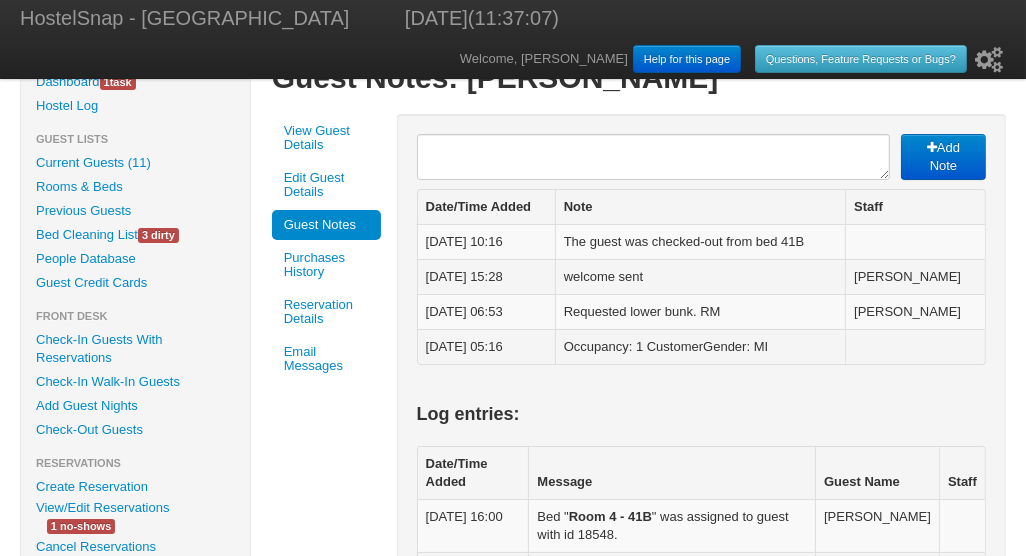click on "Current Guests (11)" at bounding box center (135, 163) 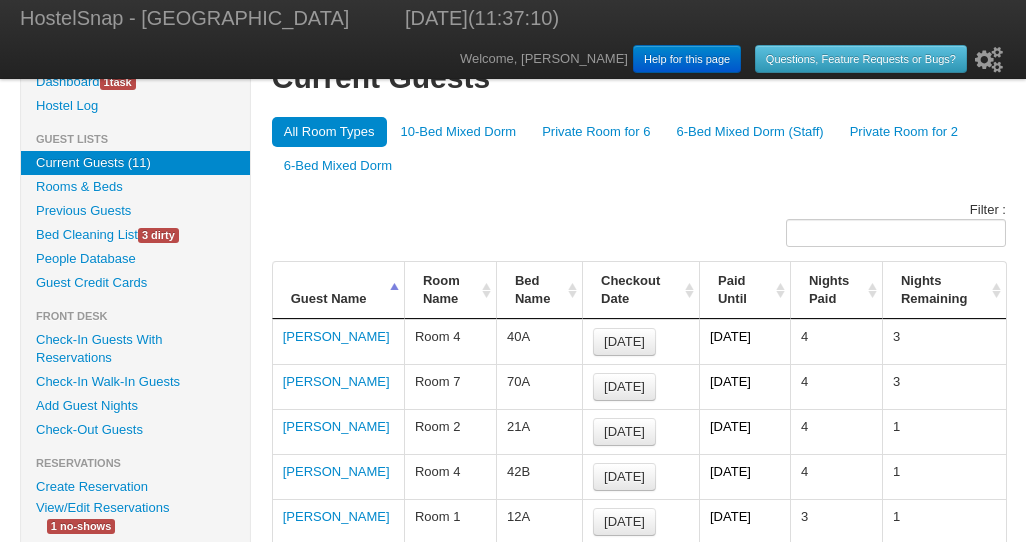 scroll, scrollTop: 0, scrollLeft: 0, axis: both 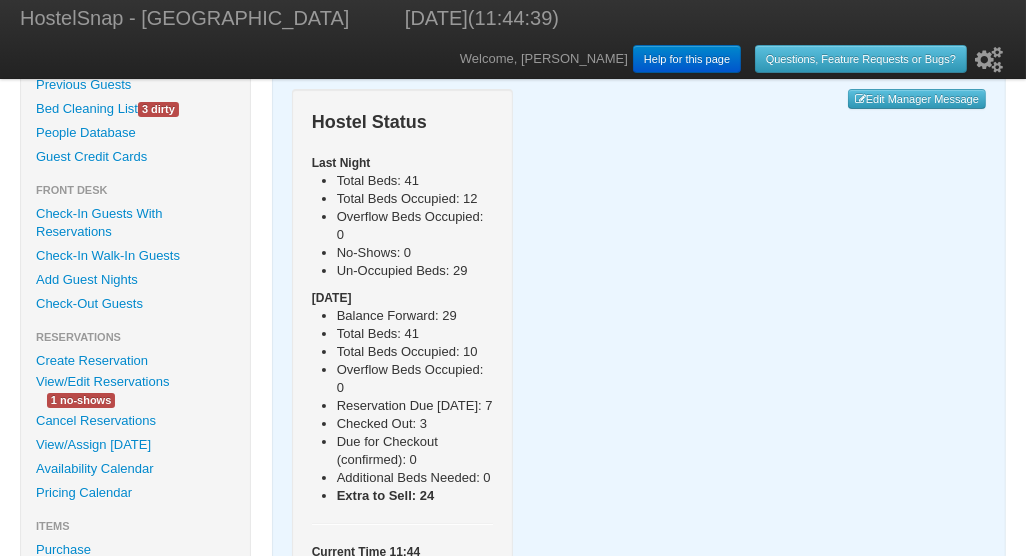 click on "Availability Calendar" at bounding box center (135, 469) 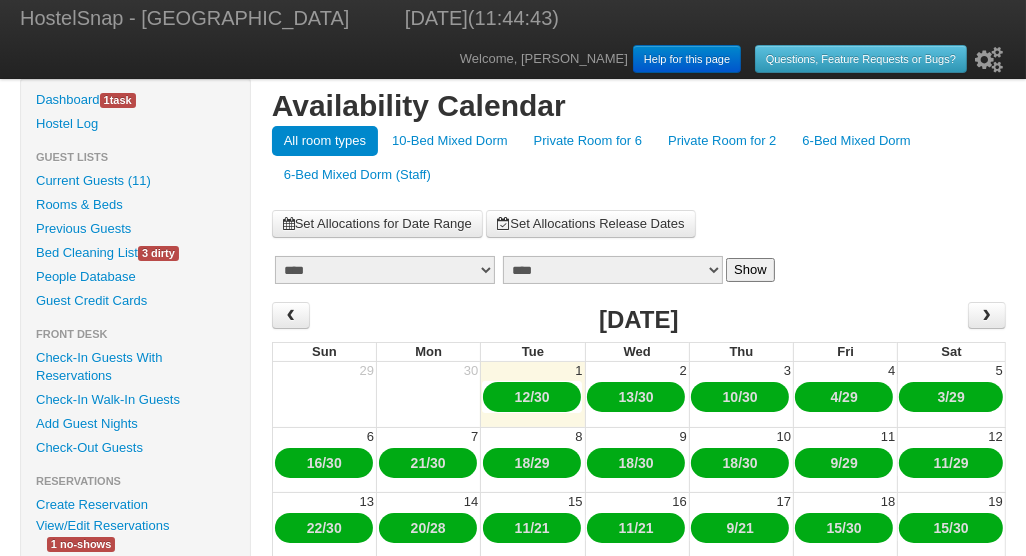 scroll, scrollTop: 0, scrollLeft: 0, axis: both 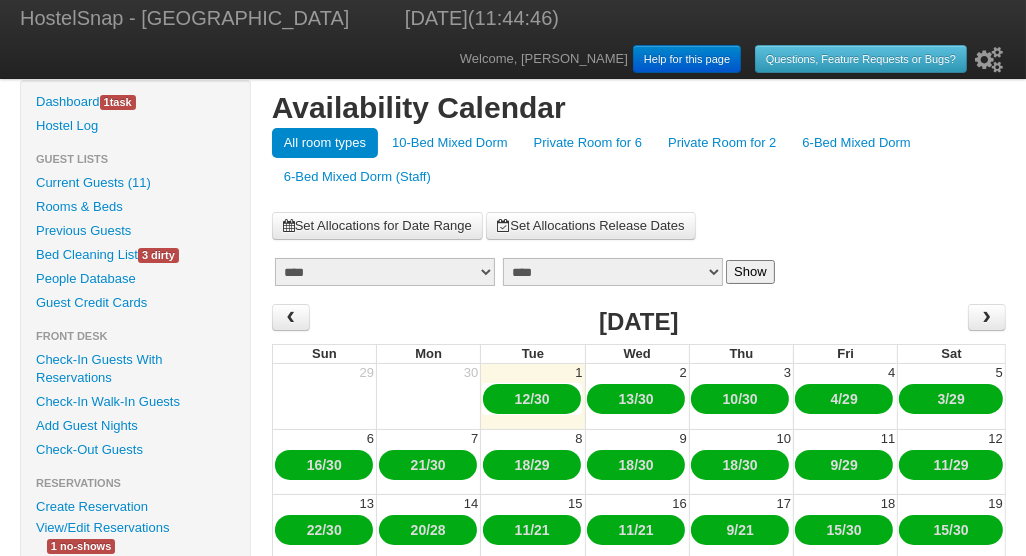 click on "10-Bed Mixed Dorm" at bounding box center (450, 143) 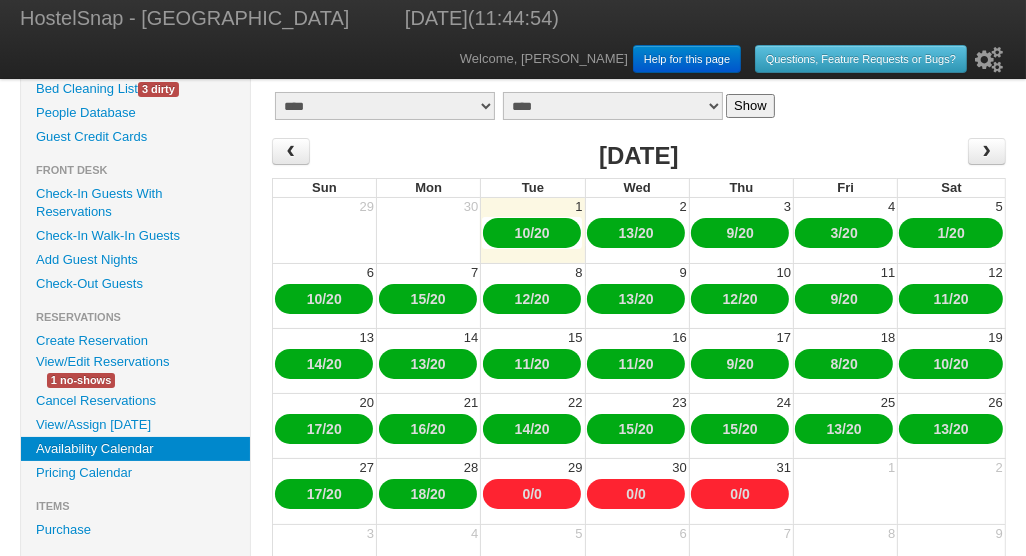 scroll, scrollTop: 188, scrollLeft: 0, axis: vertical 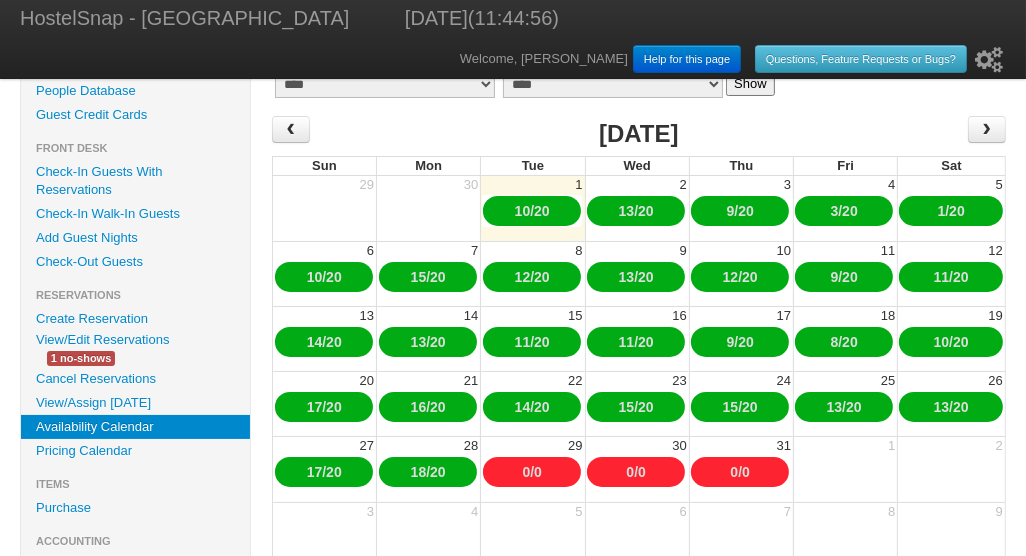 click on "Pricing Calendar" at bounding box center [135, 451] 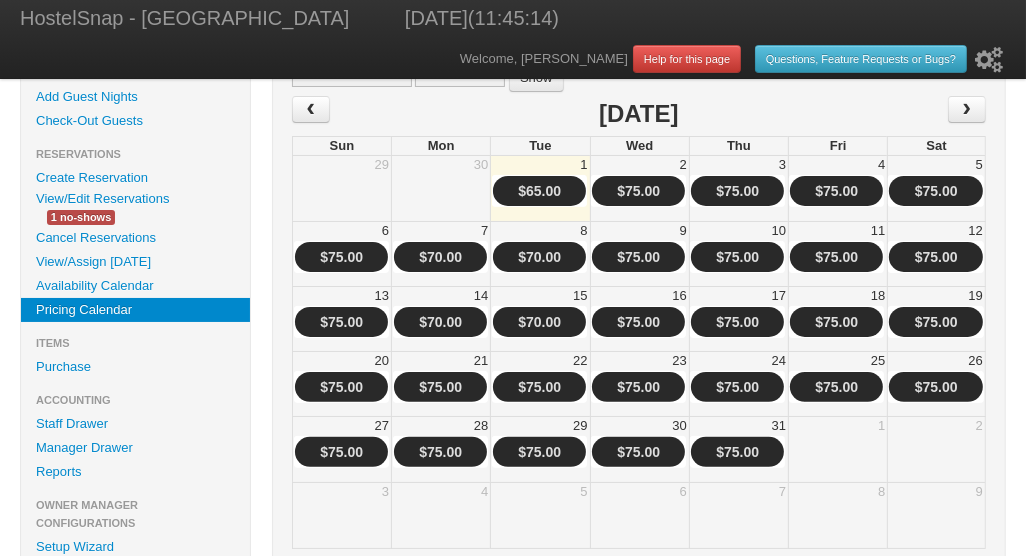 scroll, scrollTop: 329, scrollLeft: 0, axis: vertical 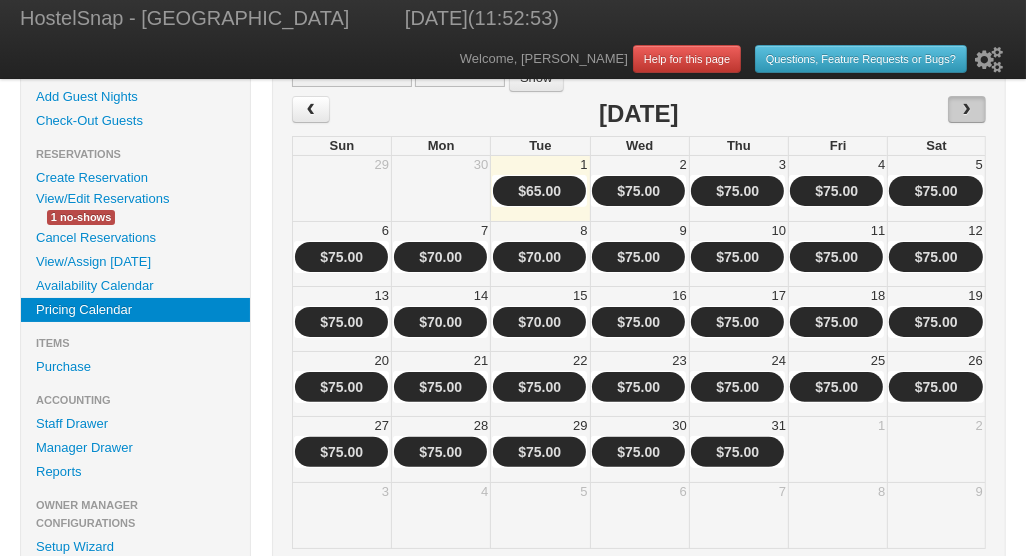 click on "›" at bounding box center (967, 109) 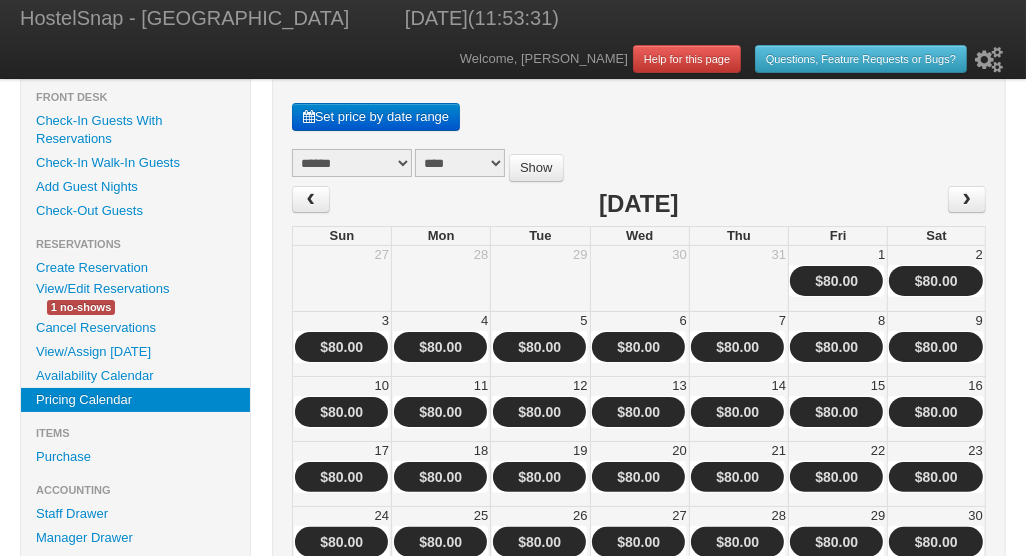 scroll, scrollTop: 214, scrollLeft: 0, axis: vertical 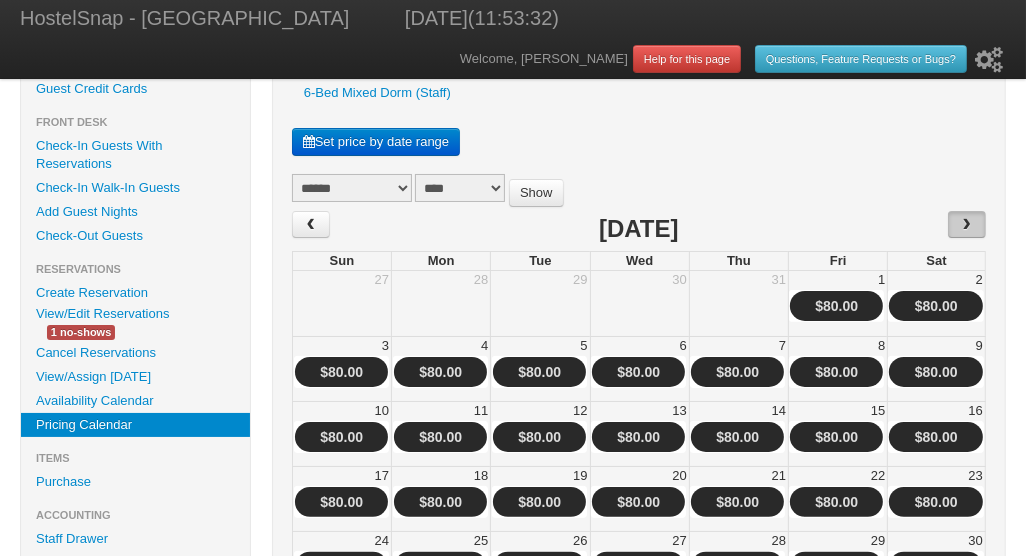 click on "›" at bounding box center [967, 224] 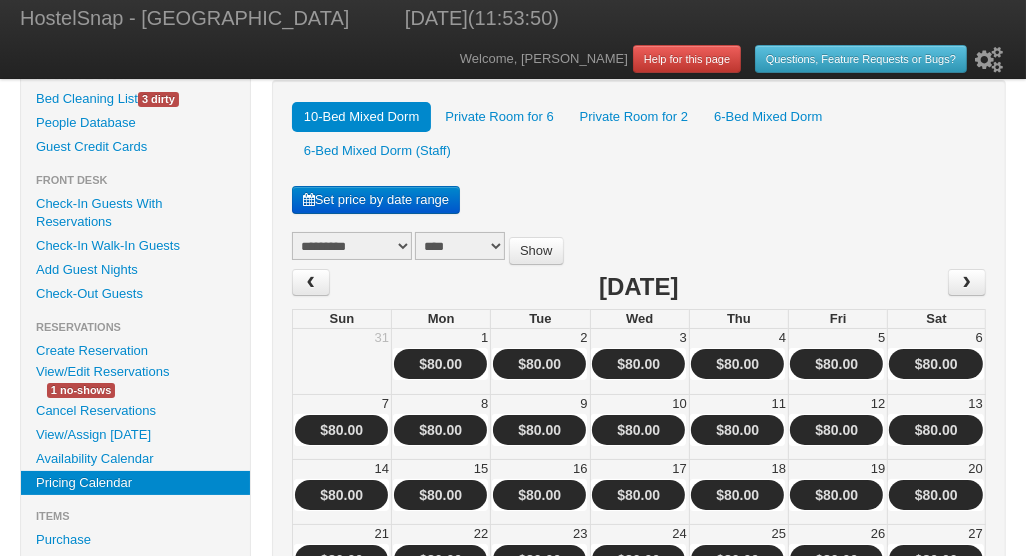 scroll, scrollTop: 116, scrollLeft: 0, axis: vertical 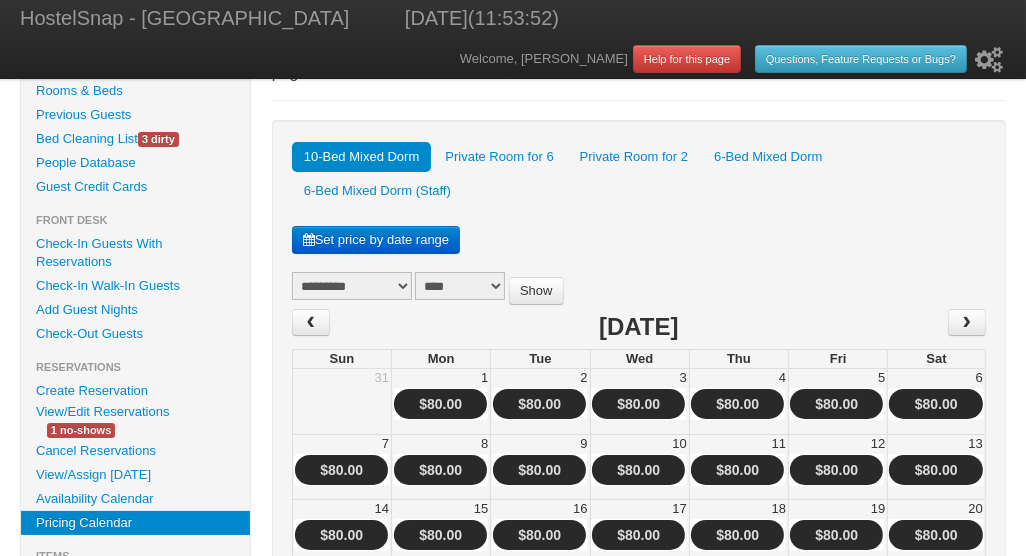 click on "Private Room for 2" at bounding box center [634, 157] 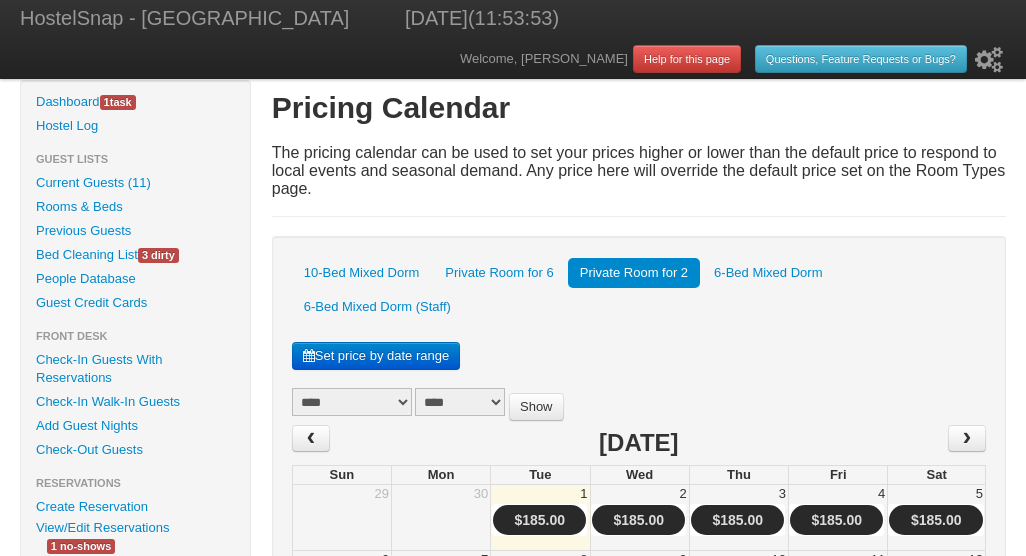 scroll, scrollTop: 0, scrollLeft: 0, axis: both 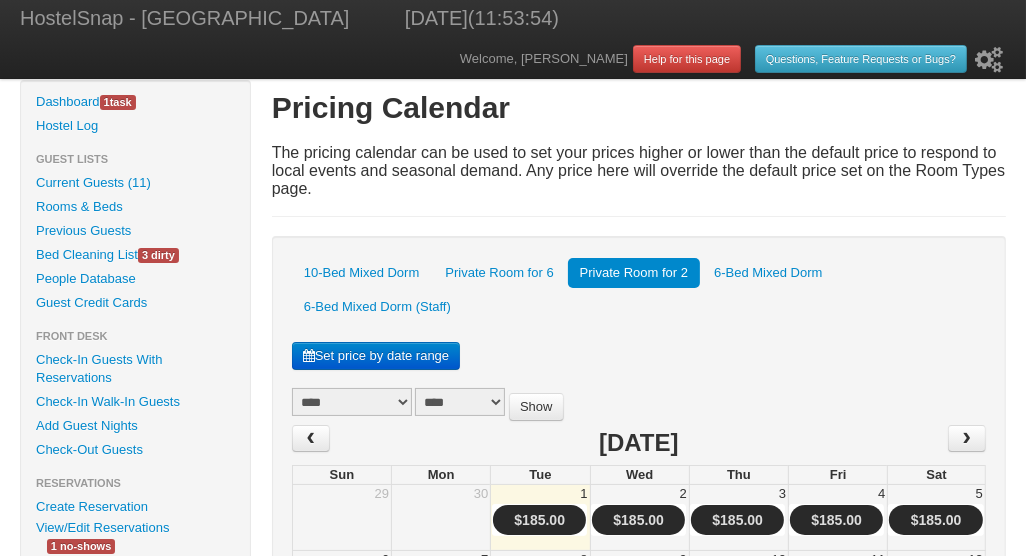 click on "*******
********
*****
*****
***
****
****
******
*********
*******
********
********" at bounding box center [352, 402] 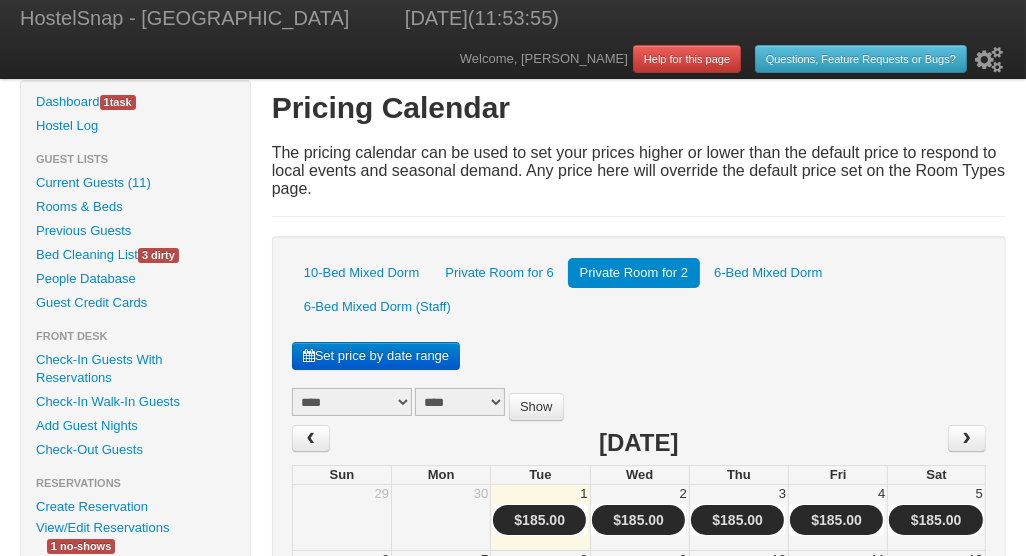 select on "*" 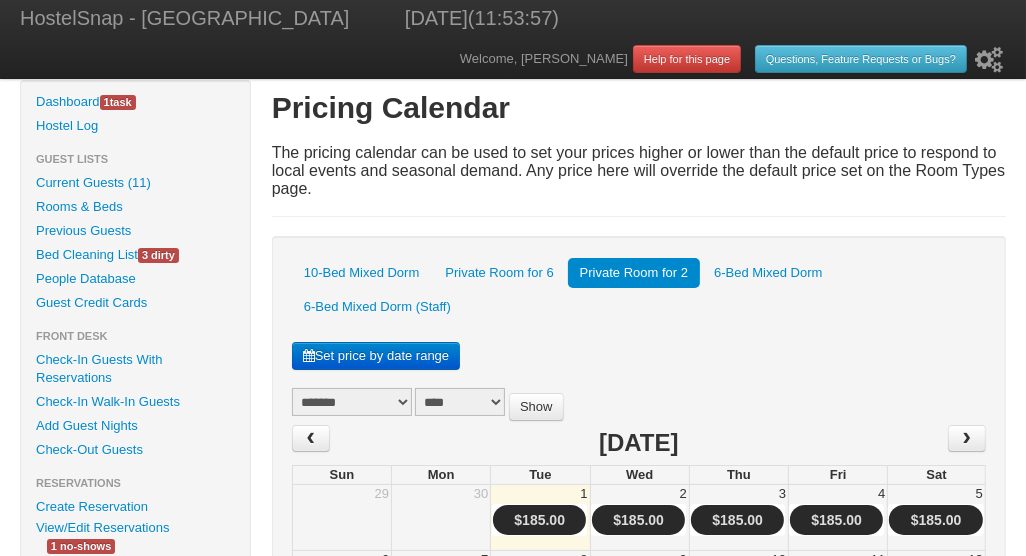 click on "Show" at bounding box center (536, 407) 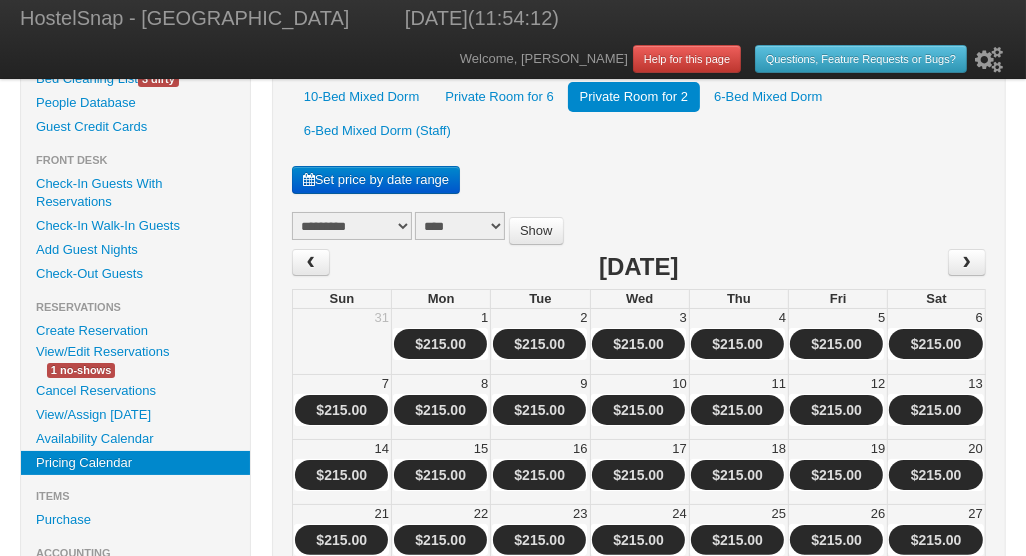 scroll, scrollTop: 178, scrollLeft: 0, axis: vertical 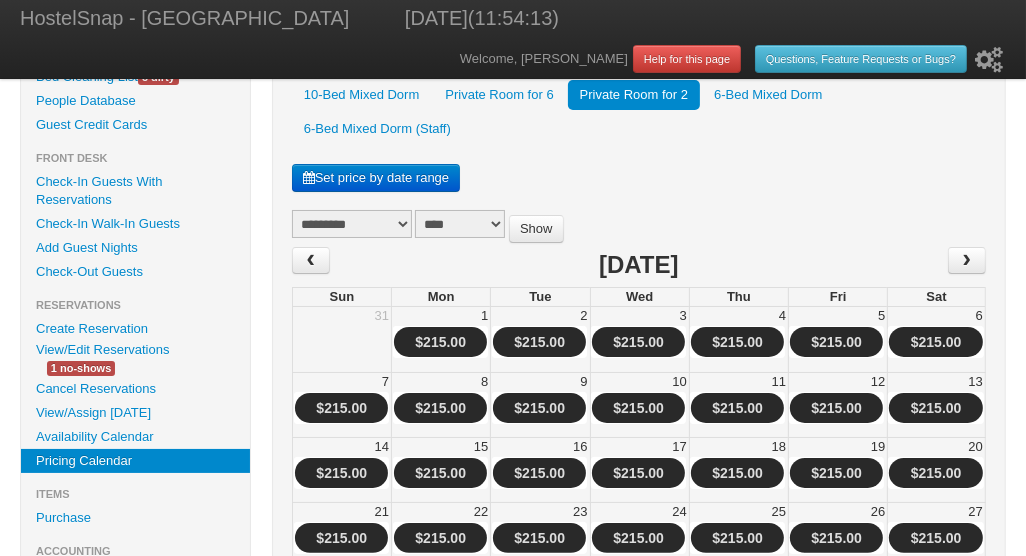 click on "Availability Calendar" at bounding box center [135, 437] 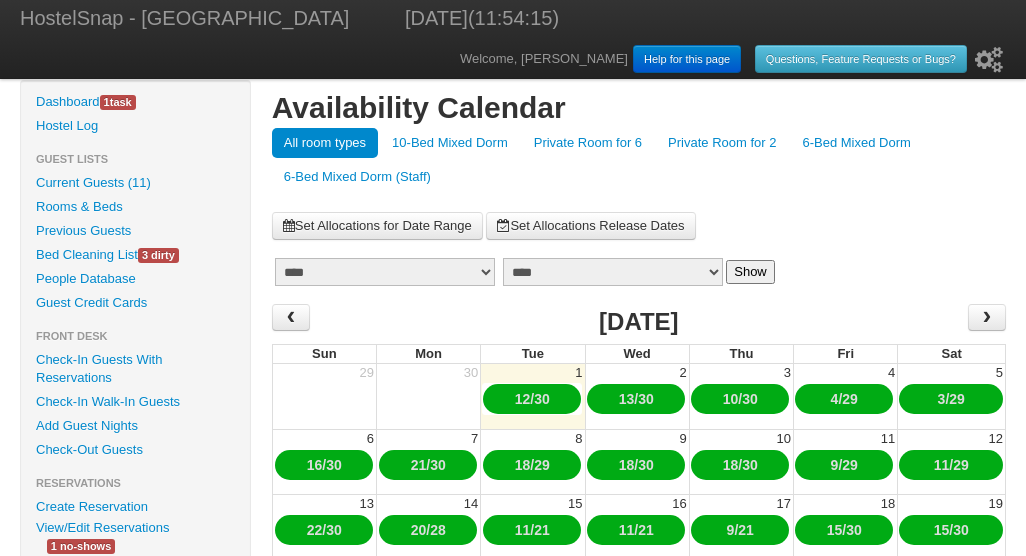 scroll, scrollTop: 0, scrollLeft: 0, axis: both 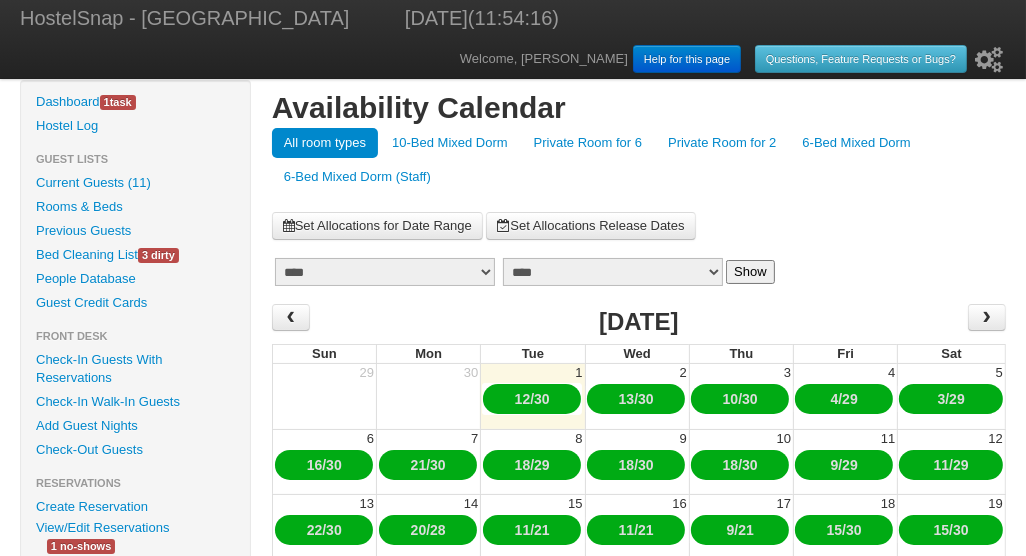 click on "*******
********
*****
*****
***
****
****
******
*********
*******
********
********" at bounding box center (385, 272) 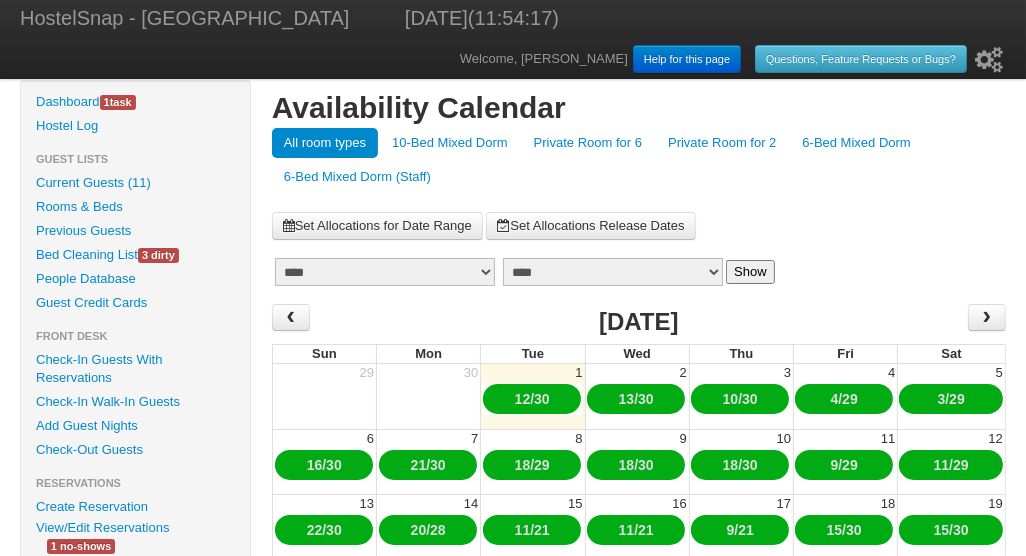 select on "*" 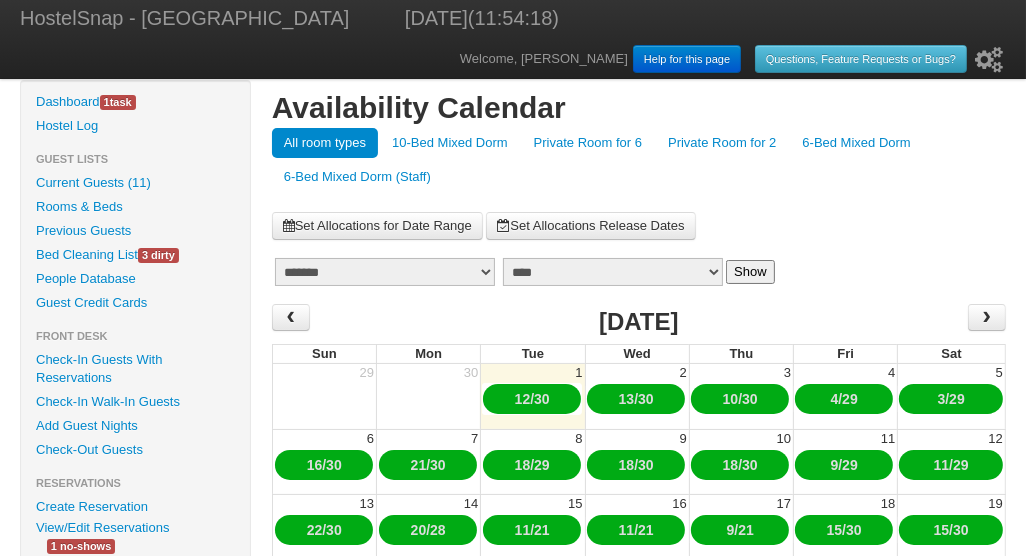 click on "Show" at bounding box center [750, 272] 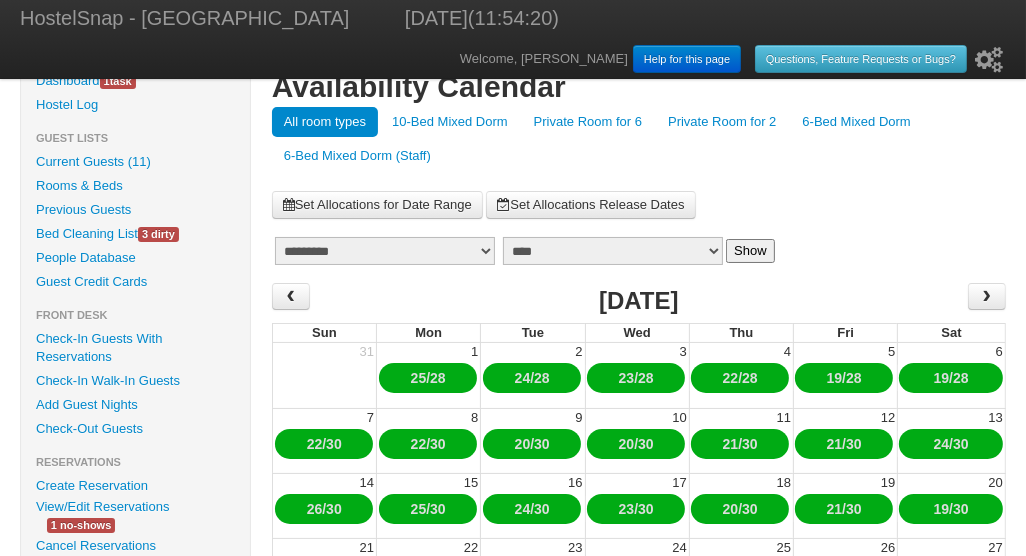 scroll, scrollTop: 23, scrollLeft: 0, axis: vertical 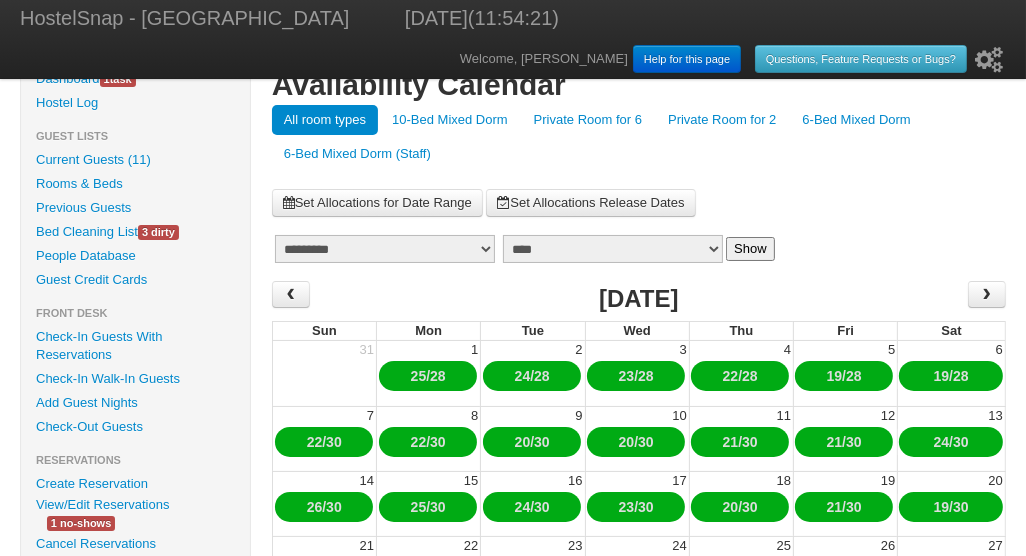 click on "10-Bed Mixed Dorm" at bounding box center [450, 120] 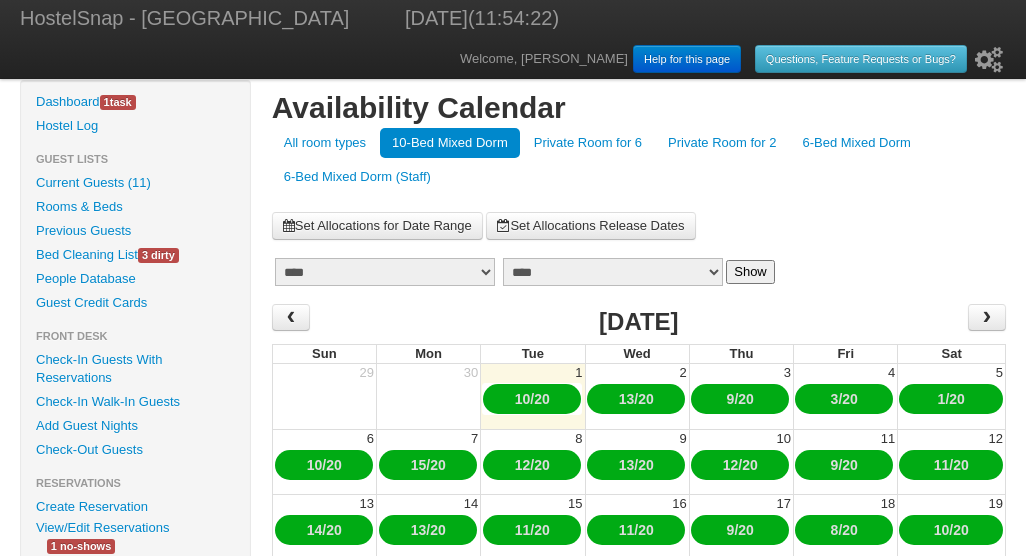 scroll, scrollTop: 0, scrollLeft: 0, axis: both 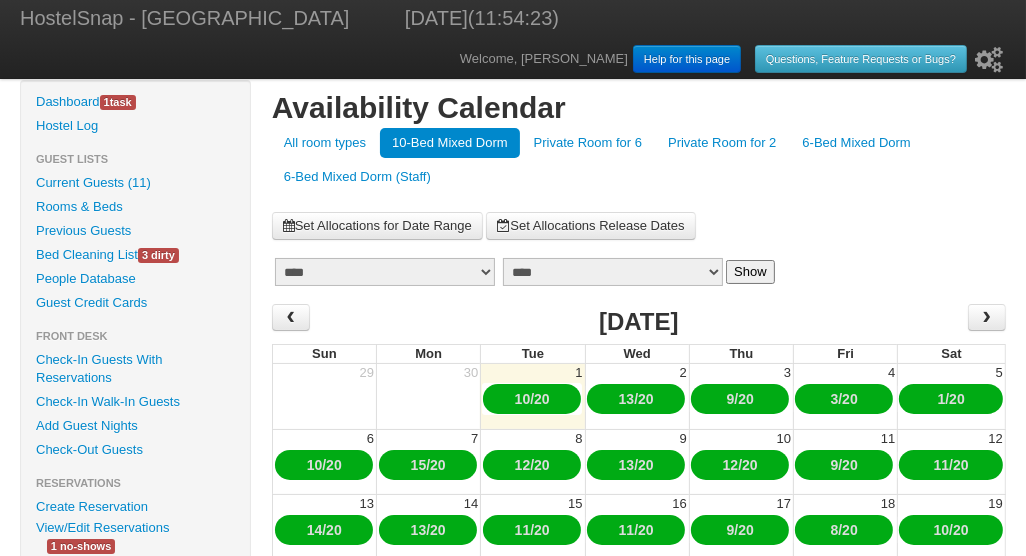 click on "*******
********
*****
*****
***
****
****
******
*********
*******
********
********" at bounding box center [385, 272] 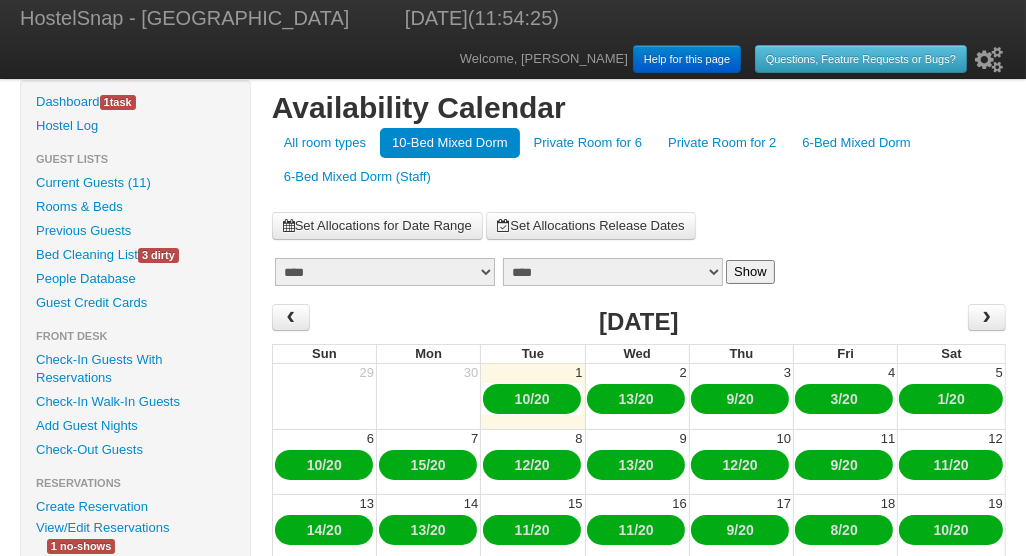 select on "*" 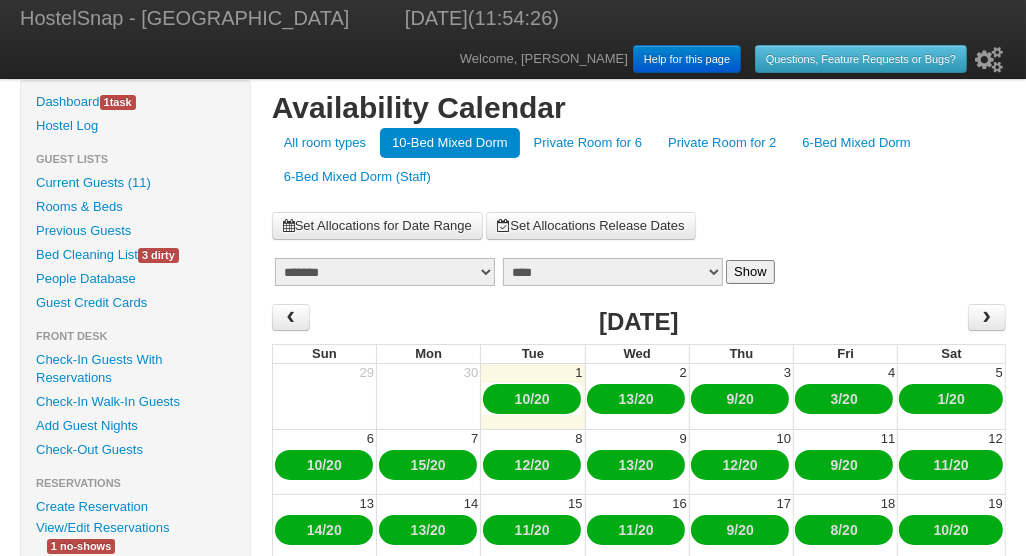 click on "Show" at bounding box center (750, 272) 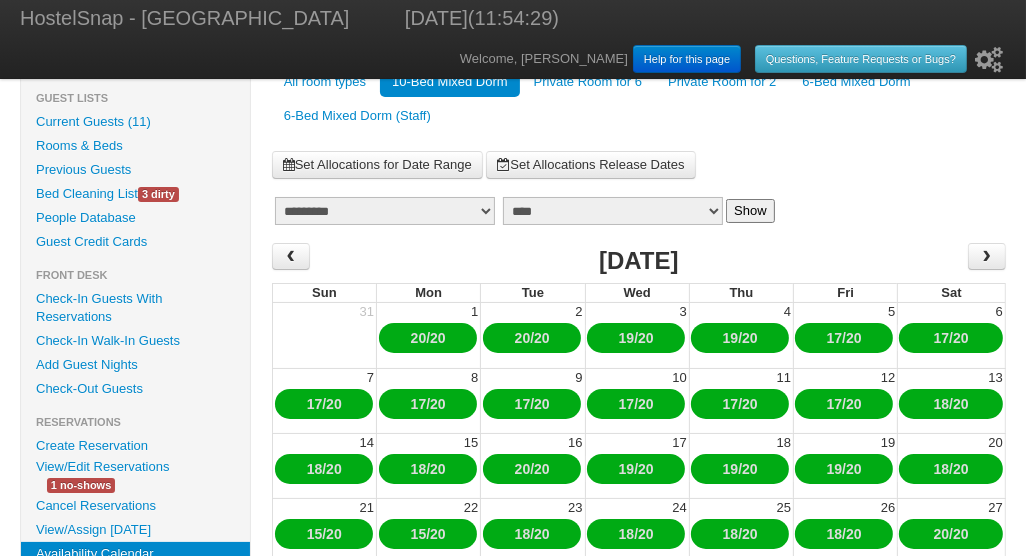 scroll, scrollTop: 41, scrollLeft: 0, axis: vertical 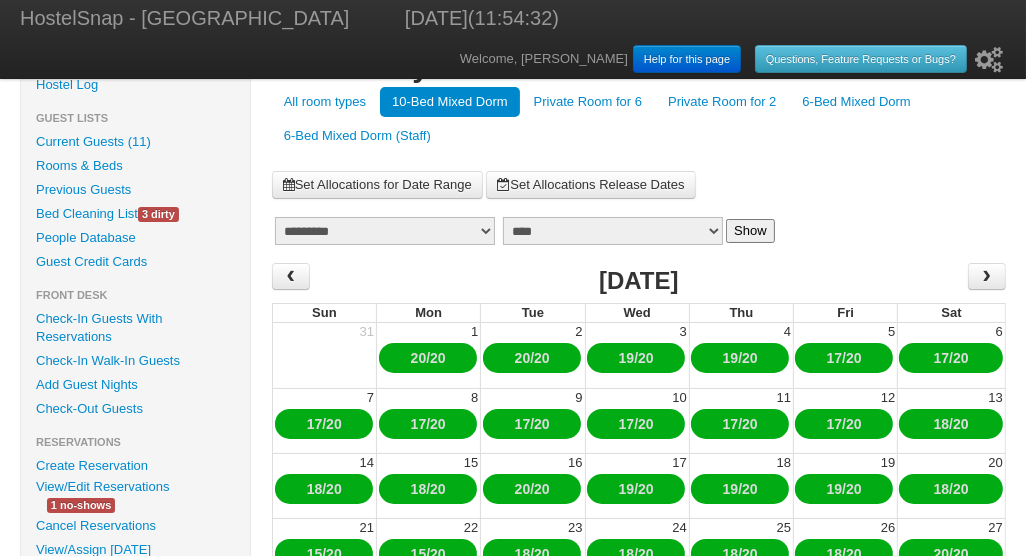 click on "Private Room for 2" at bounding box center [722, 102] 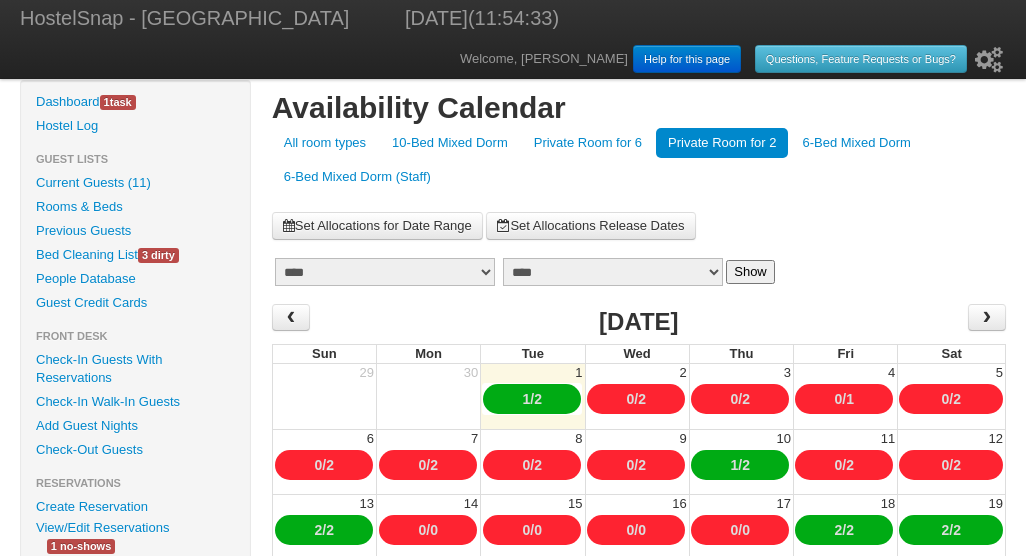 scroll, scrollTop: 0, scrollLeft: 0, axis: both 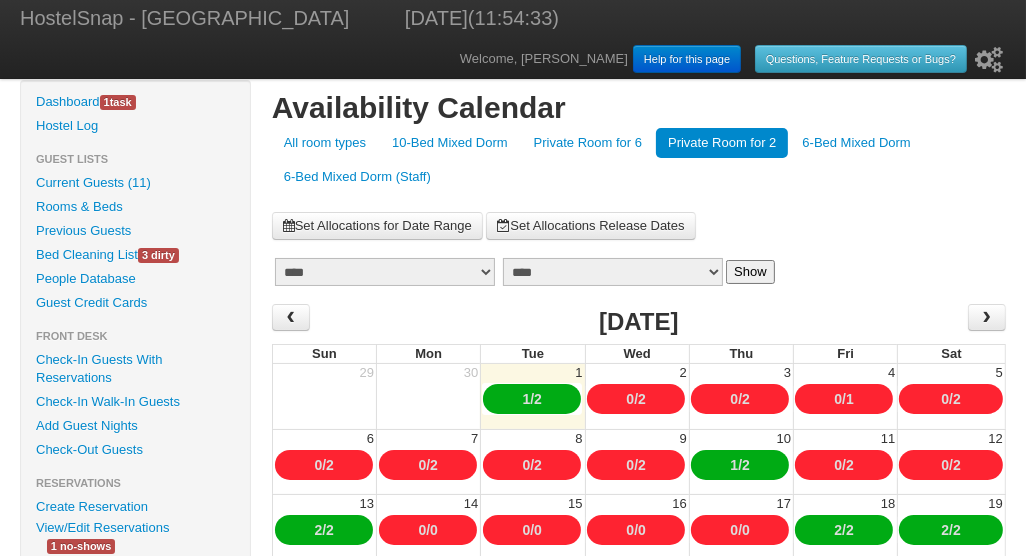 click on "*******
********
*****
*****
***
****
****
******
*********
*******
********
********" at bounding box center [385, 272] 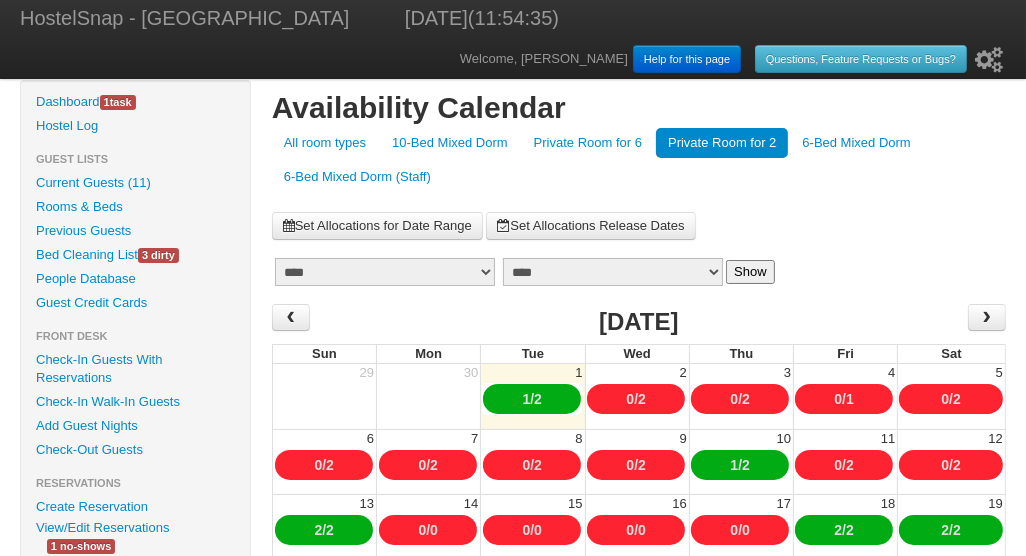select on "*" 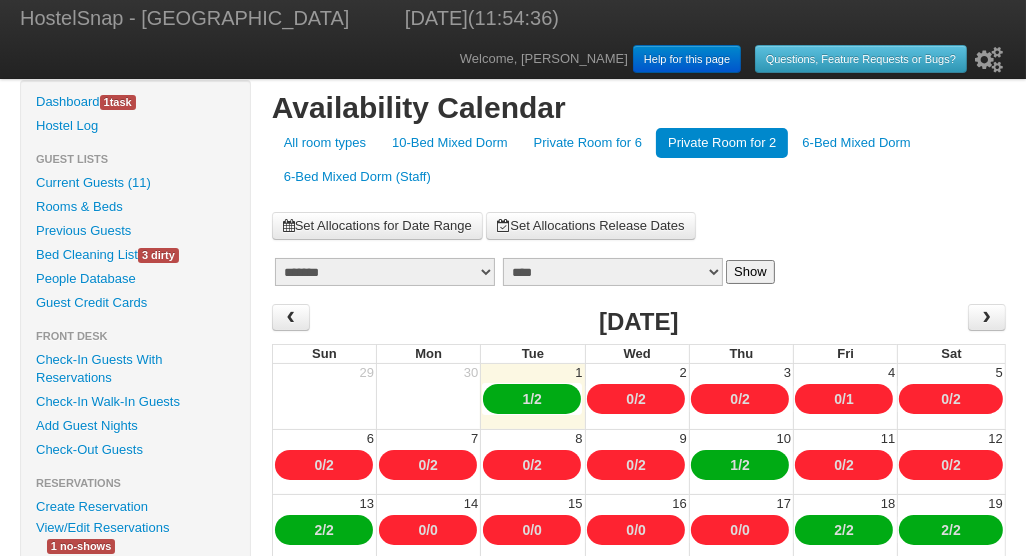 click on "Show" at bounding box center (750, 272) 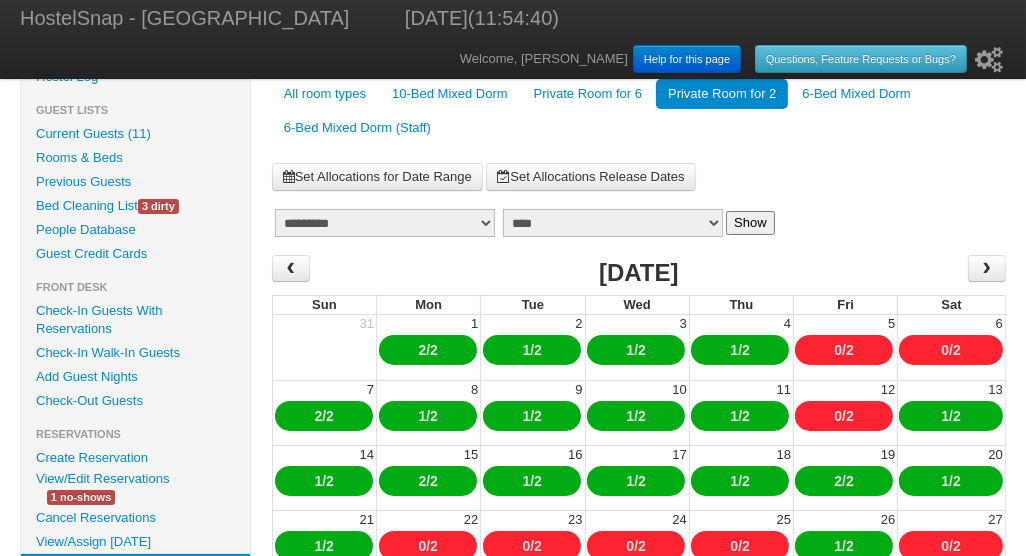 scroll, scrollTop: 21, scrollLeft: 0, axis: vertical 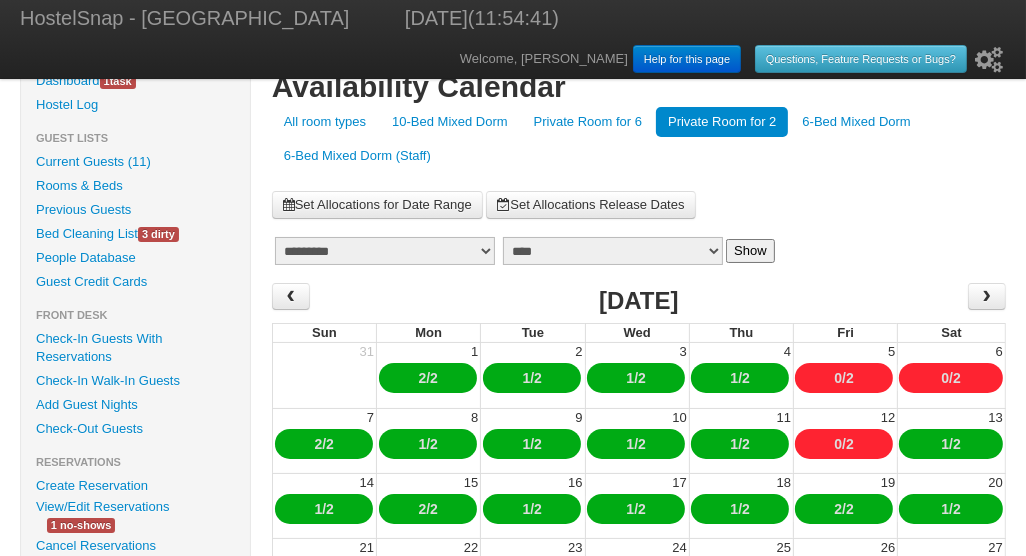 click on "6-Bed Mixed Dorm" at bounding box center [856, 122] 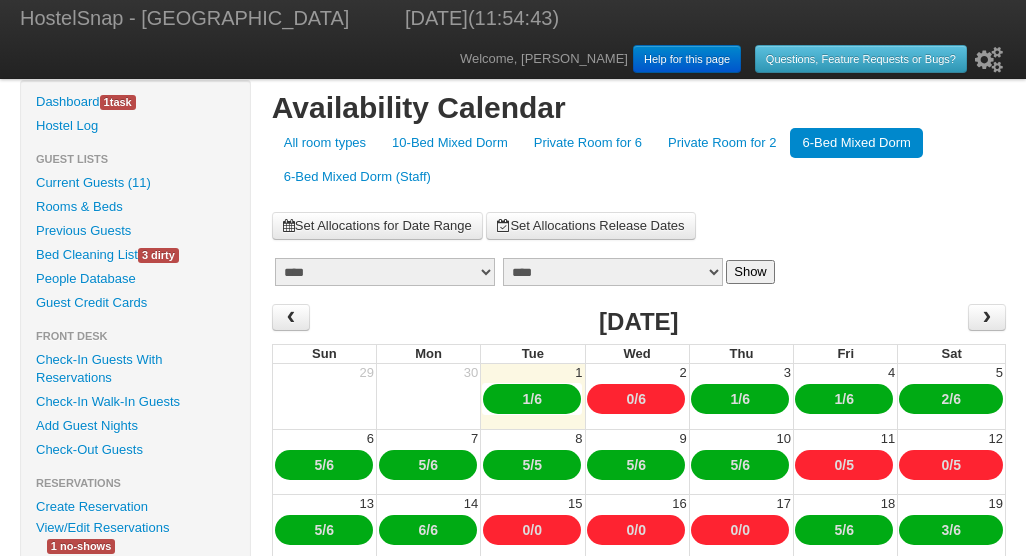 scroll, scrollTop: 0, scrollLeft: 0, axis: both 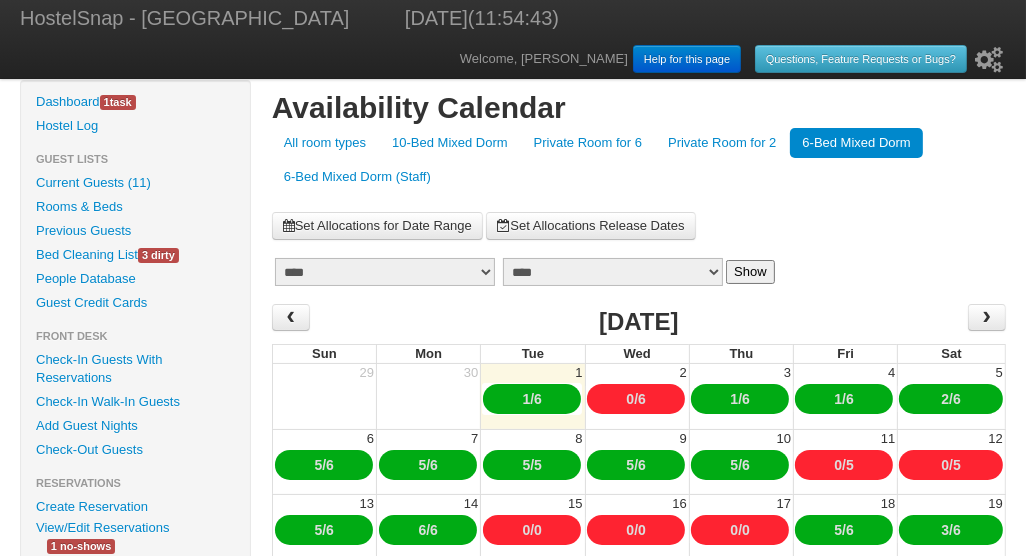 click on "*******
********
*****
*****
***
****
****
******
*********
*******
********
********" at bounding box center [385, 272] 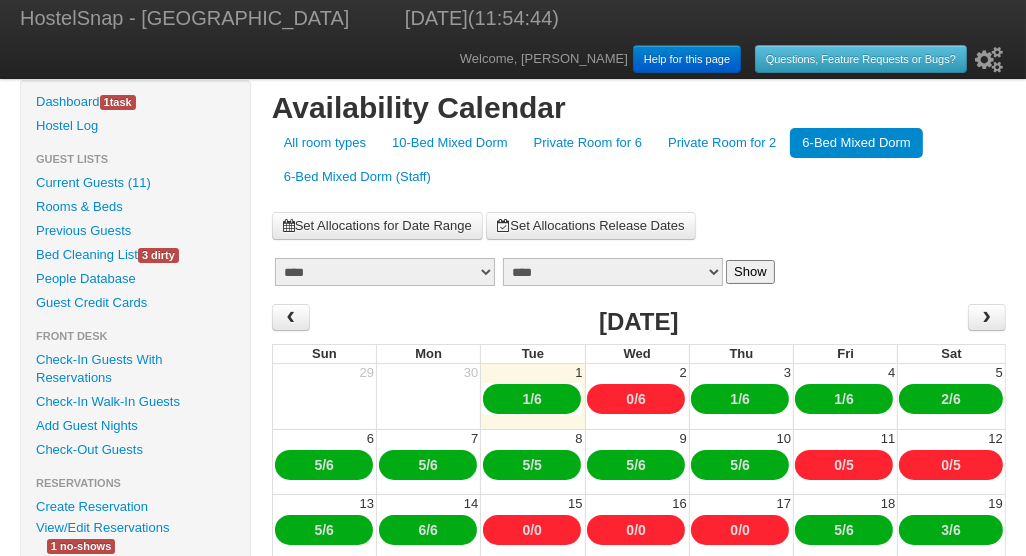 select on "*" 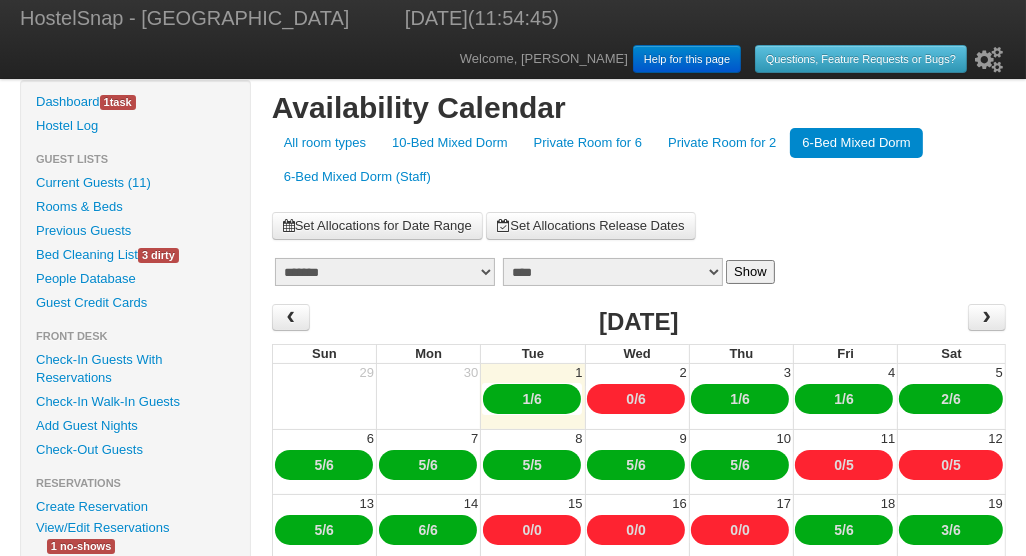 click on "Show" at bounding box center [750, 272] 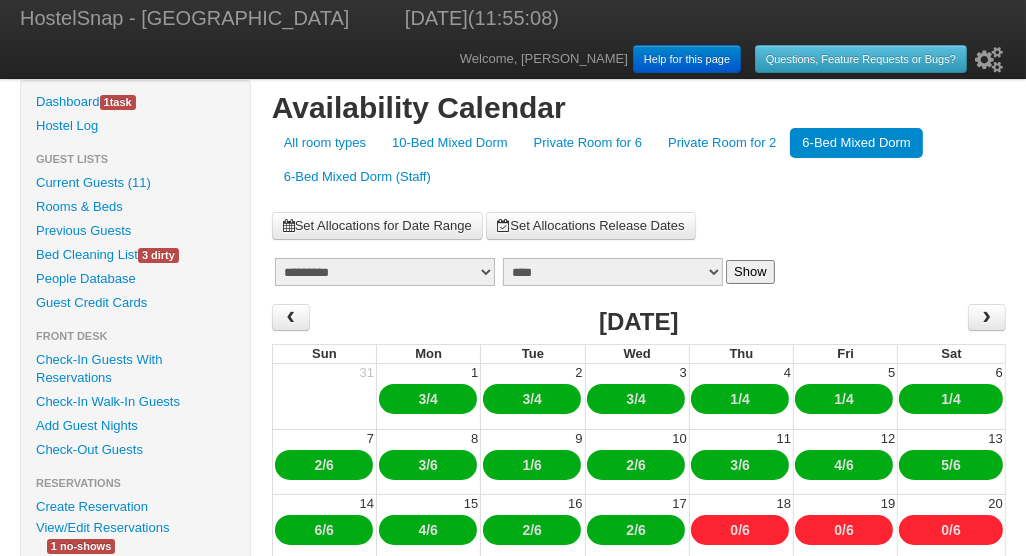 scroll, scrollTop: 0, scrollLeft: 0, axis: both 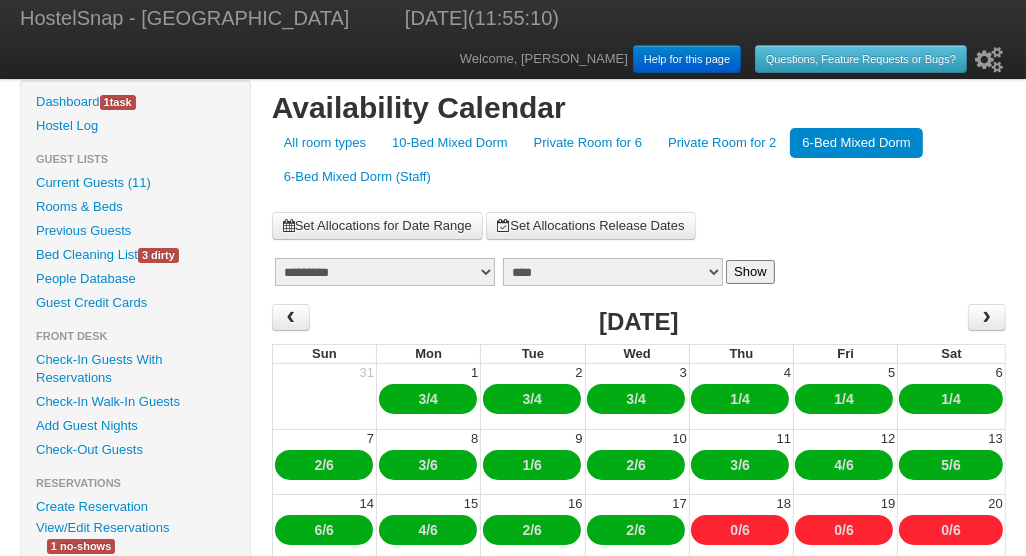 click on "Private Room for 6" at bounding box center [588, 143] 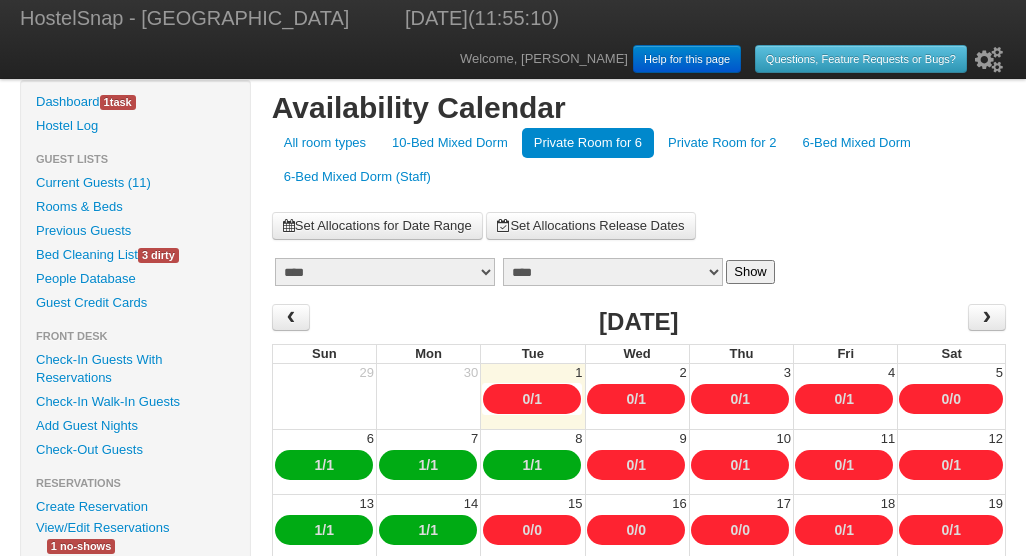 scroll, scrollTop: 0, scrollLeft: 0, axis: both 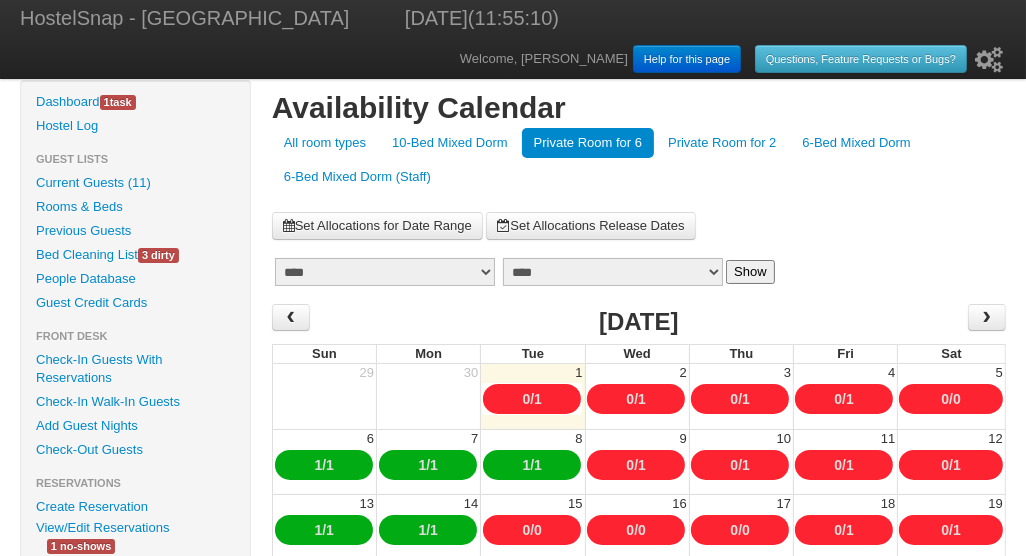drag, startPoint x: 0, startPoint y: 0, endPoint x: 486, endPoint y: 269, distance: 555.47906 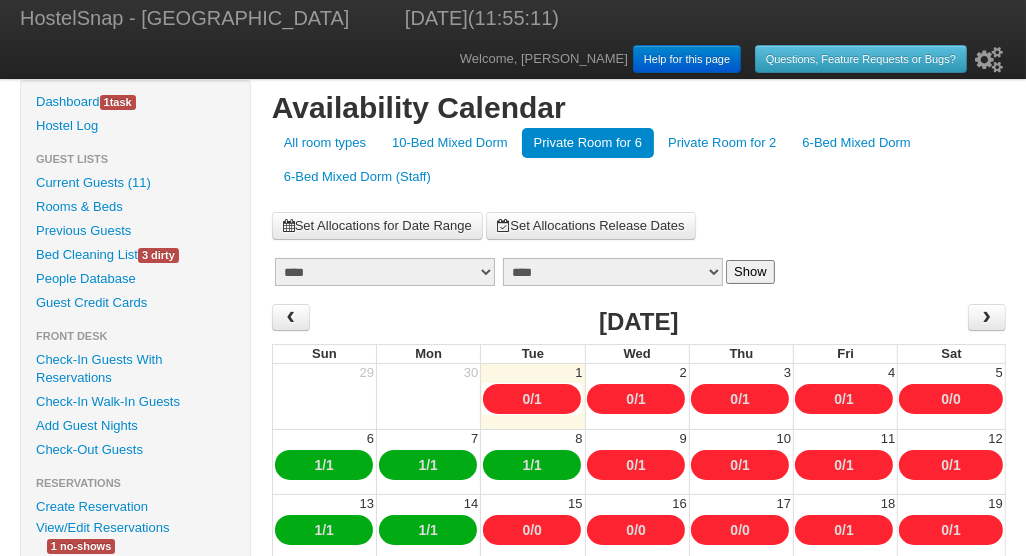 select on "*" 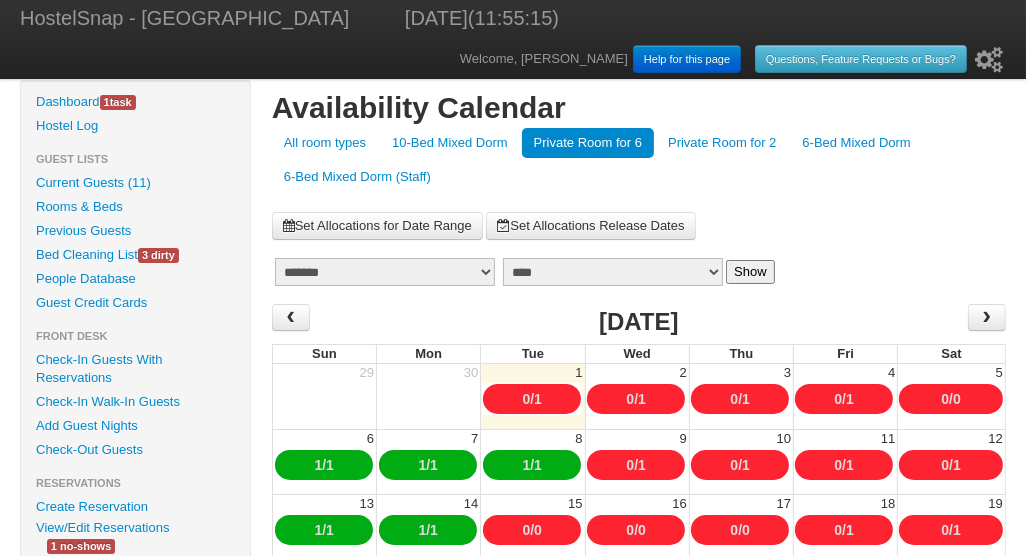 click on "Show" at bounding box center (750, 272) 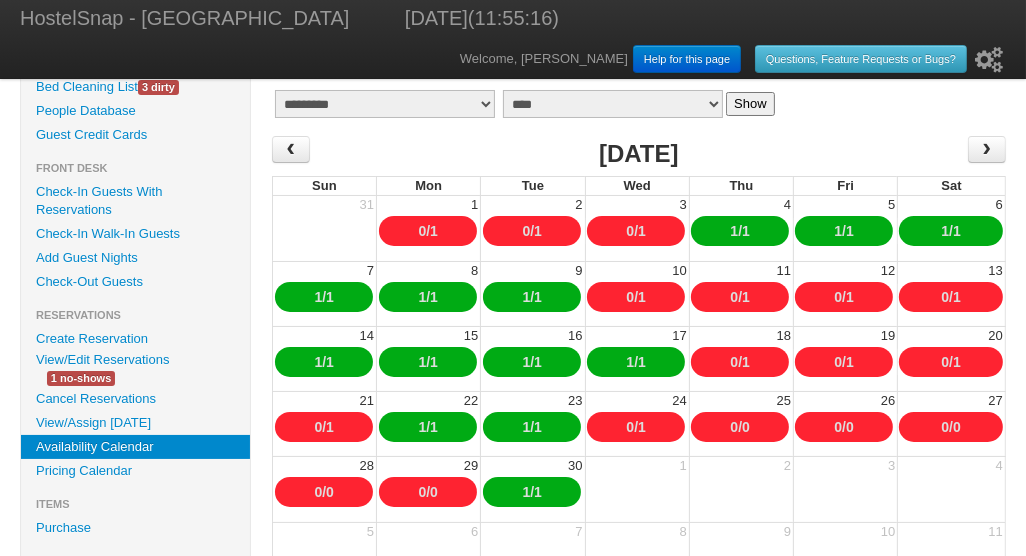 scroll, scrollTop: 174, scrollLeft: 0, axis: vertical 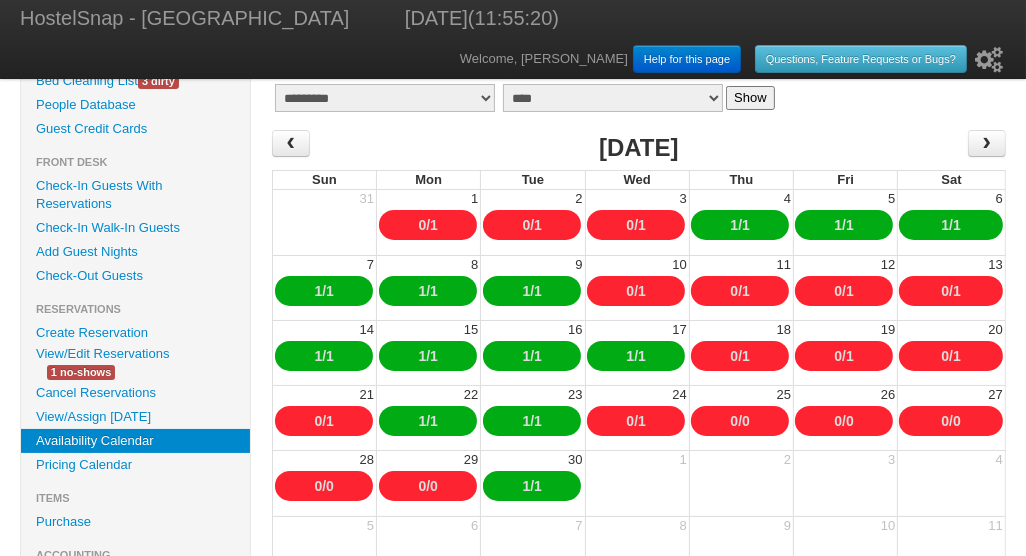 click on "Pricing Calendar" at bounding box center [135, 465] 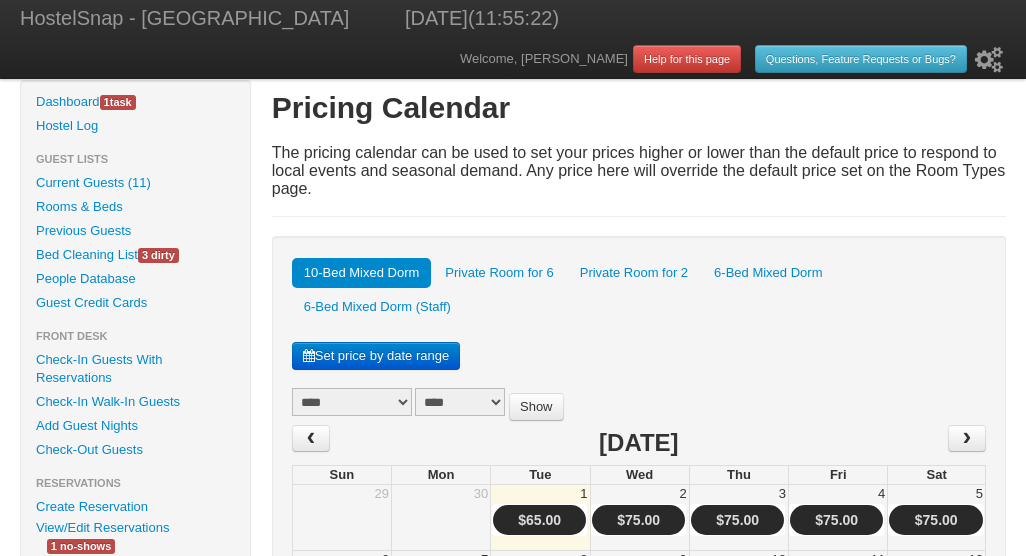 scroll, scrollTop: 0, scrollLeft: 0, axis: both 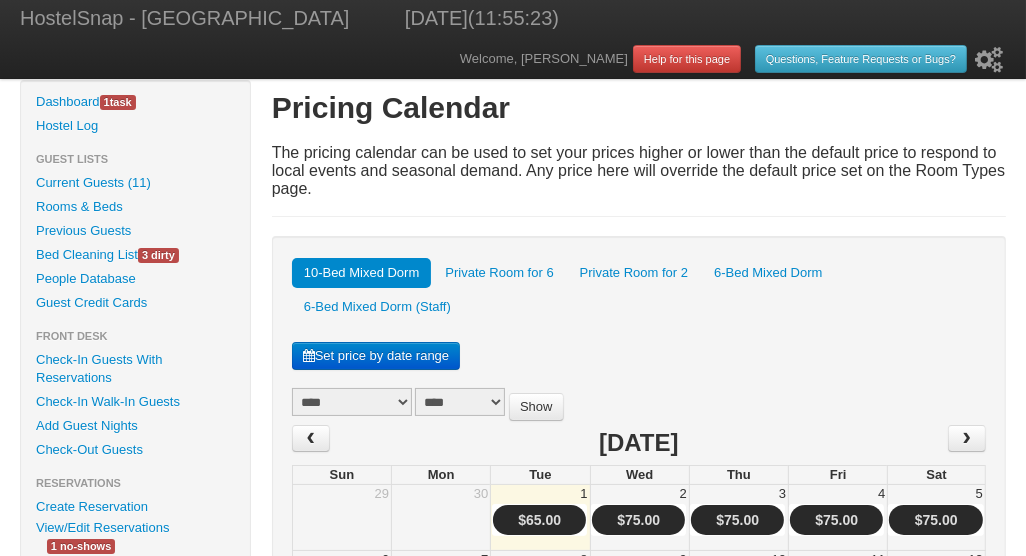 click on "*******
********
*****
*****
***
****
****
******
*********
*******
********
********" at bounding box center (352, 402) 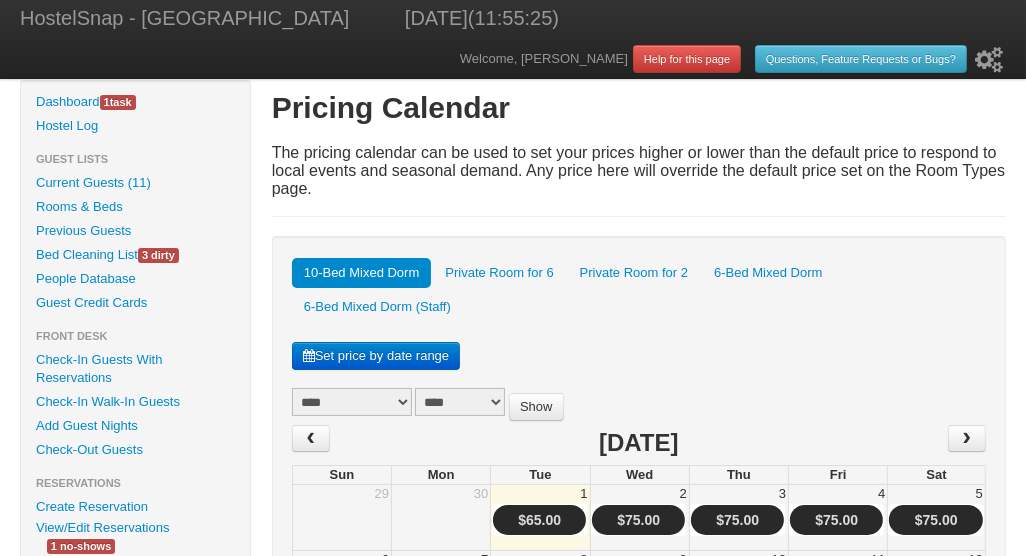 select on "*" 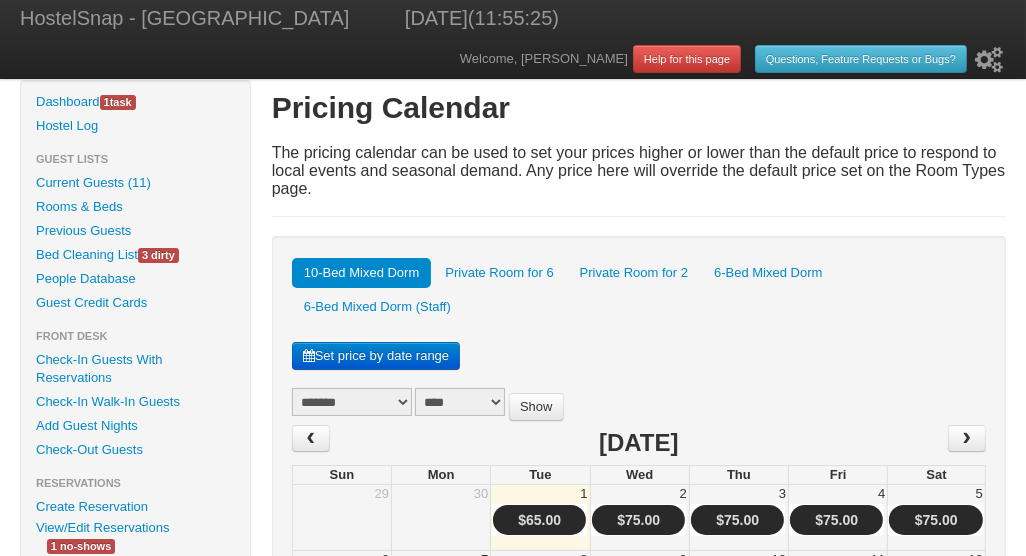 click on "*******
********
*****
*****
***
****
****
******
*********
*******
********
********" at bounding box center (352, 402) 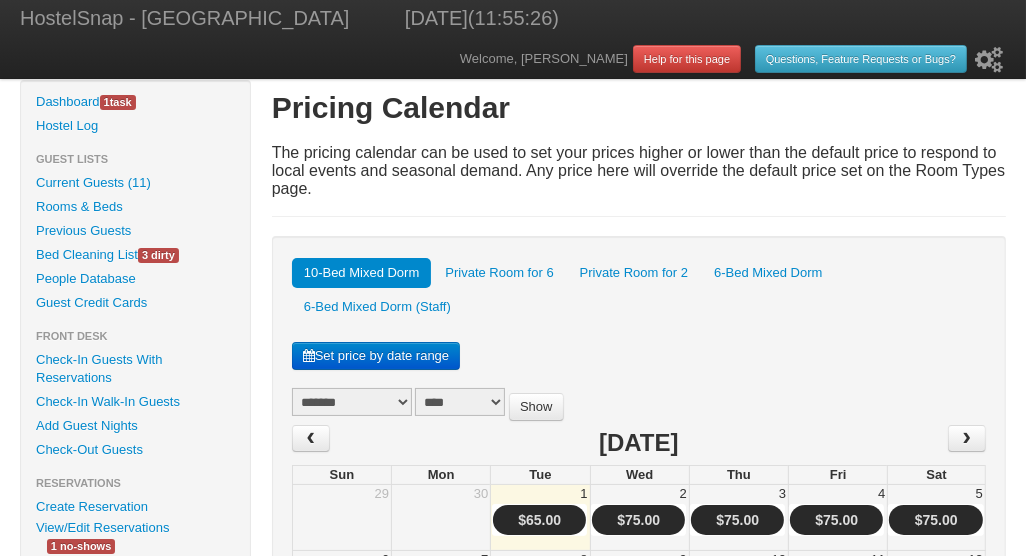 click on "Show" at bounding box center (536, 407) 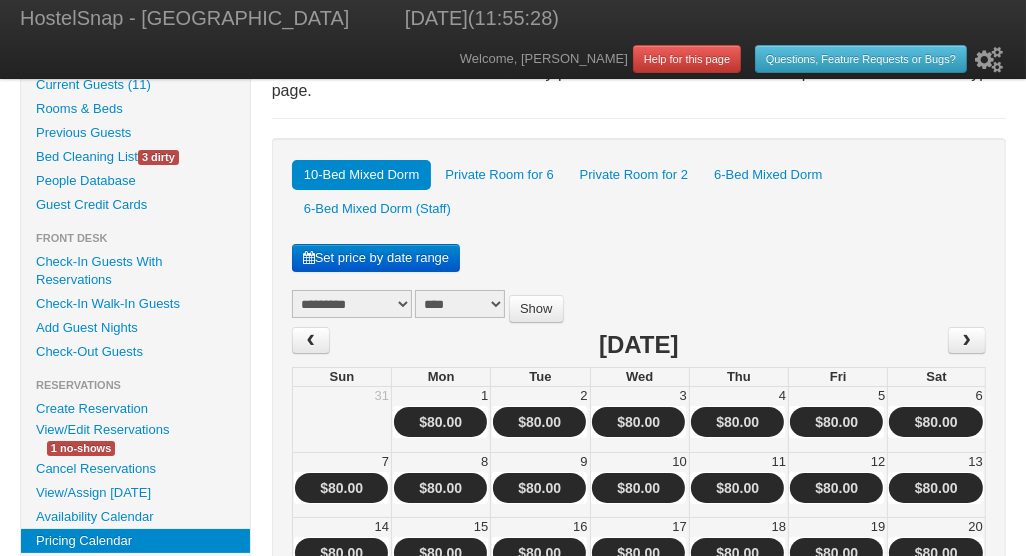 scroll, scrollTop: 0, scrollLeft: 0, axis: both 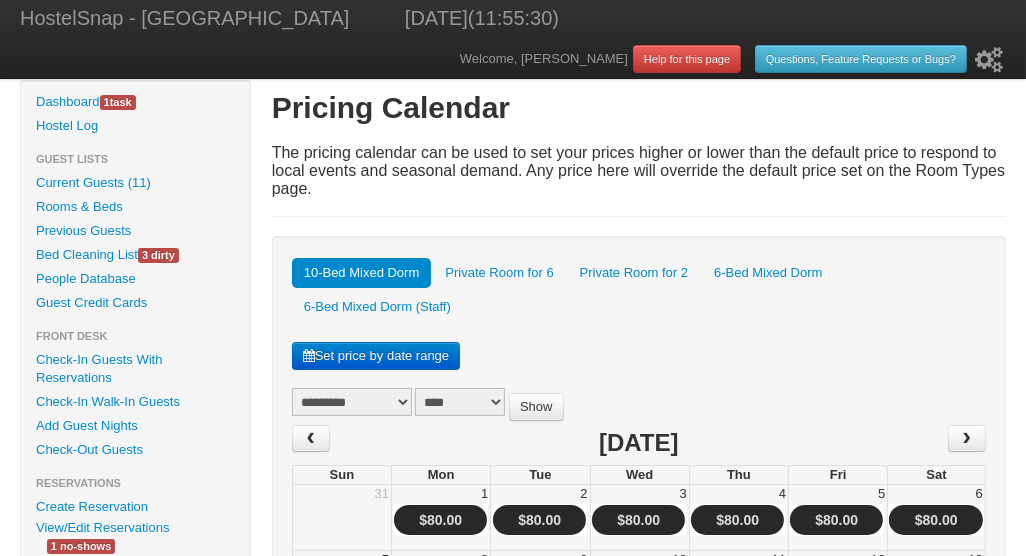 click on "Private Room for 6" at bounding box center [499, 273] 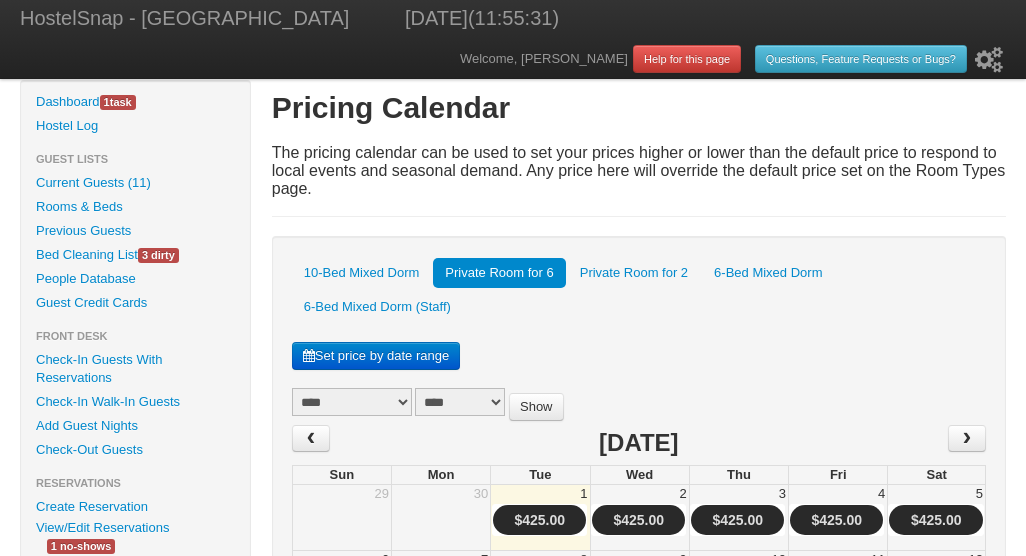 scroll, scrollTop: 0, scrollLeft: 0, axis: both 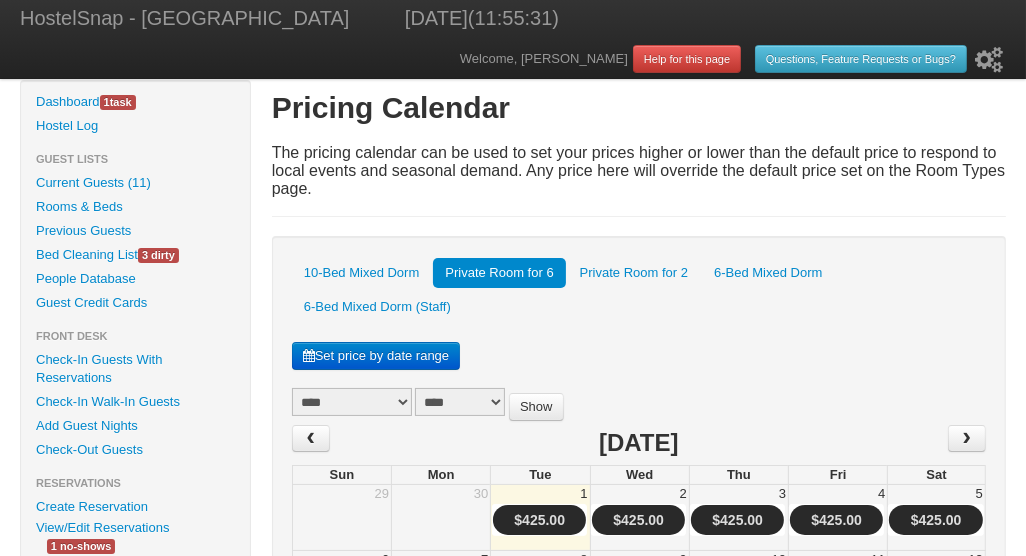 click on "*******
********
*****
*****
***
****
****
******
*********
*******
********
********" at bounding box center (352, 402) 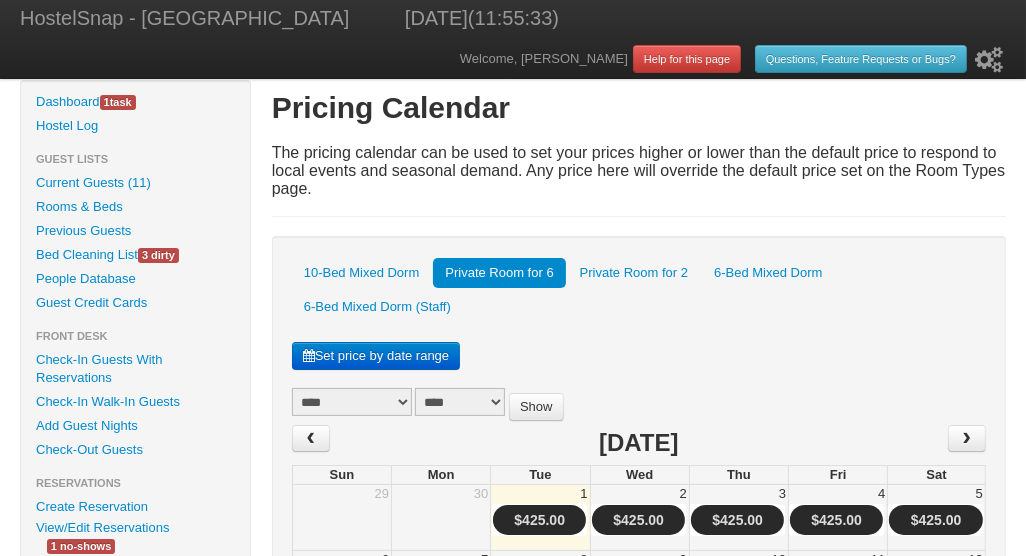 select on "*" 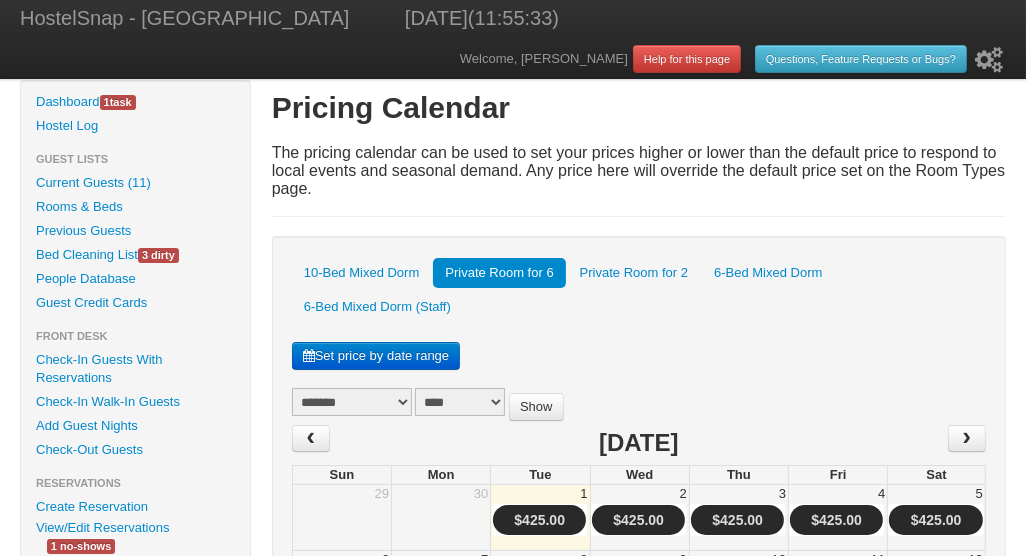 click on "*******
********
*****
*****
***
****
****
******
*********
*******
********
********" at bounding box center (352, 402) 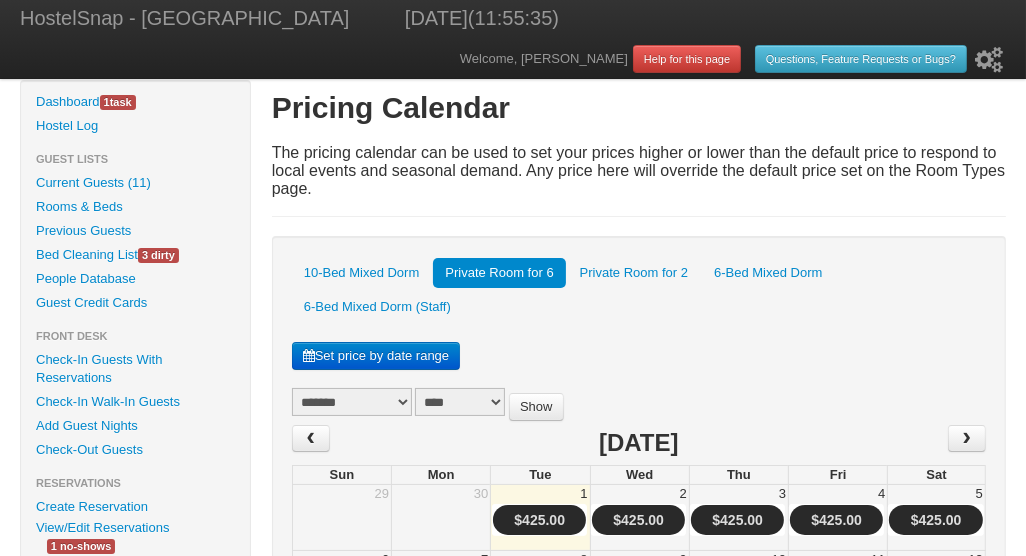 click on "Show" at bounding box center (536, 407) 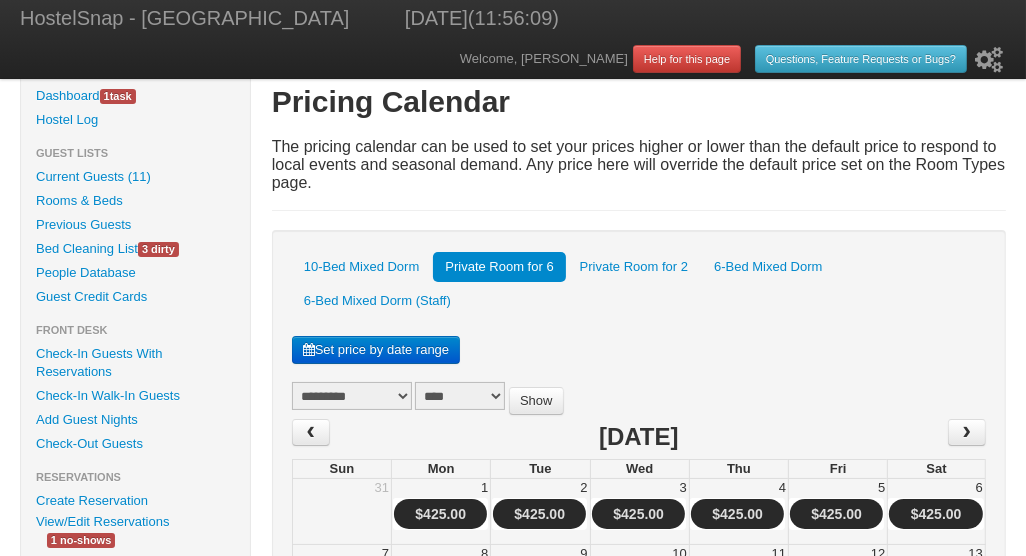 scroll, scrollTop: 0, scrollLeft: 0, axis: both 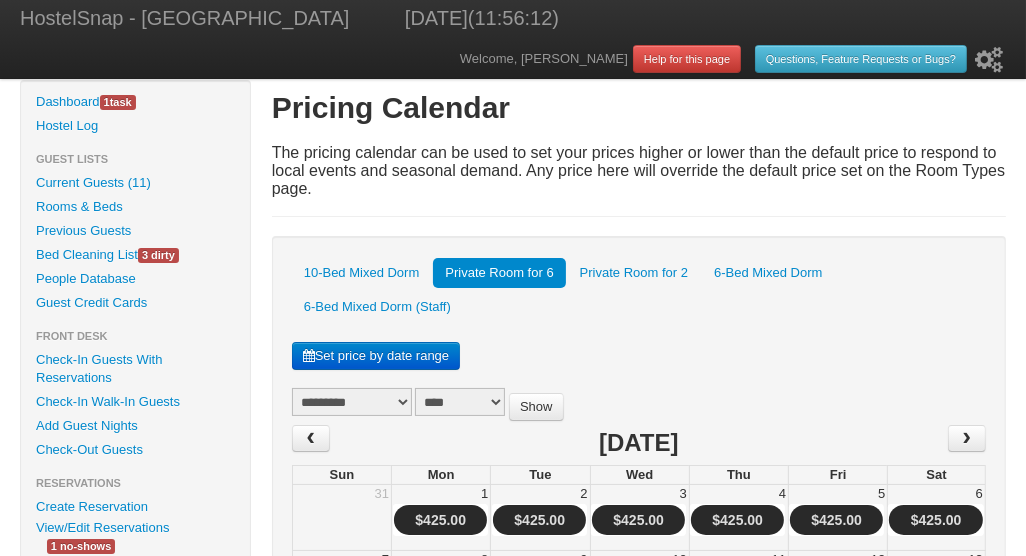 click on "*******
********
*****
*****
***
****
****
******
*********
*******
********
********" at bounding box center [352, 402] 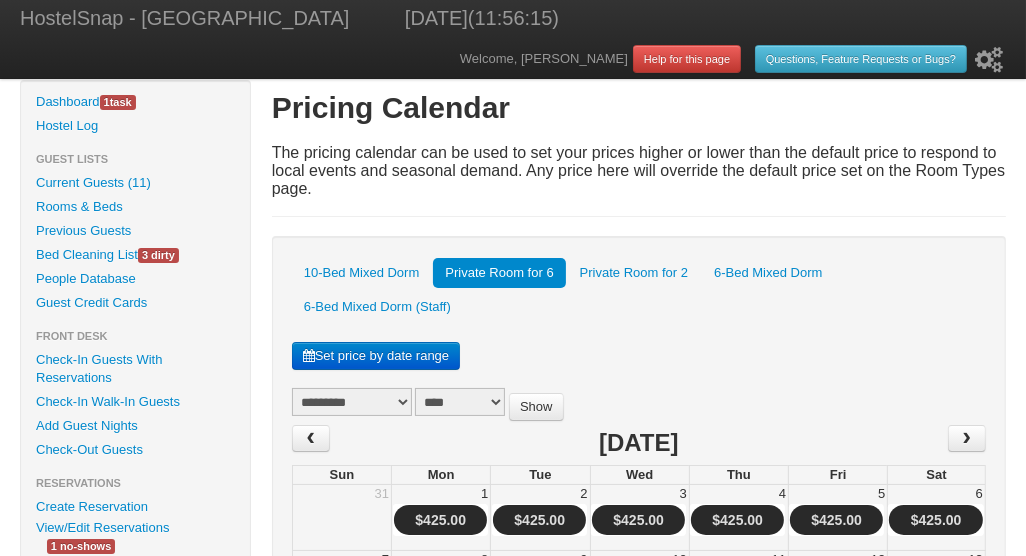 select on "**" 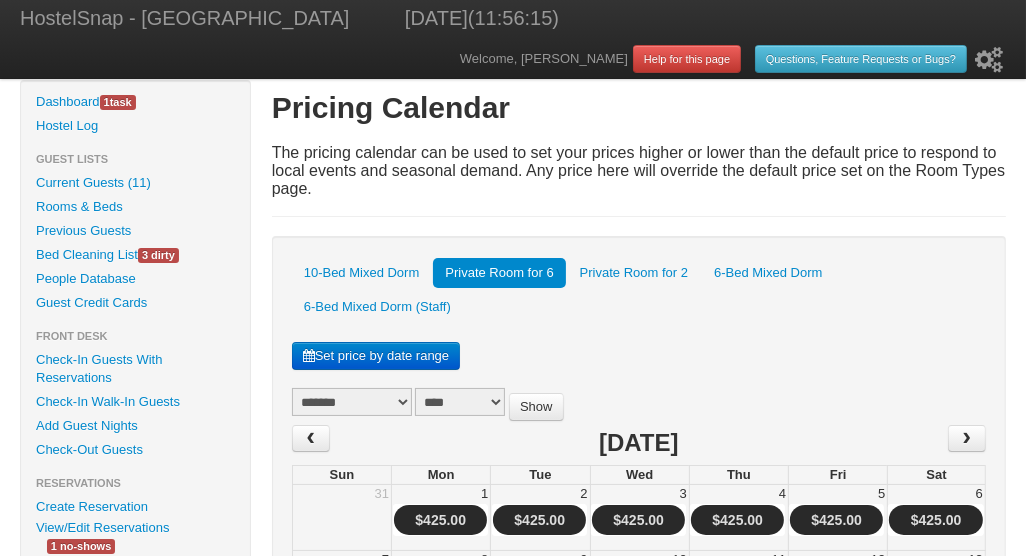 click on "*******
********
*****
*****
***
****
****
******
*********
*******
********
********" at bounding box center [352, 402] 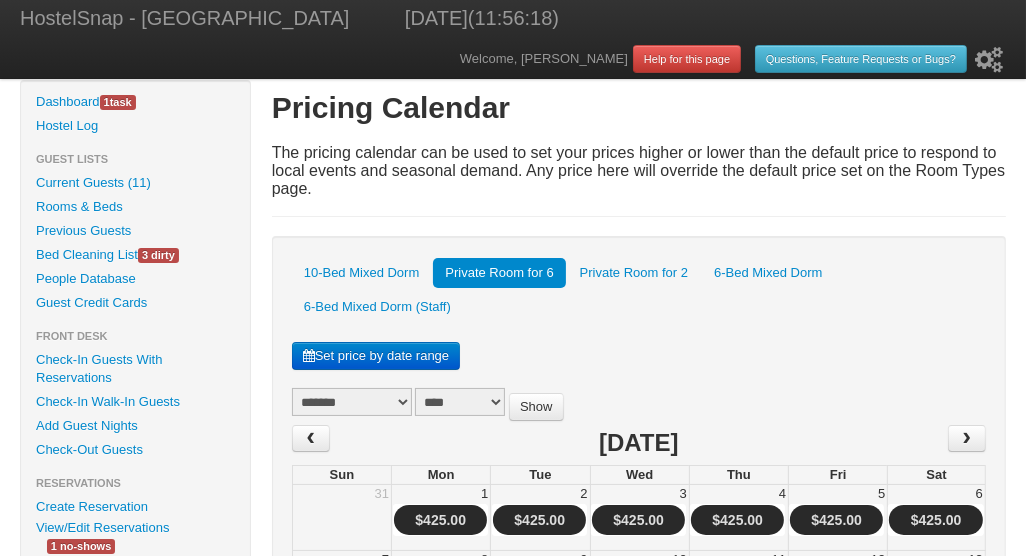 click on "Show" at bounding box center [536, 407] 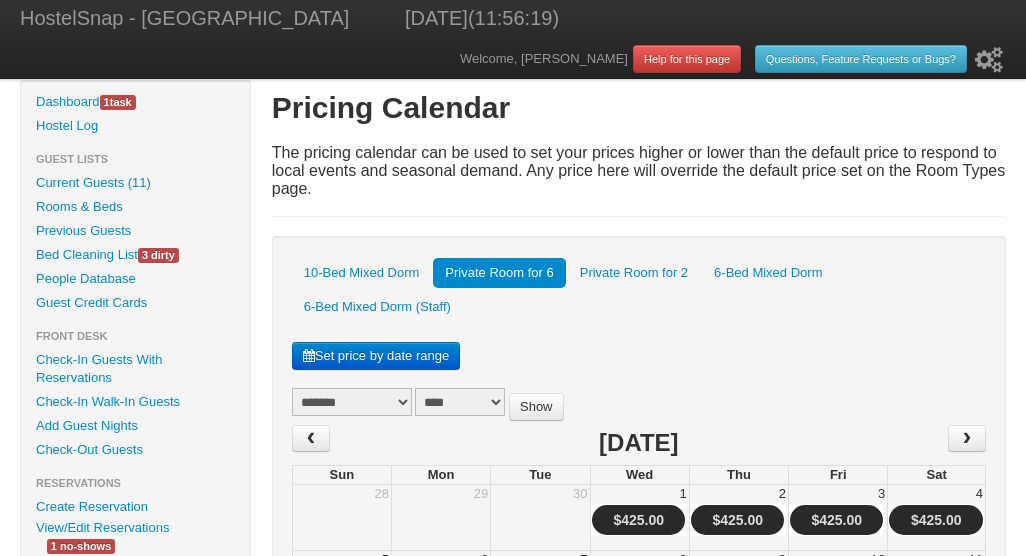 scroll, scrollTop: 0, scrollLeft: 0, axis: both 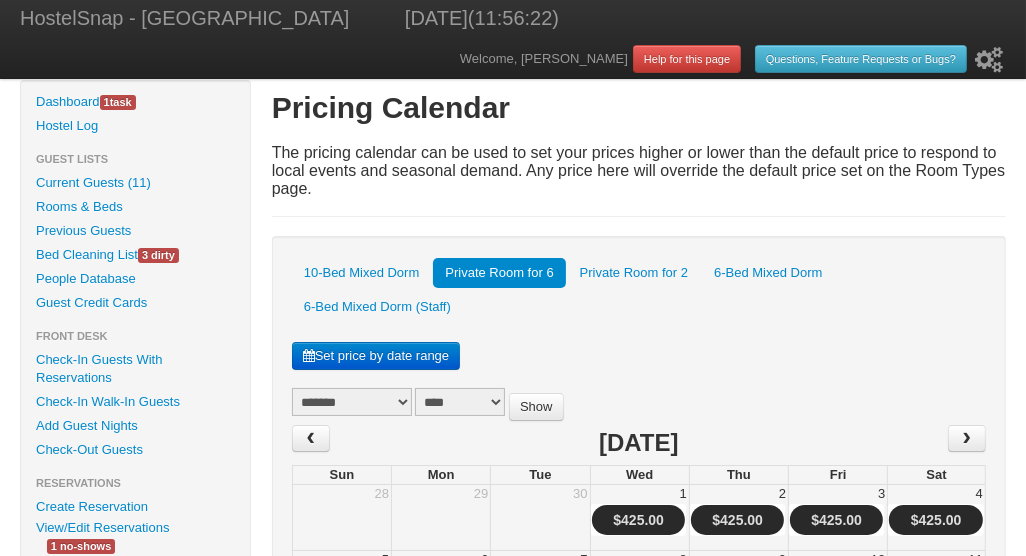 click on "10-Bed Mixed Dorm" at bounding box center [362, 273] 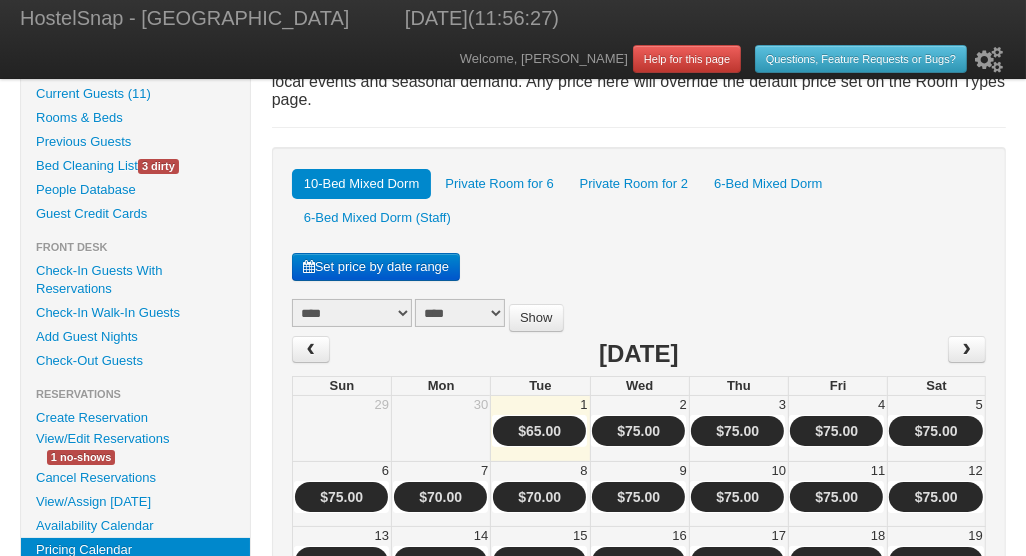 scroll, scrollTop: 88, scrollLeft: 0, axis: vertical 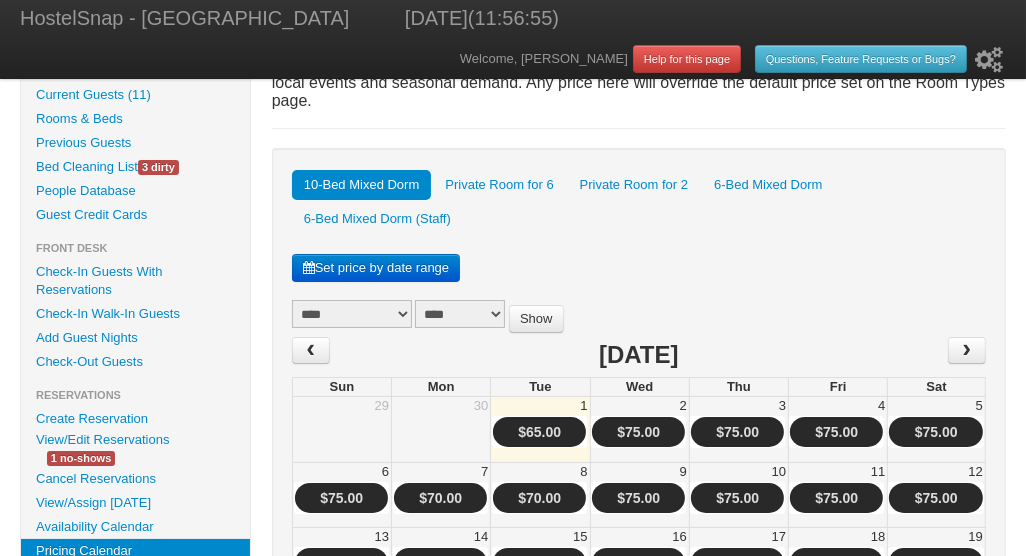 click on "*******
********
*****
*****
***
****
****
******
*********
*******
********
********" at bounding box center [352, 314] 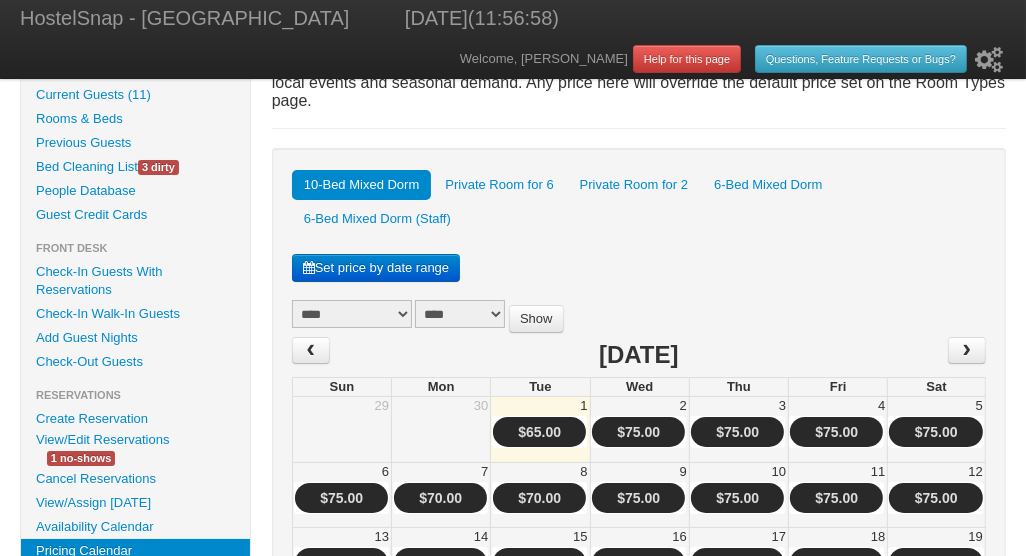 select on "**" 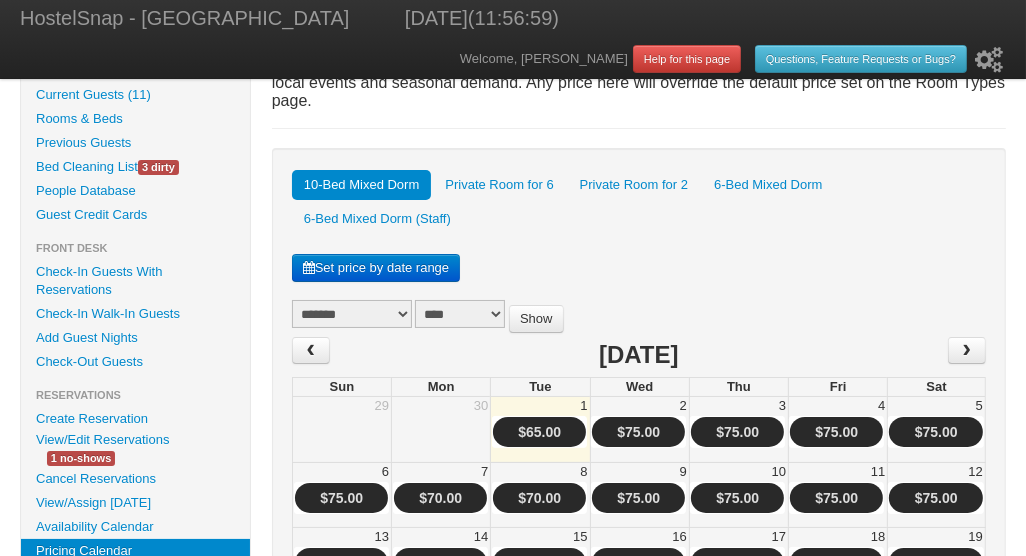click on "Show" at bounding box center [536, 319] 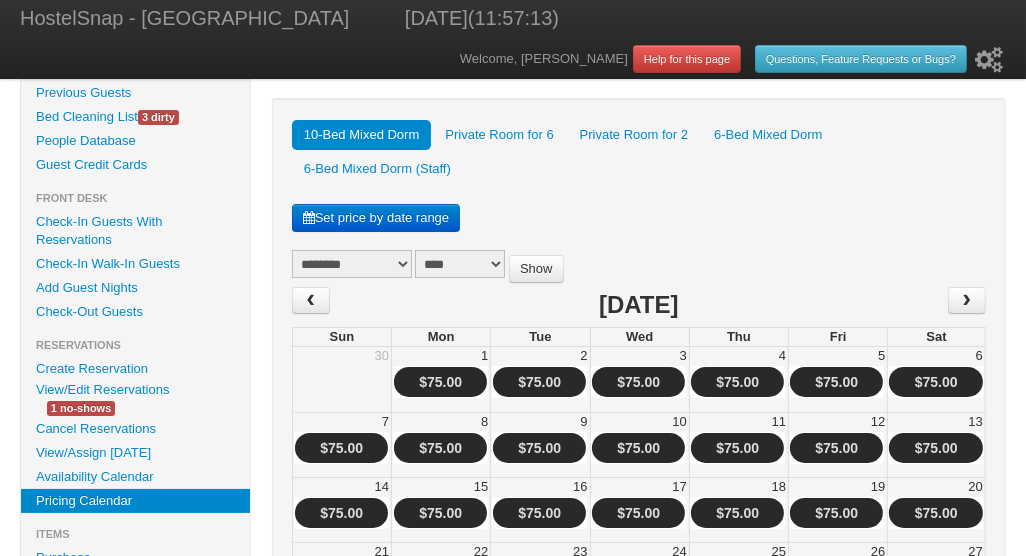 scroll, scrollTop: 136, scrollLeft: 0, axis: vertical 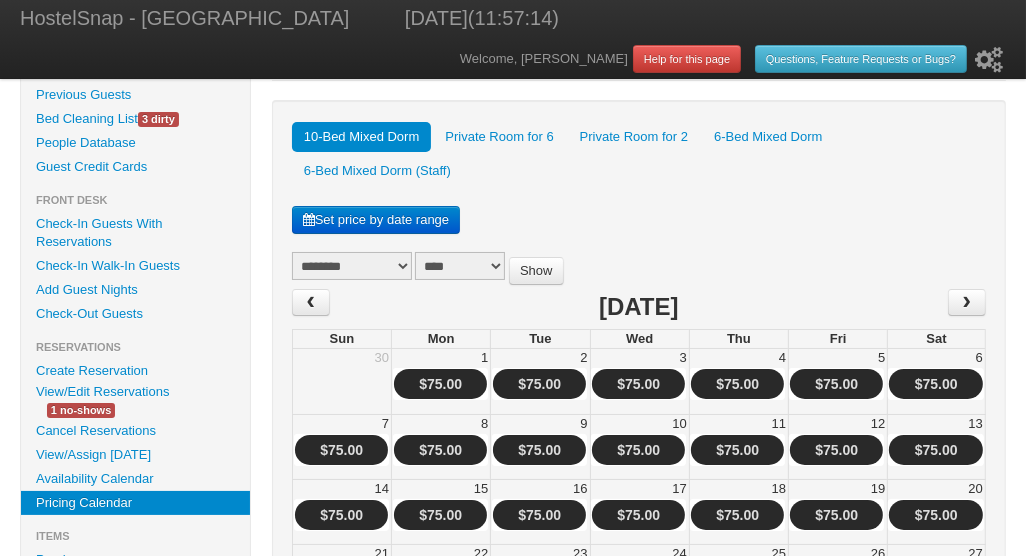 click on "6-Bed Mixed Dorm" at bounding box center [768, 137] 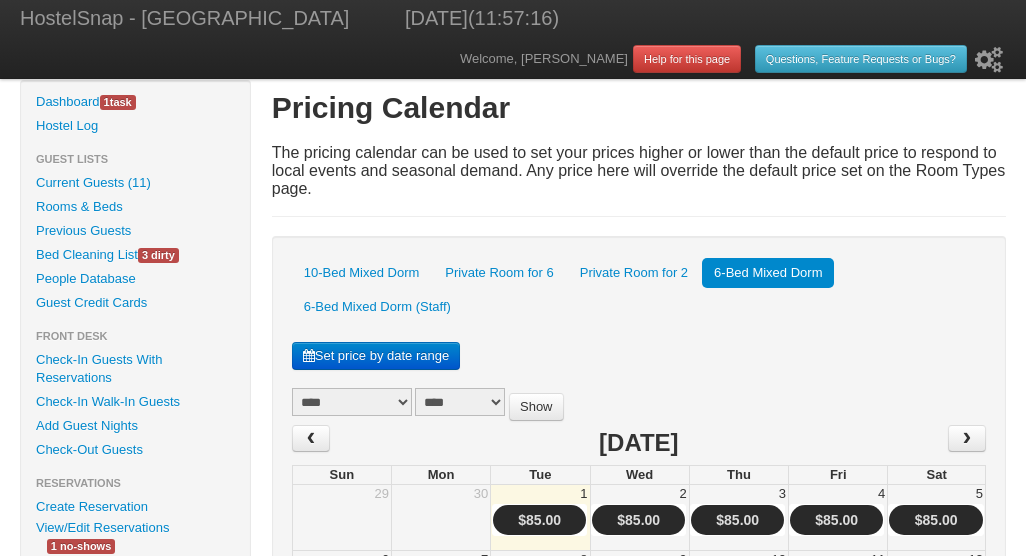 scroll, scrollTop: 0, scrollLeft: 0, axis: both 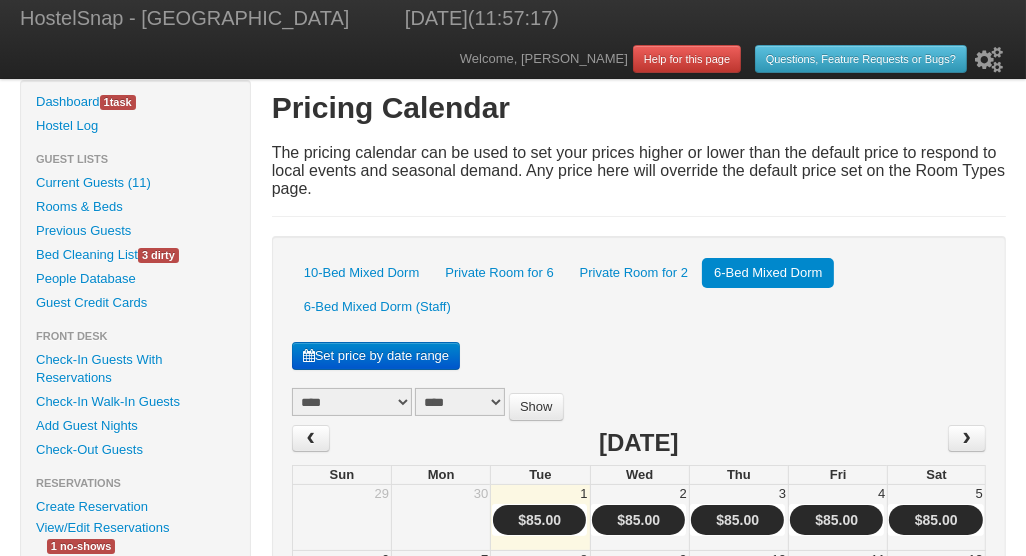 click on "*******
********
*****
*****
***
****
****
******
*********
*******
********
********" at bounding box center (352, 402) 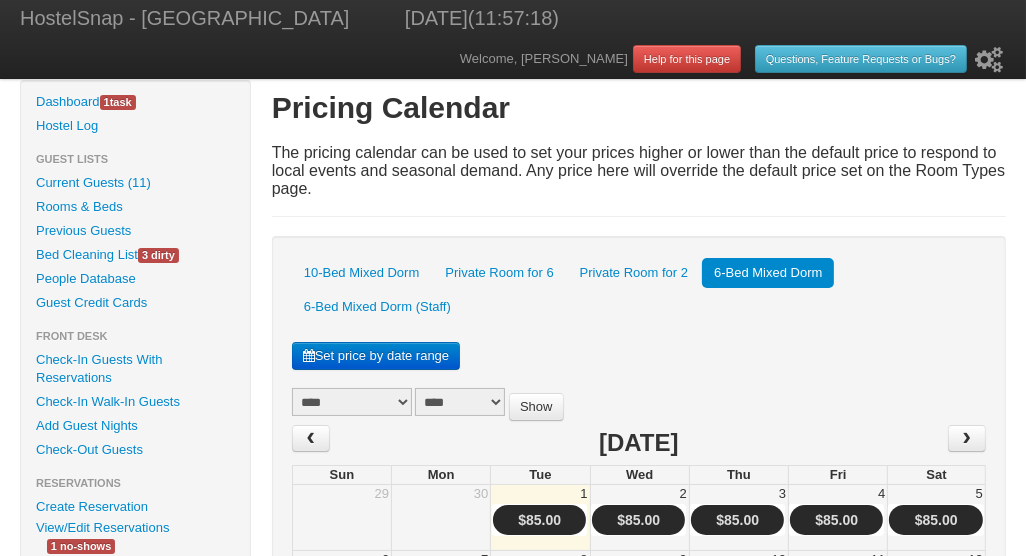 select on "**" 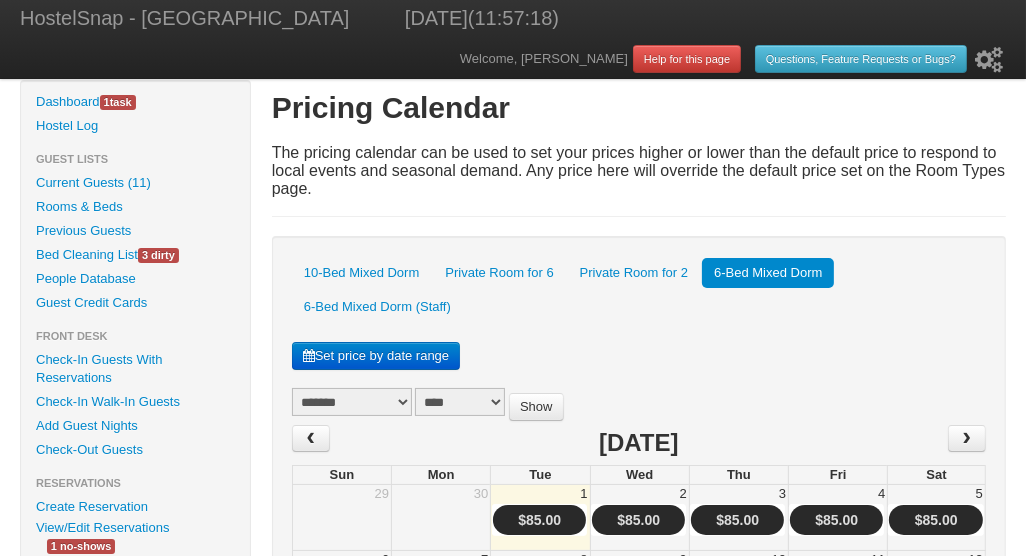 click on "*******
********
*****
*****
***
****
****
******
*********
*******
********
********" at bounding box center [352, 402] 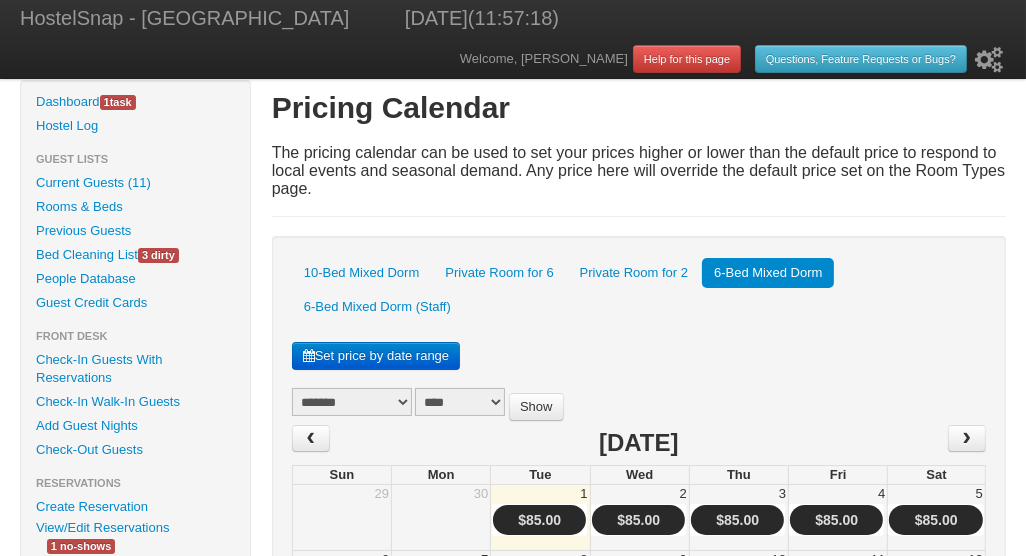 click on "Show" at bounding box center [536, 407] 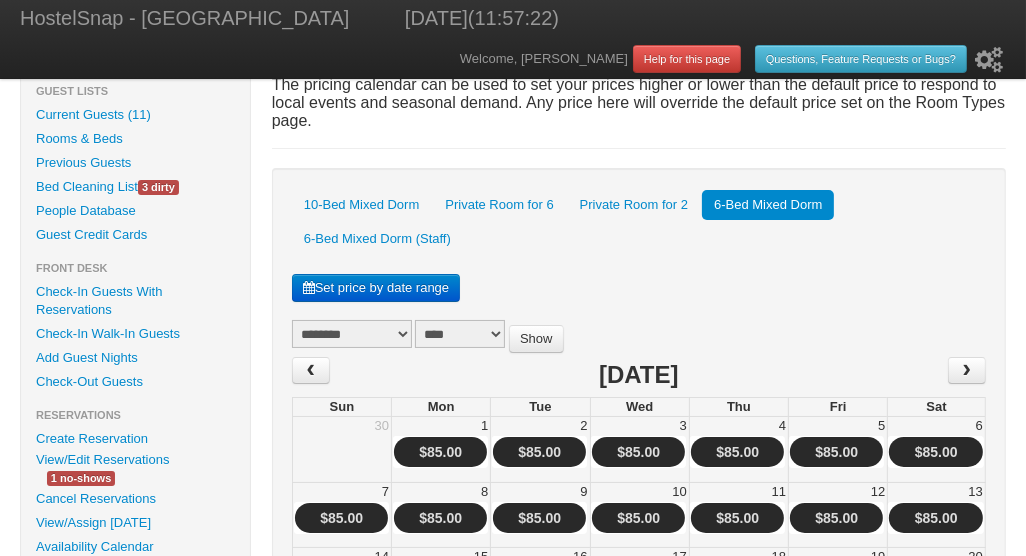 scroll, scrollTop: 71, scrollLeft: 0, axis: vertical 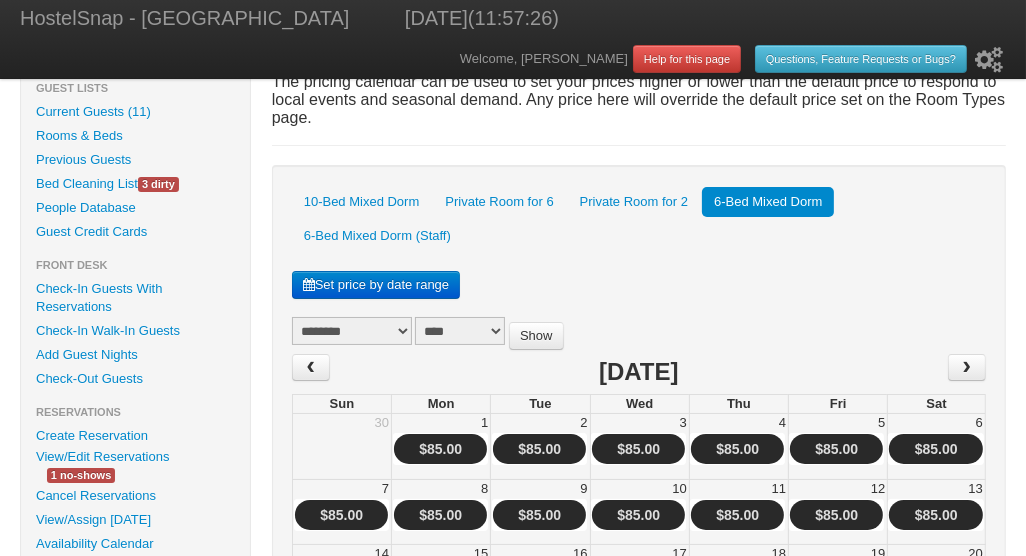 click on "10-Bed Mixed Dorm" at bounding box center [362, 202] 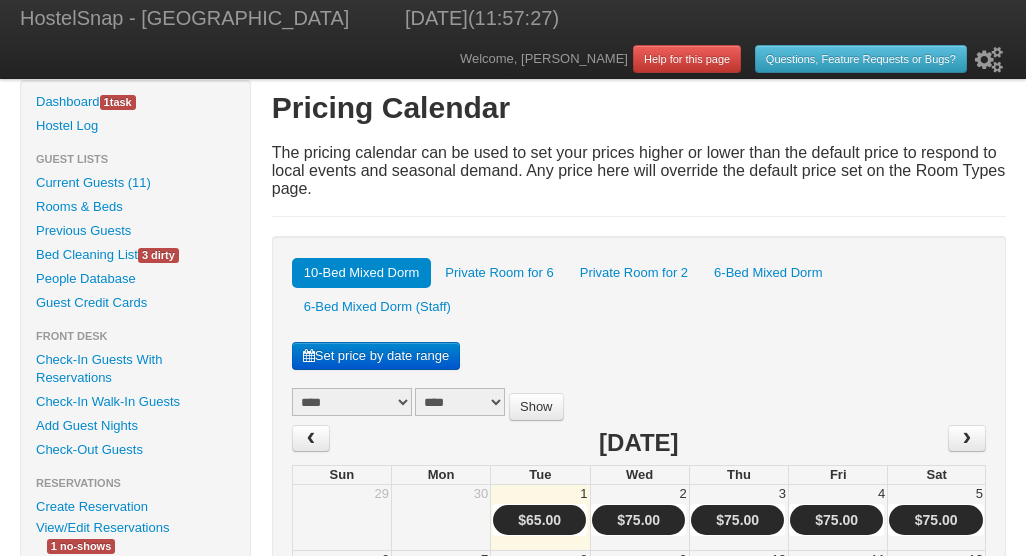 scroll, scrollTop: 0, scrollLeft: 0, axis: both 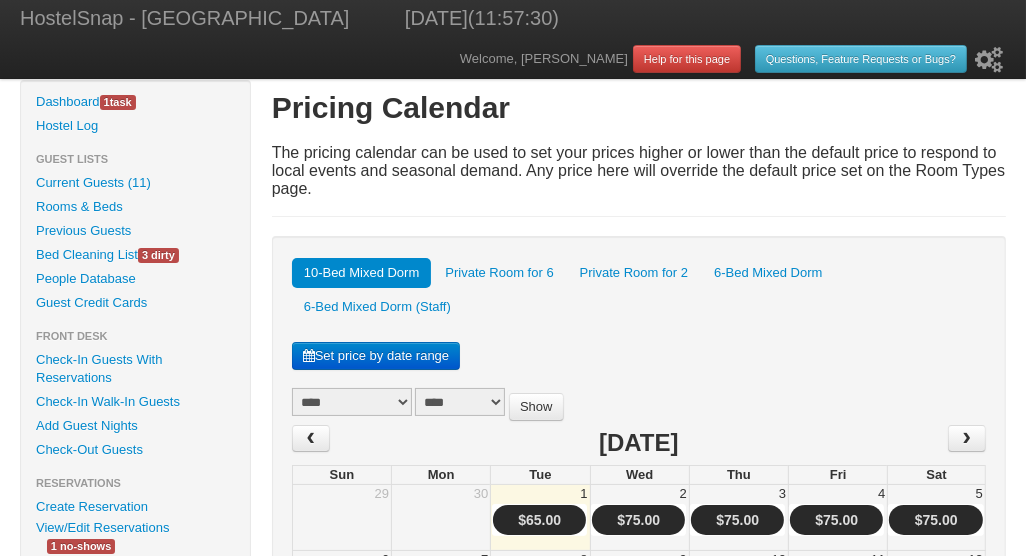 click on "Private Room for 2" at bounding box center (634, 273) 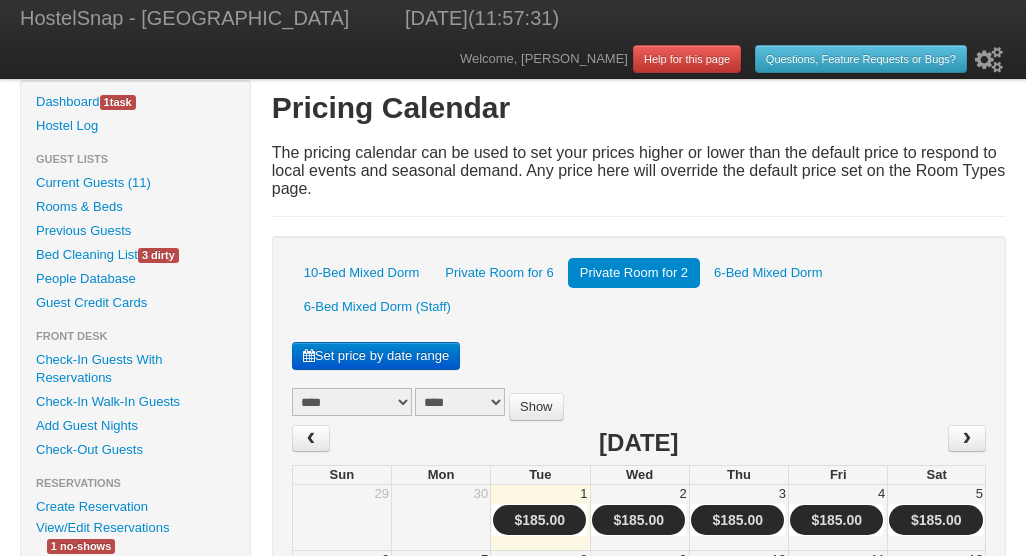 scroll, scrollTop: 0, scrollLeft: 0, axis: both 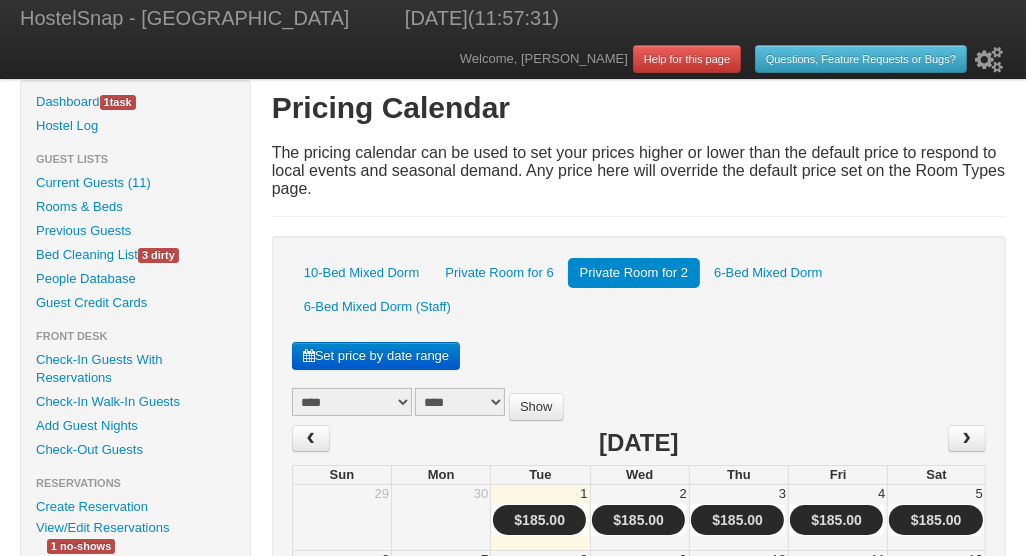 drag, startPoint x: 0, startPoint y: 0, endPoint x: 397, endPoint y: 401, distance: 564.2783 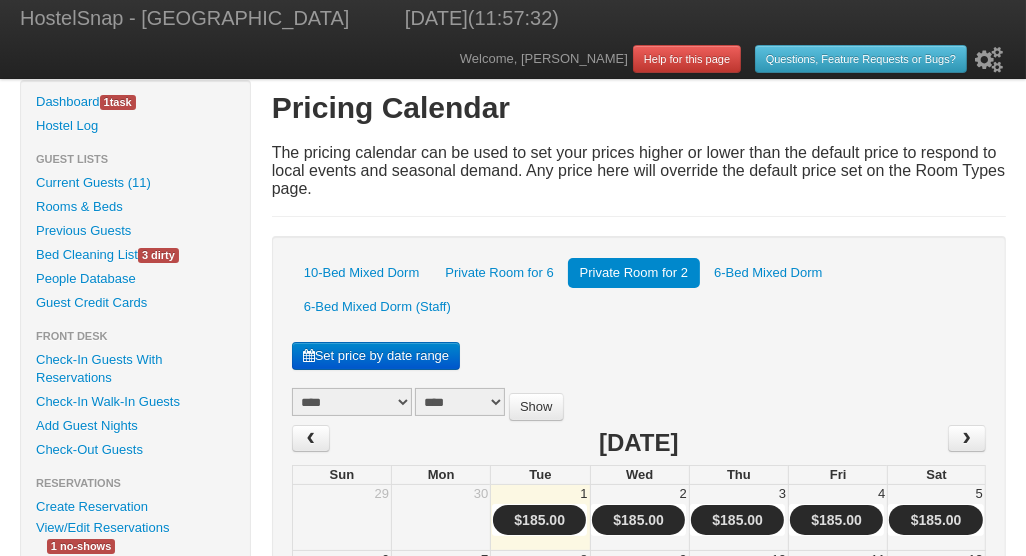 select on "**" 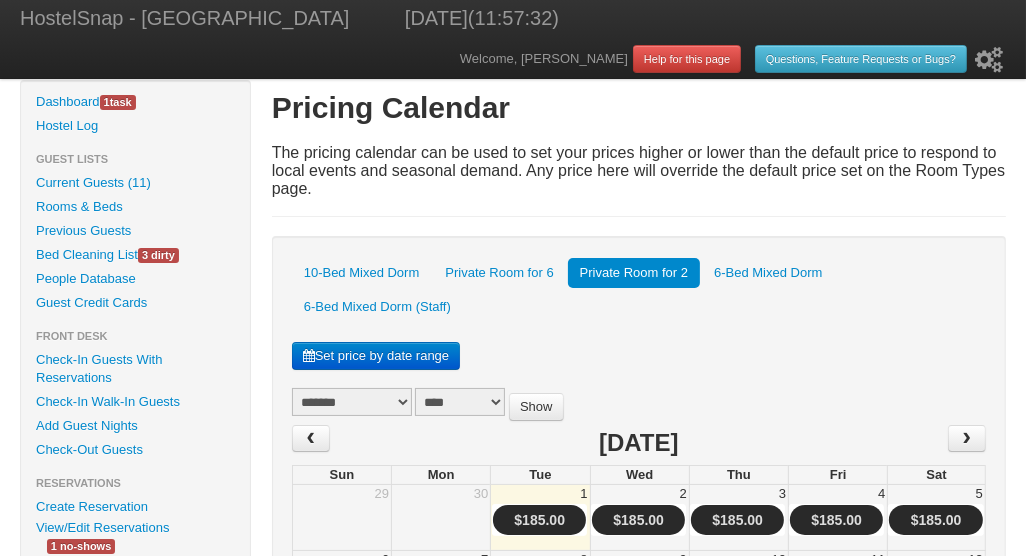 click on "*******
********
*****
*****
***
****
****
******
*********
*******
********
********" at bounding box center (352, 402) 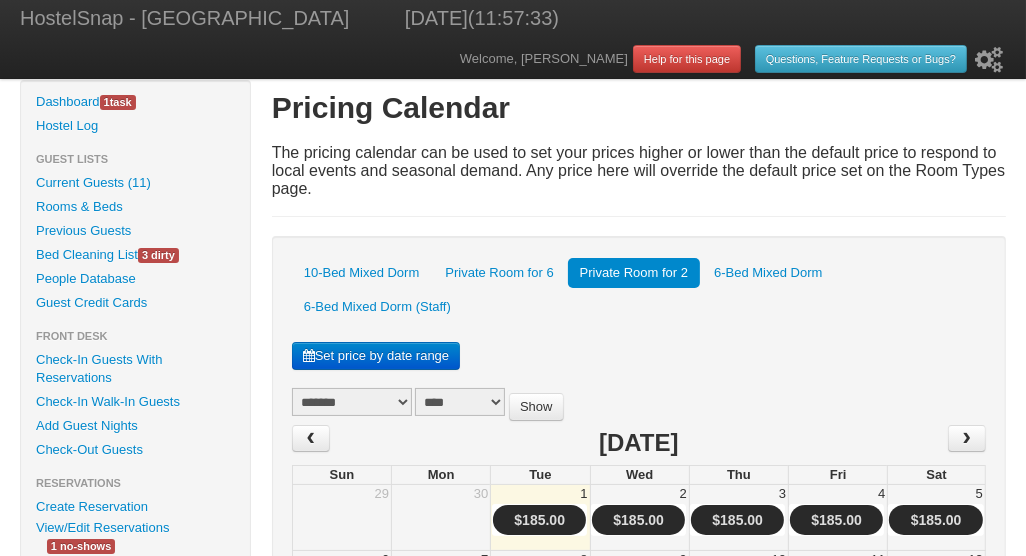 click on "Show" at bounding box center (536, 407) 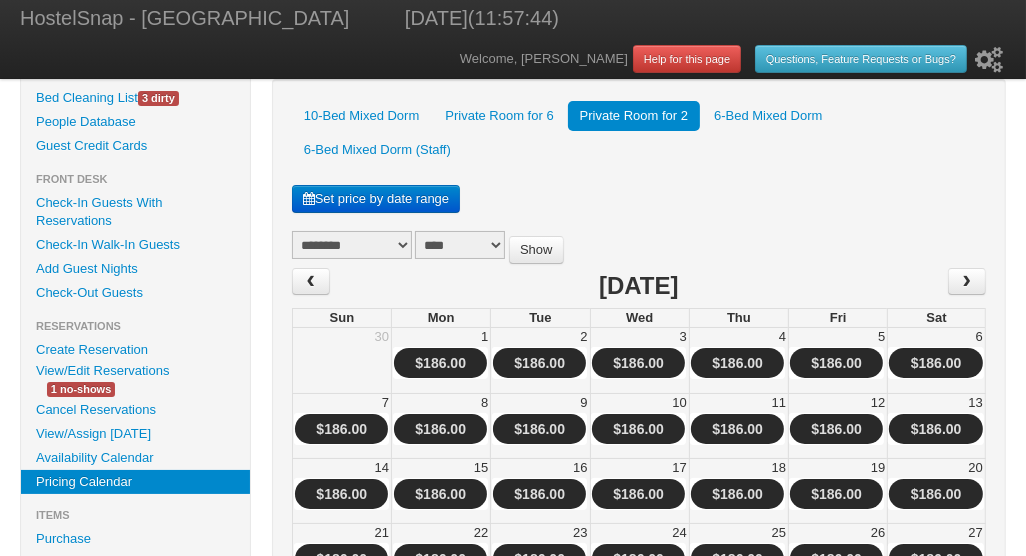 scroll, scrollTop: 158, scrollLeft: 0, axis: vertical 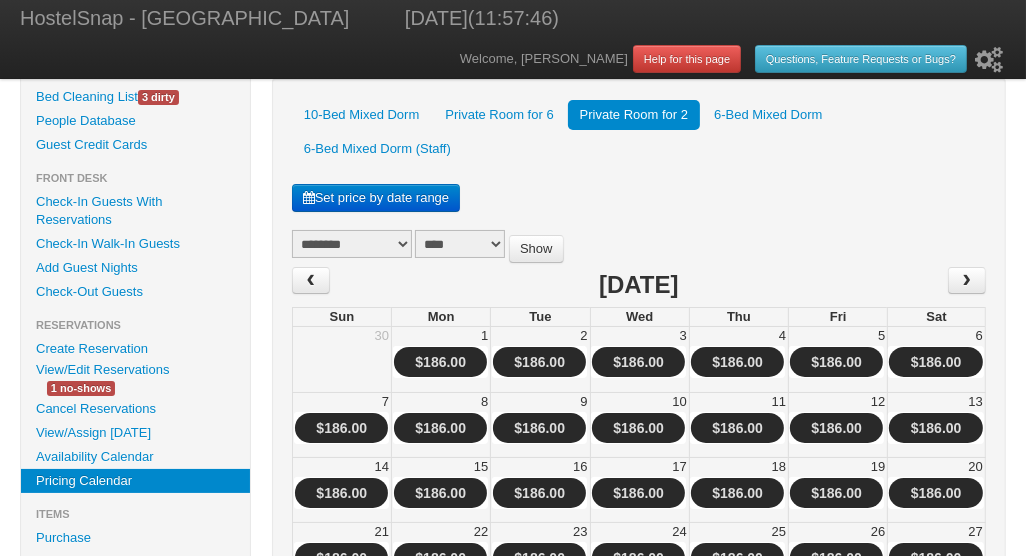 click on "10-Bed Mixed Dorm" at bounding box center (362, 115) 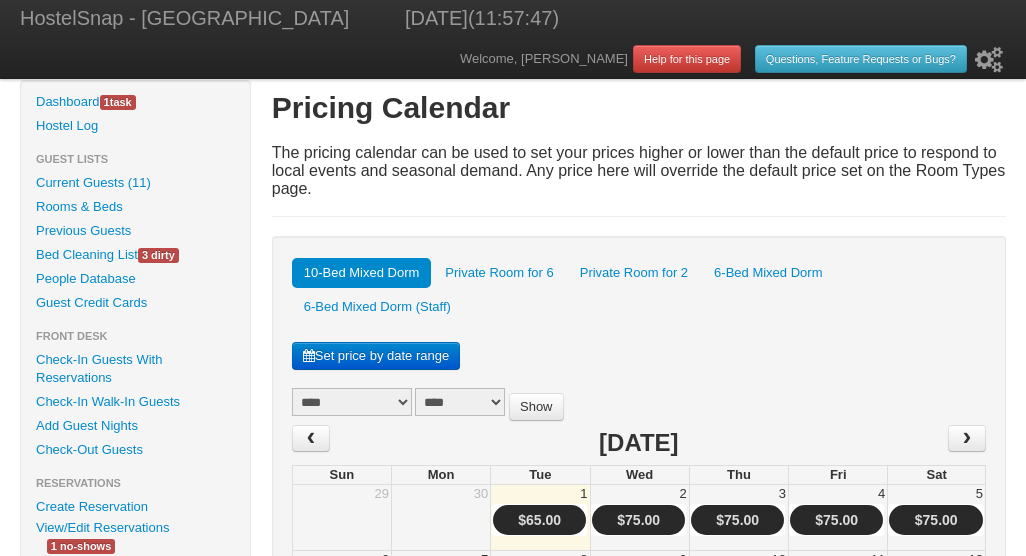 scroll, scrollTop: 0, scrollLeft: 0, axis: both 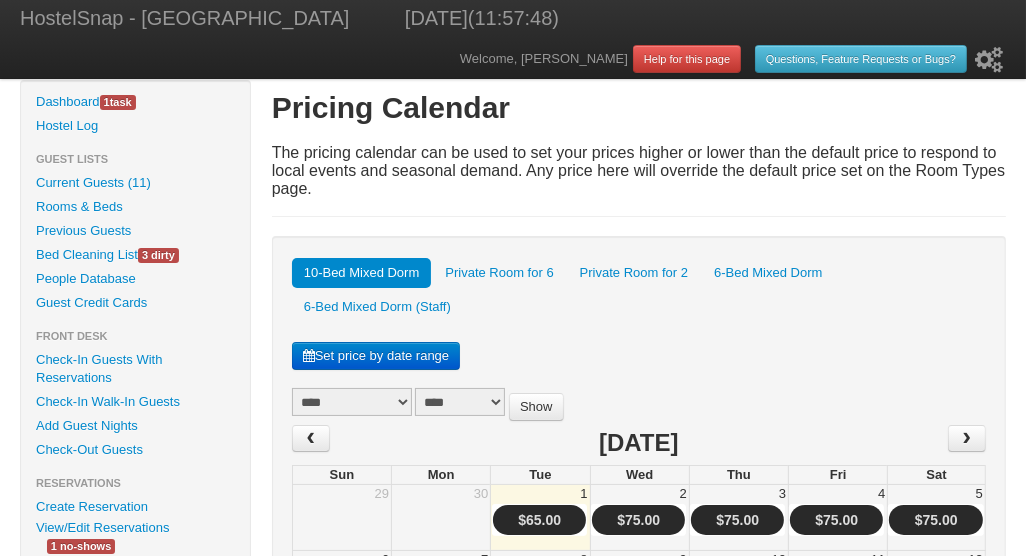 click on "*******
********
*****
*****
***
****
****
******
*********
*******
********
********" at bounding box center [352, 402] 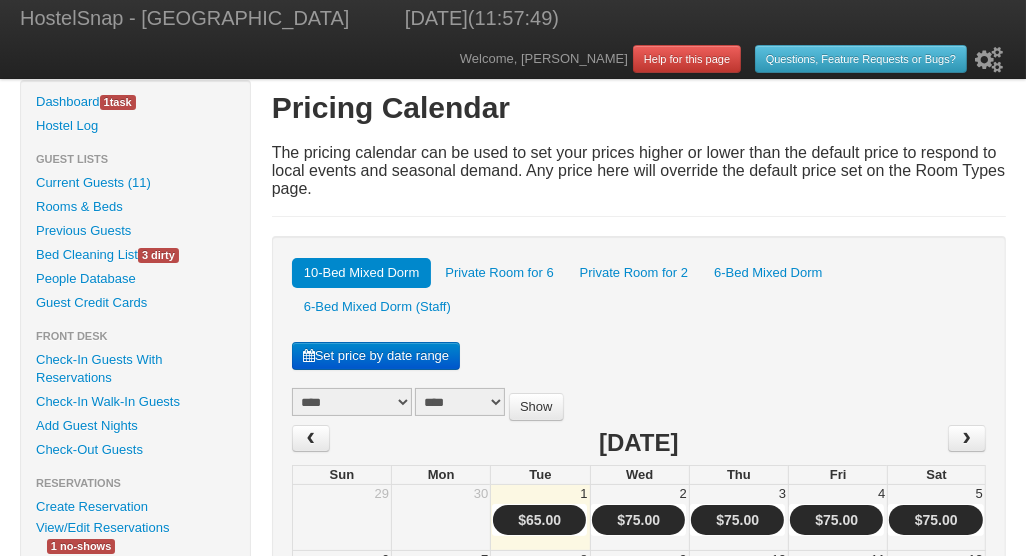 select on "**" 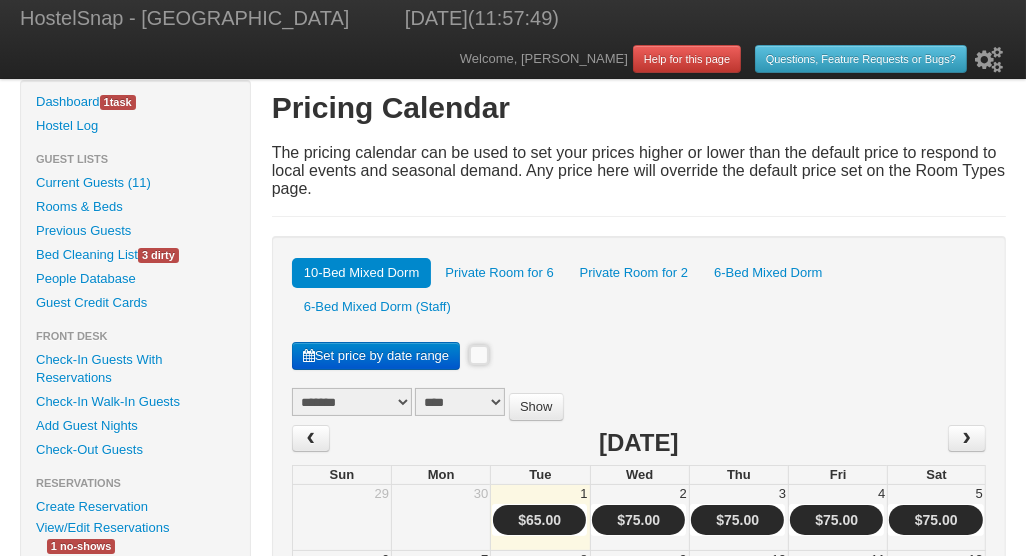 click on "Set price by date range" at bounding box center [376, 356] 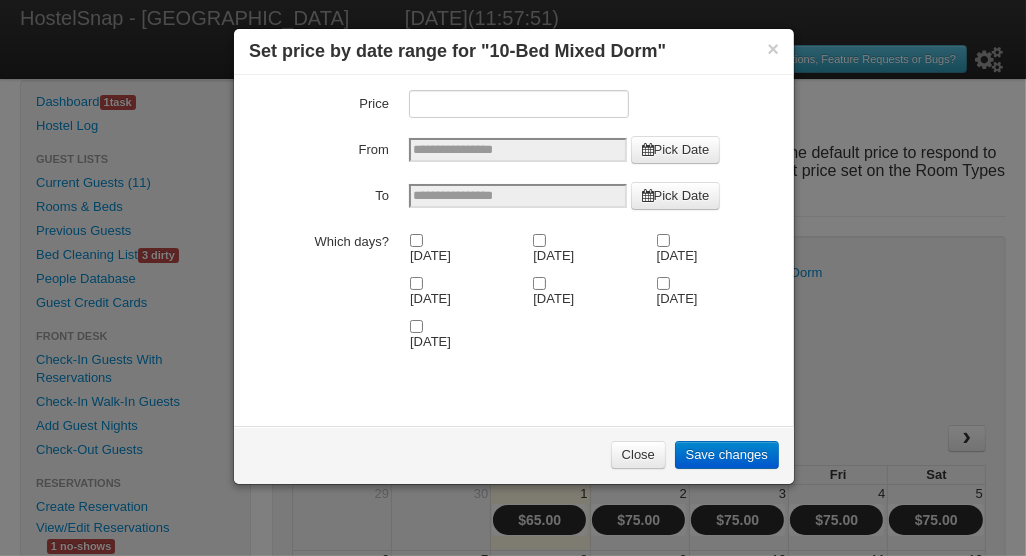 click on "Close" at bounding box center (638, 455) 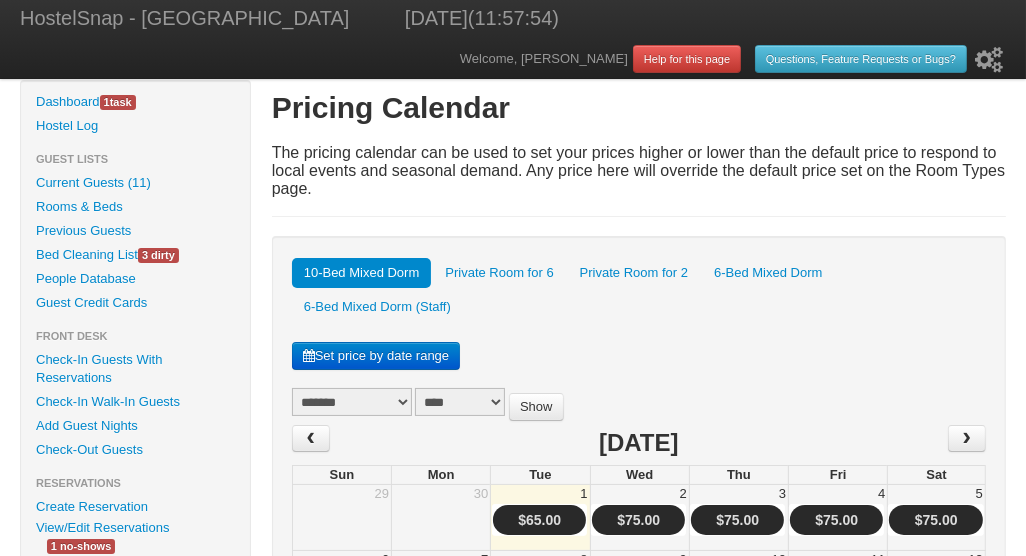 click on "Show" at bounding box center [536, 407] 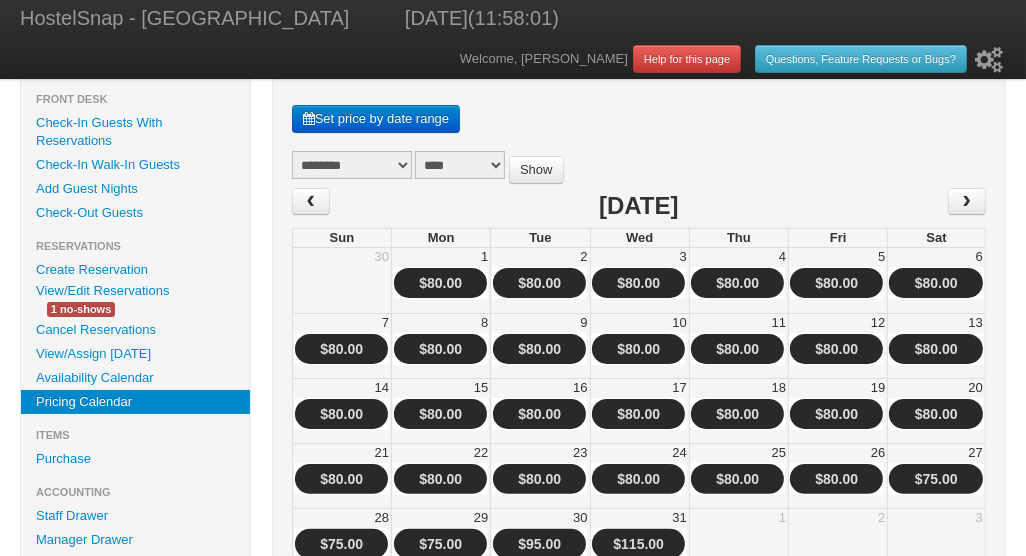 scroll, scrollTop: 274, scrollLeft: 0, axis: vertical 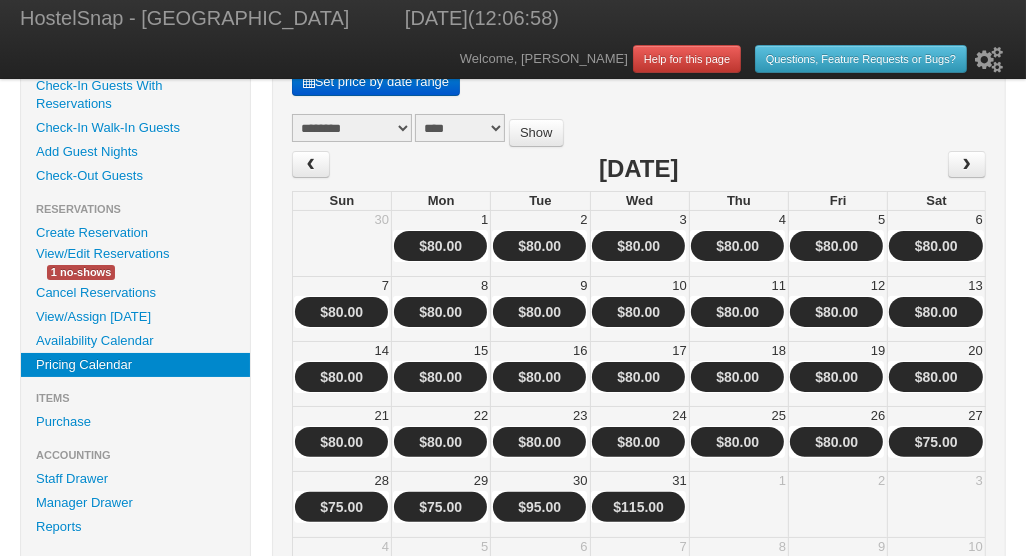 click on "$75.00" at bounding box center [341, 507] 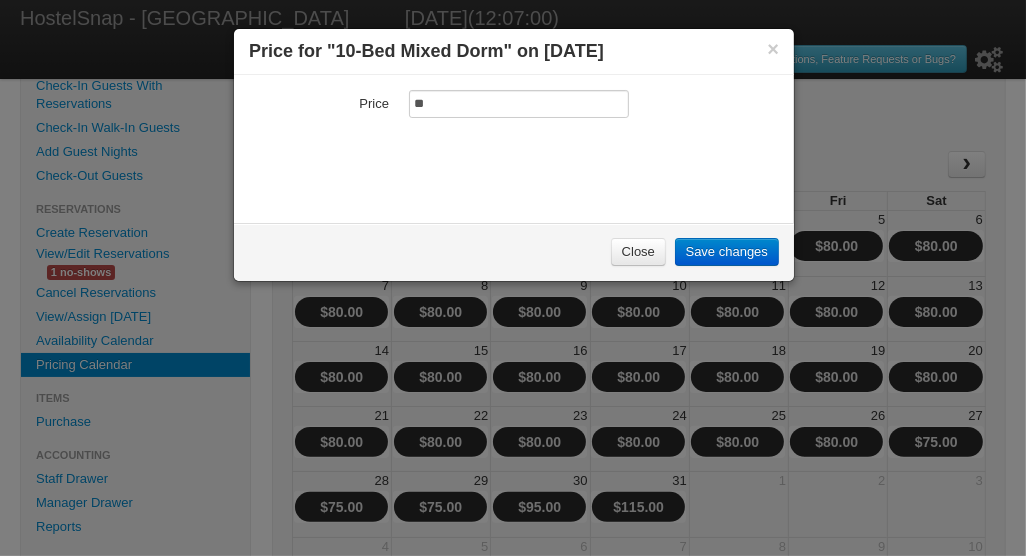 click on "**" at bounding box center (519, 104) 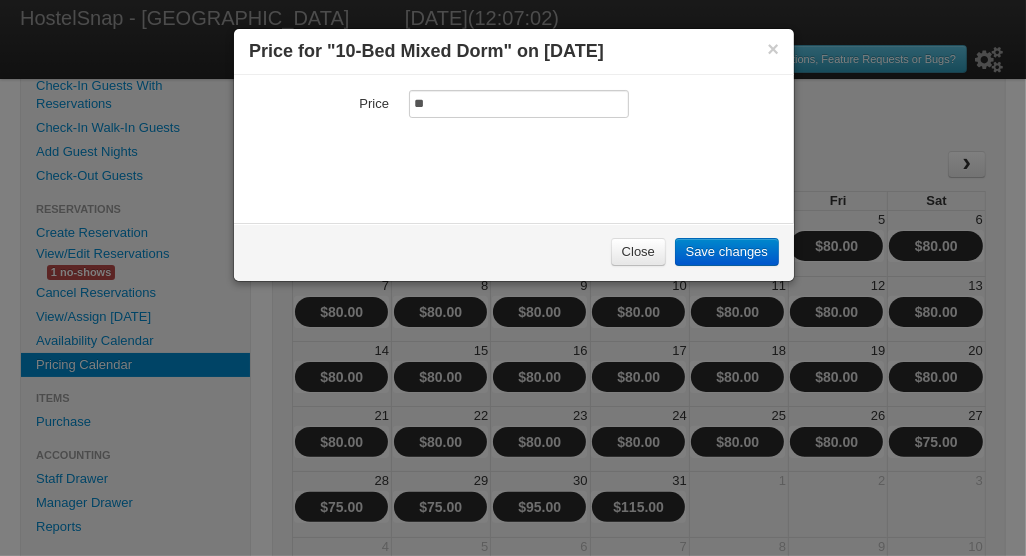 type on "*" 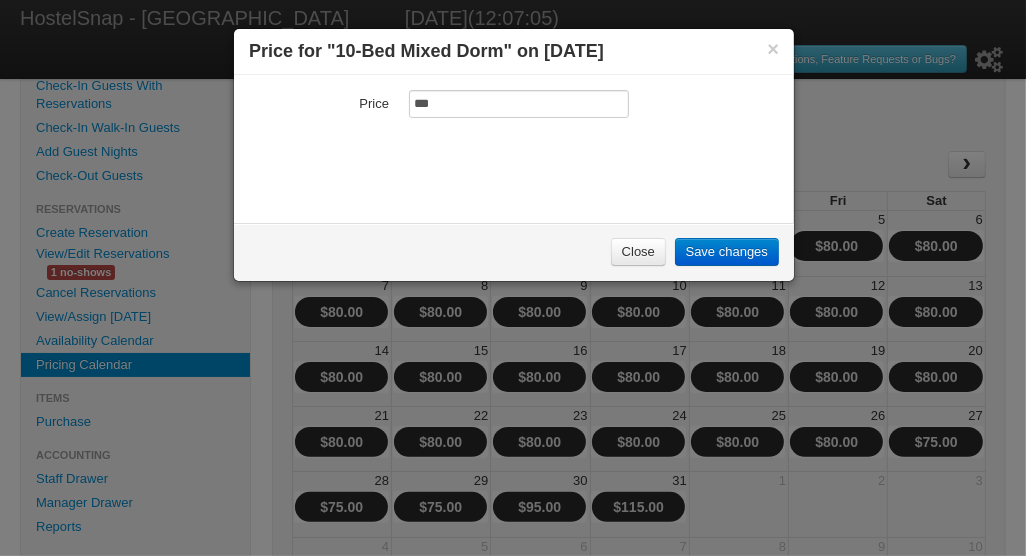 type on "***" 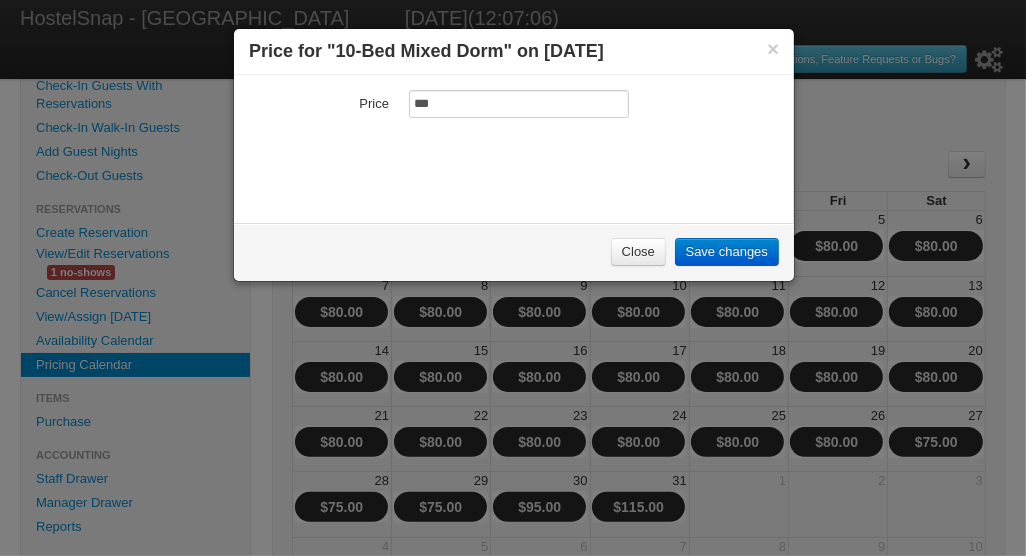 click on "Save changes" at bounding box center [727, 252] 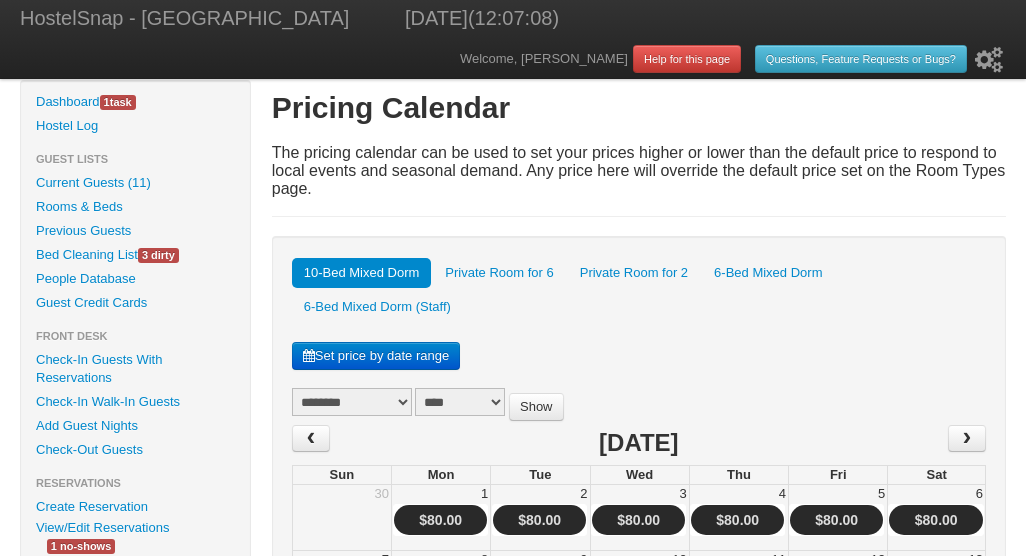 scroll, scrollTop: 269, scrollLeft: 0, axis: vertical 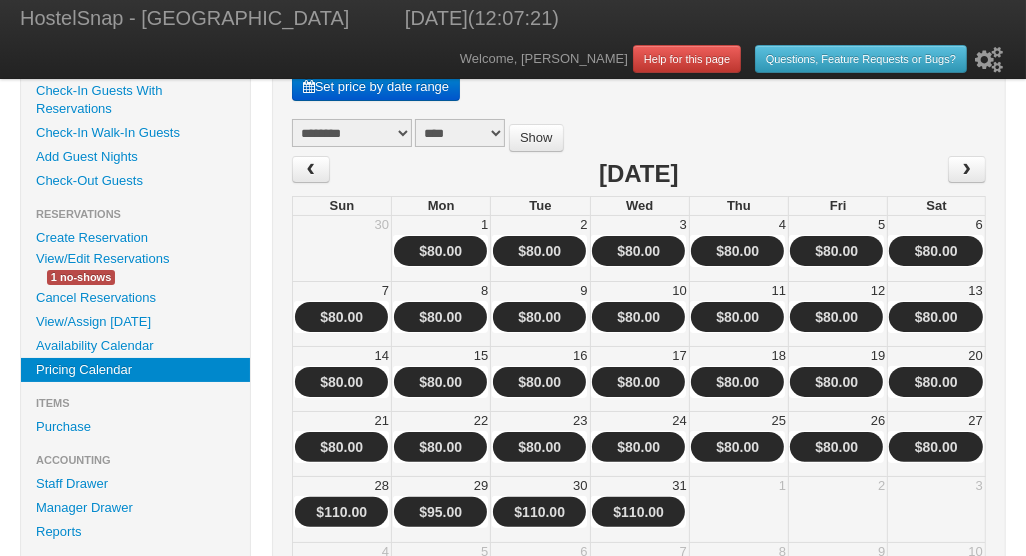 click on "$110.00" at bounding box center (341, 512) 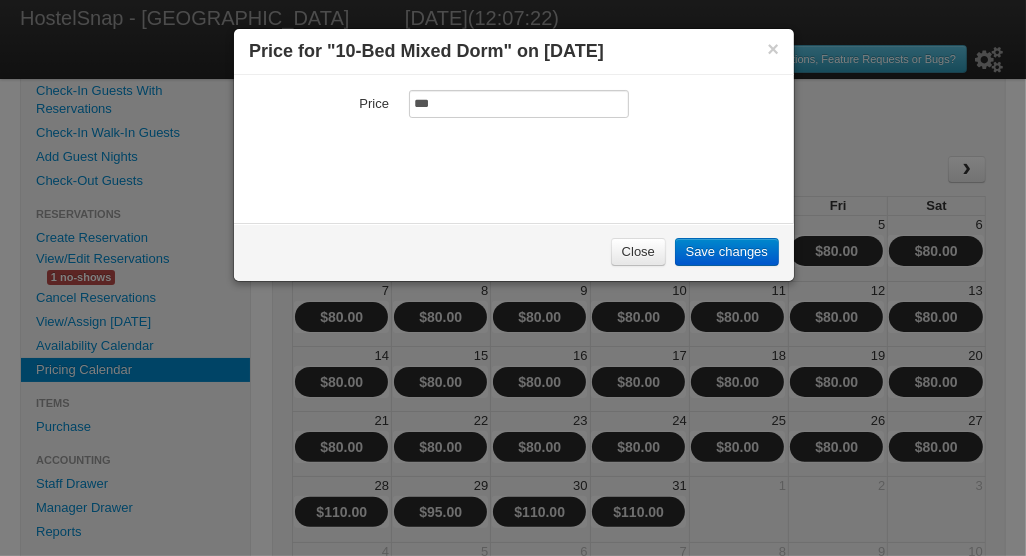 click on "***" at bounding box center [519, 104] 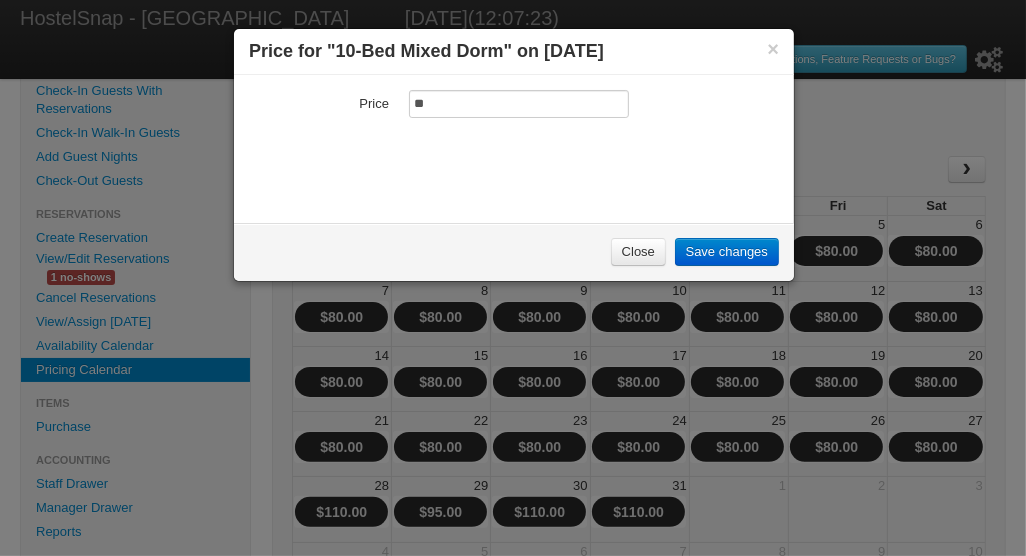 type on "*" 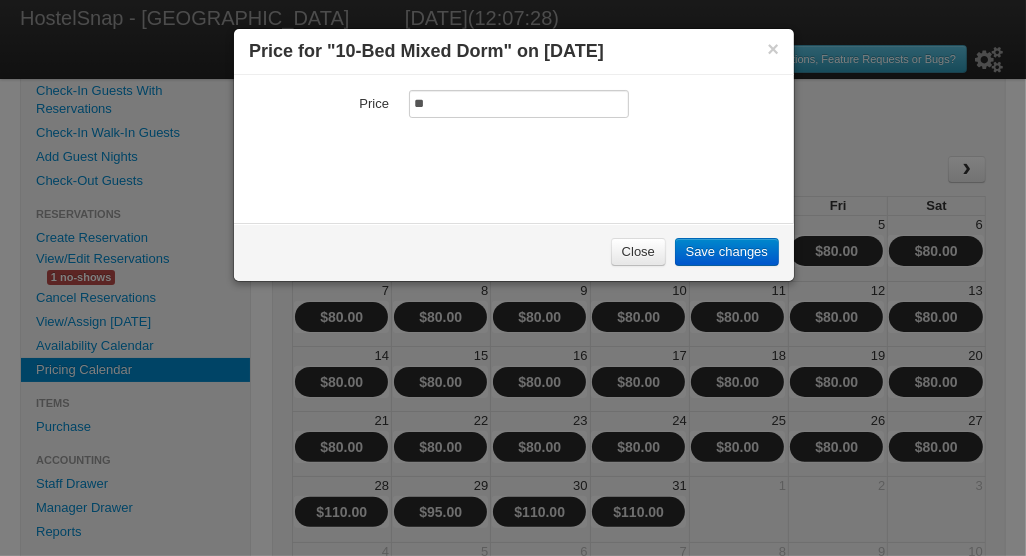 type on "**" 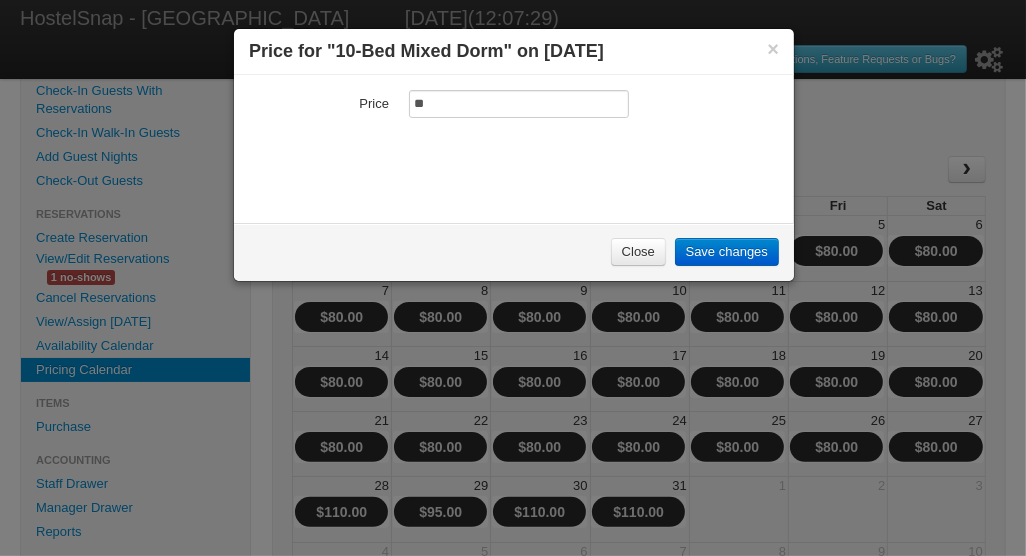 click on "Save changes" at bounding box center [727, 252] 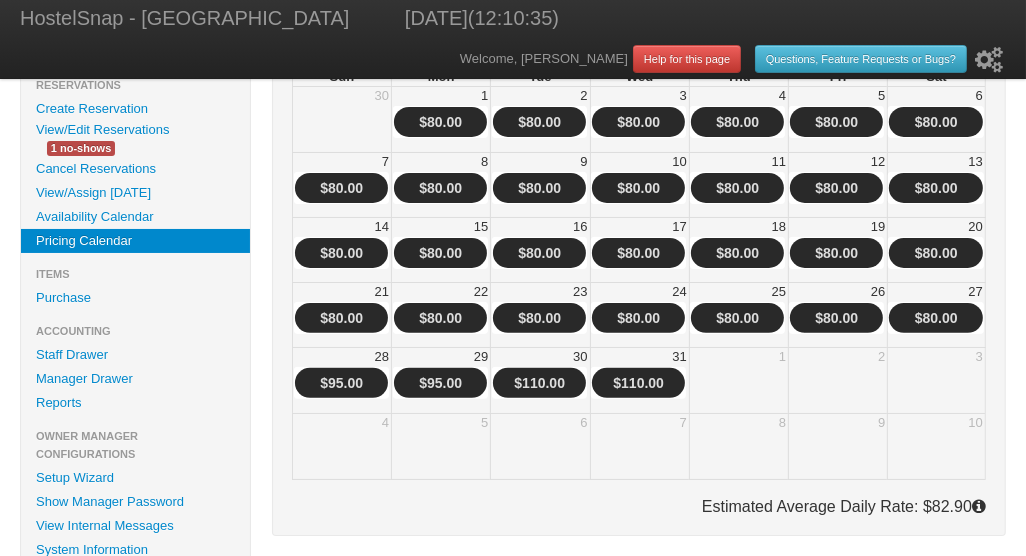 scroll, scrollTop: 454, scrollLeft: 0, axis: vertical 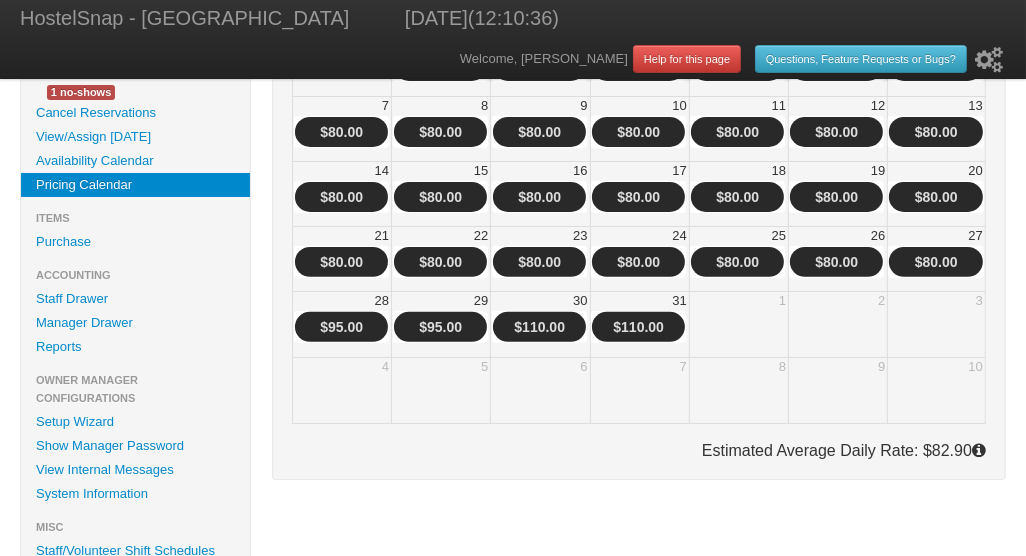 click on "$95.00" at bounding box center (341, 327) 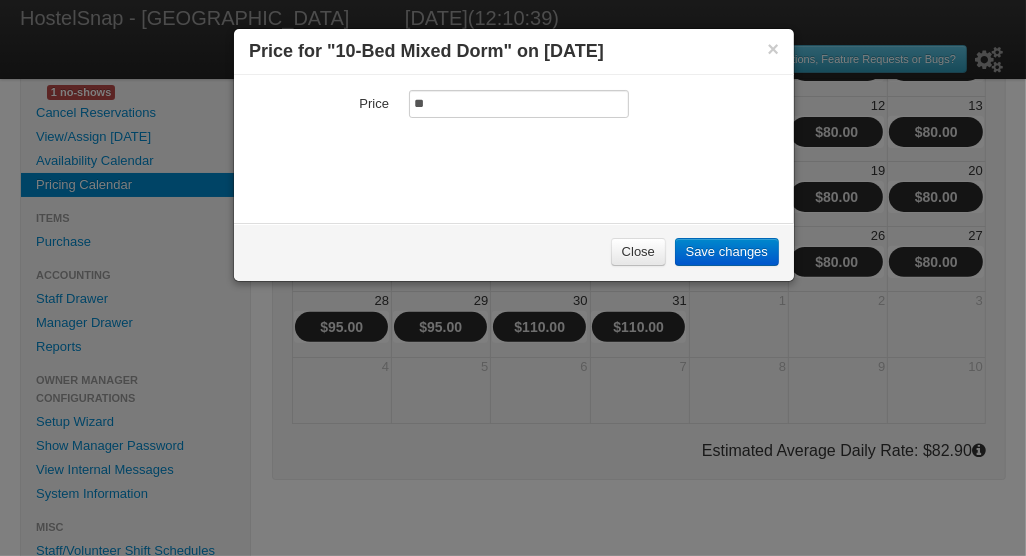 click on "**" at bounding box center (519, 104) 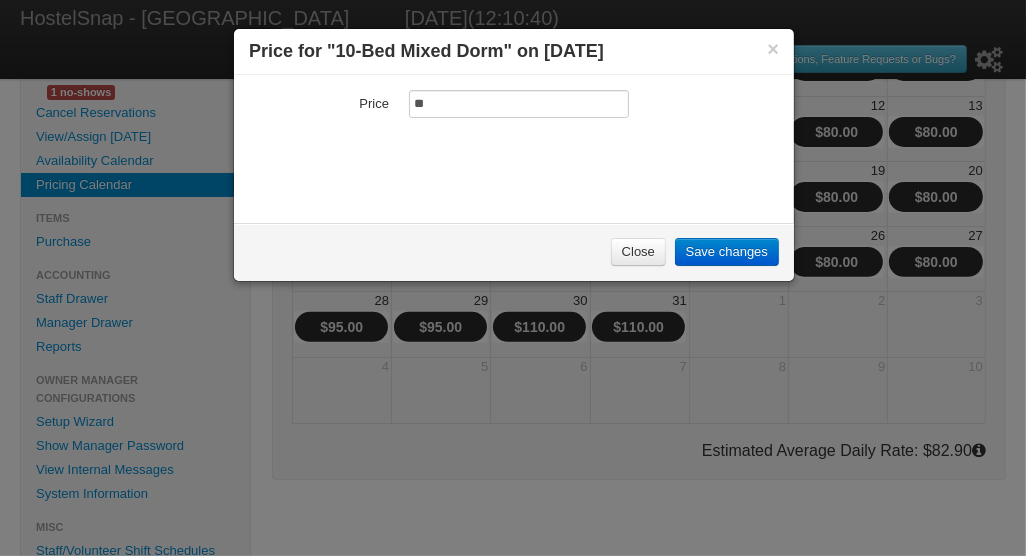 type on "*" 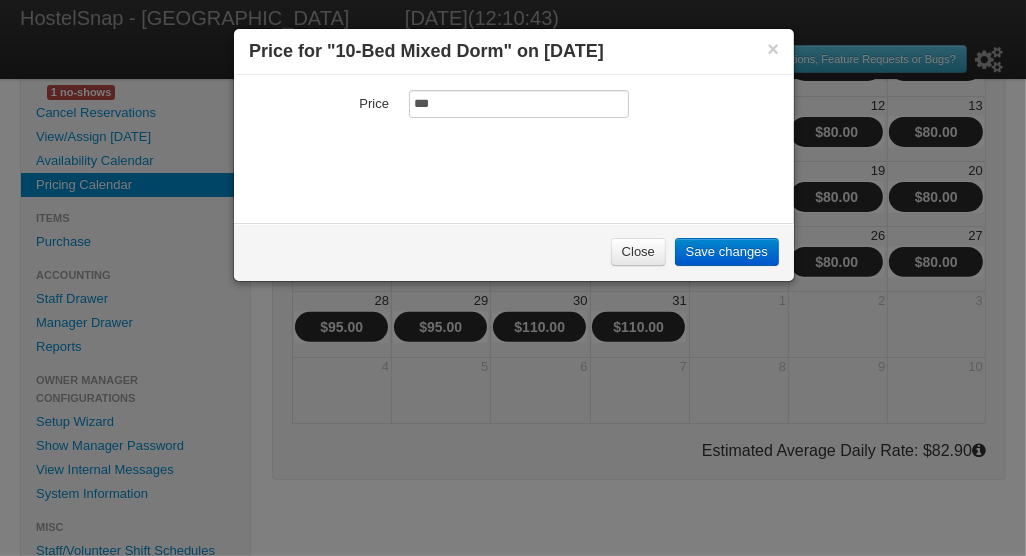 type on "***" 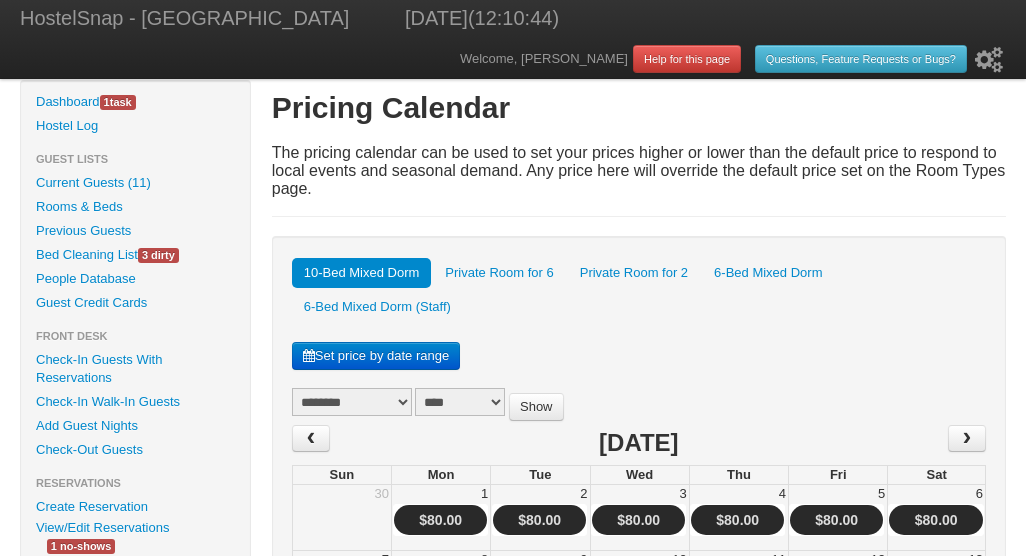 scroll, scrollTop: 450, scrollLeft: 0, axis: vertical 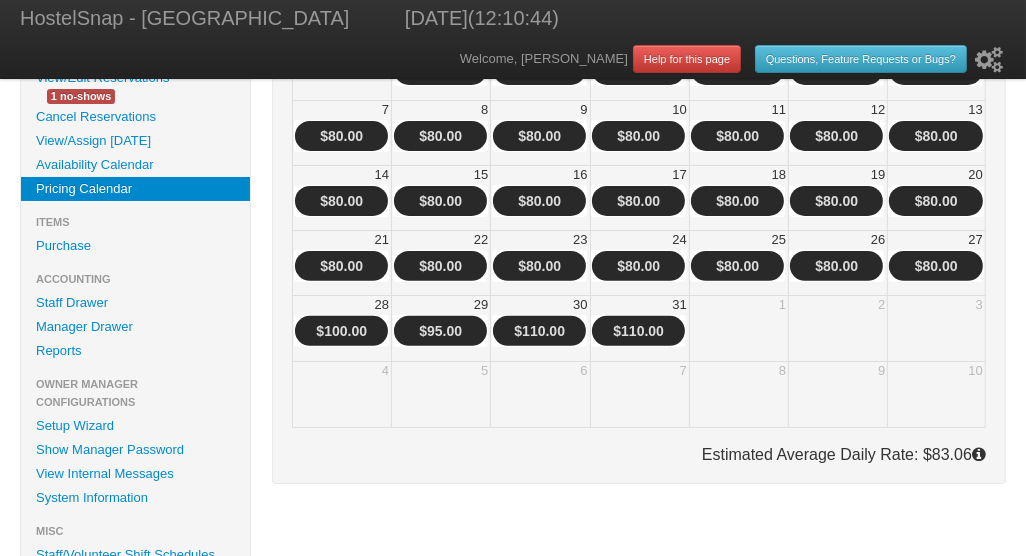 click on "$95.00" at bounding box center (440, 331) 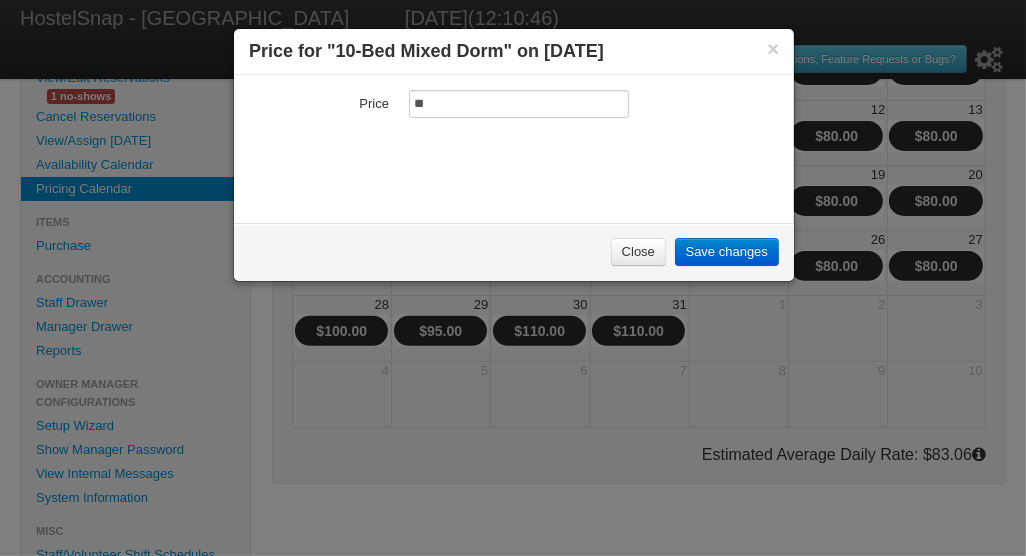 click on "**" at bounding box center [519, 104] 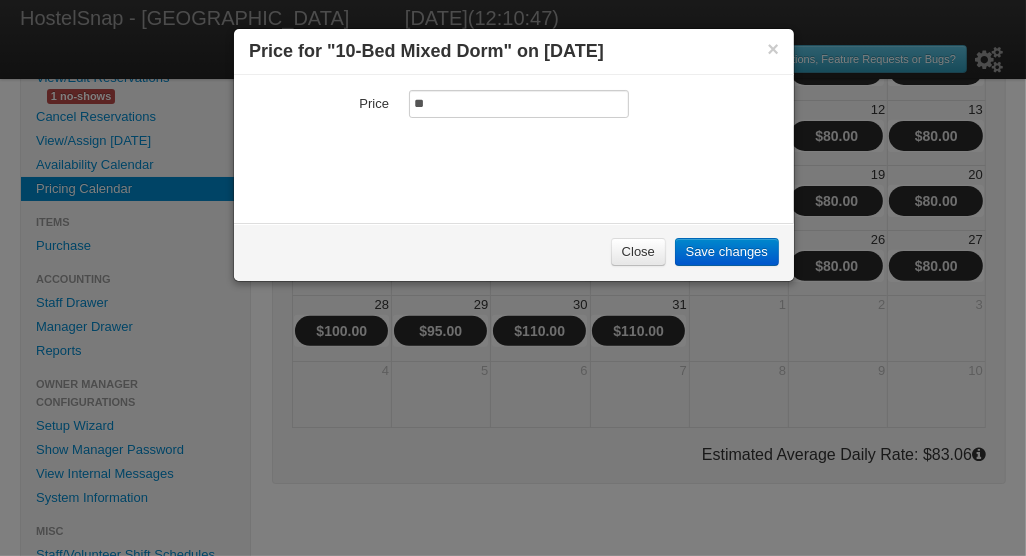 type on "*" 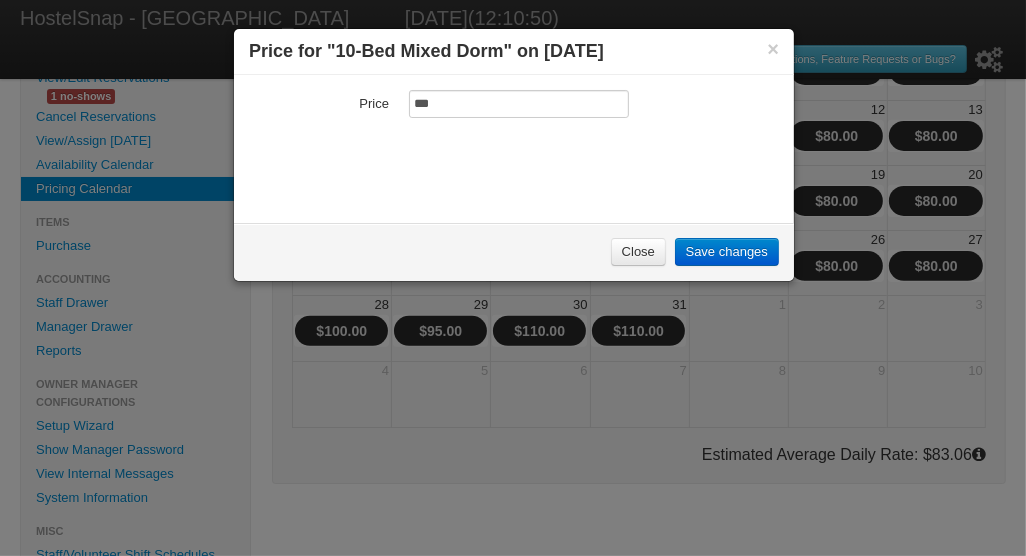 type on "***" 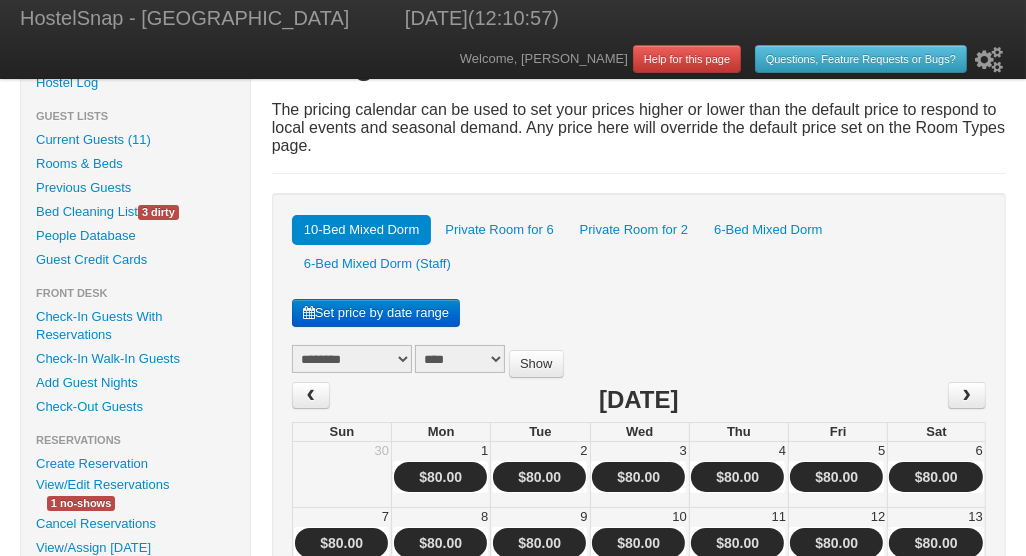 scroll, scrollTop: 30, scrollLeft: 0, axis: vertical 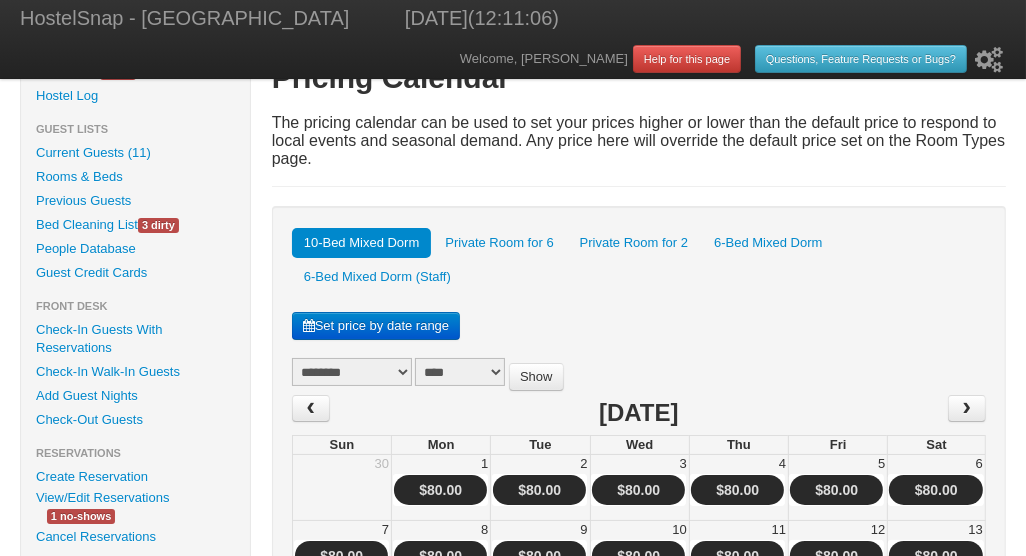 click on "Private Room for 6" at bounding box center (499, 243) 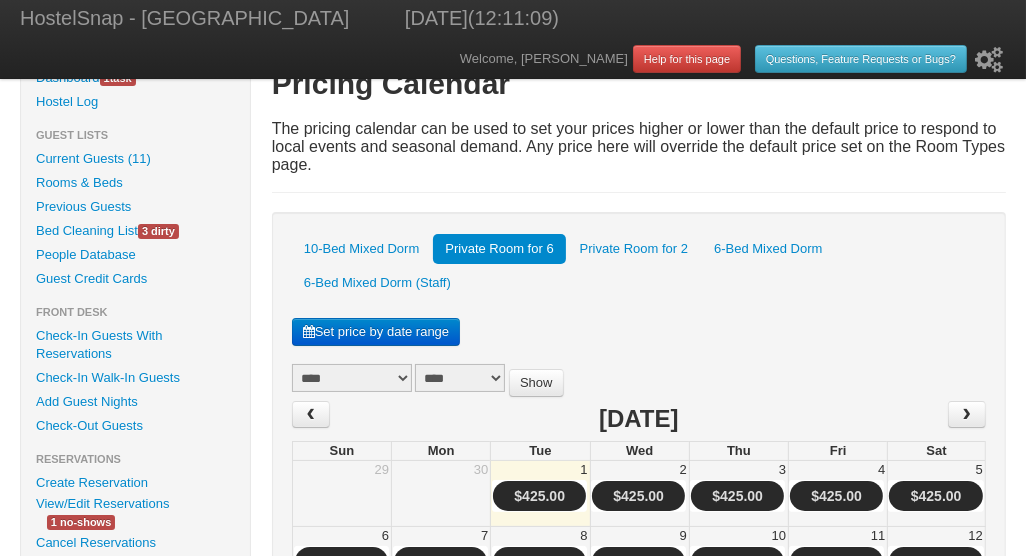 scroll, scrollTop: 32, scrollLeft: 0, axis: vertical 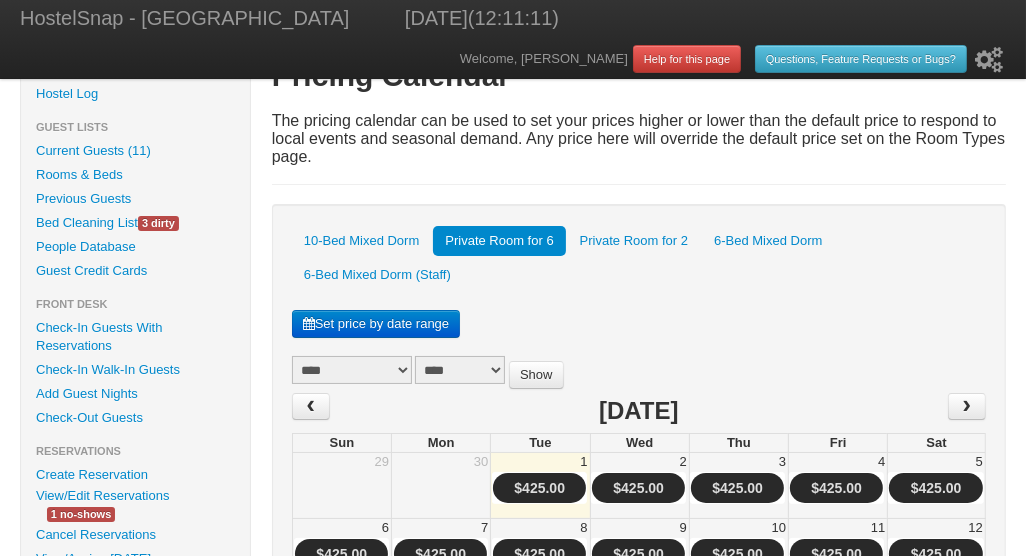 click on "*******
********
*****
*****
***
****
****
******
*********
*******
********
********" at bounding box center (352, 370) 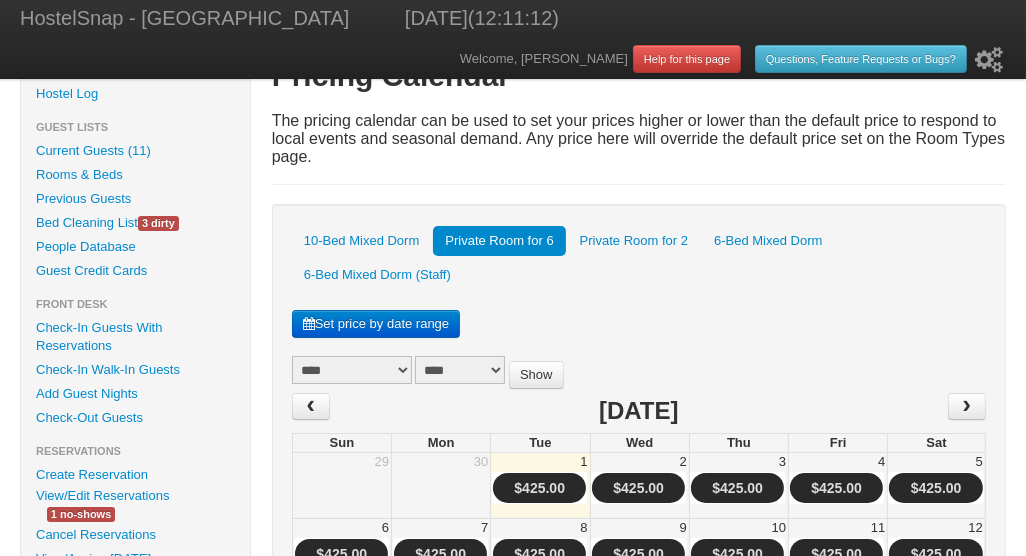 select on "**" 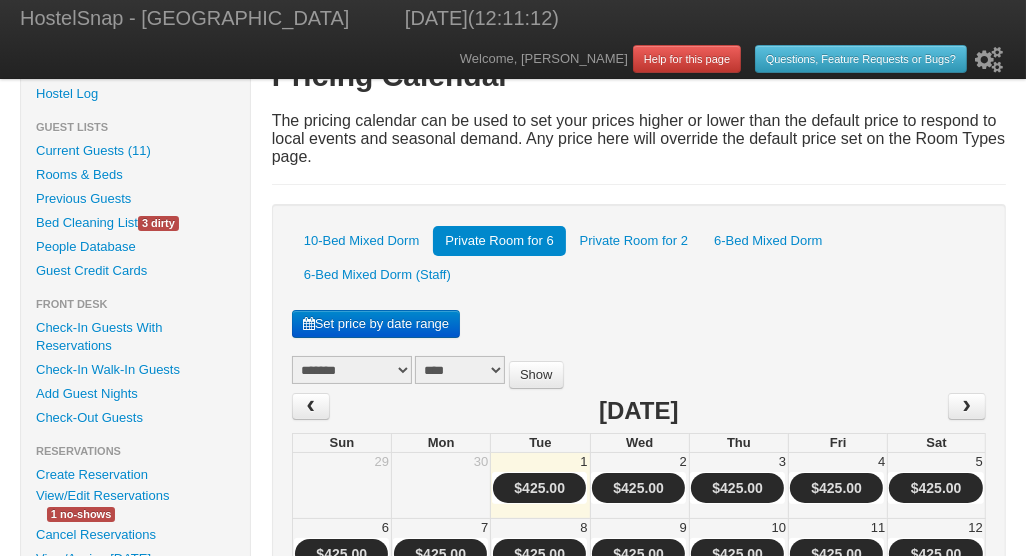 click on "*******
********
*****
*****
***
****
****
******
*********
*******
********
********" at bounding box center [352, 370] 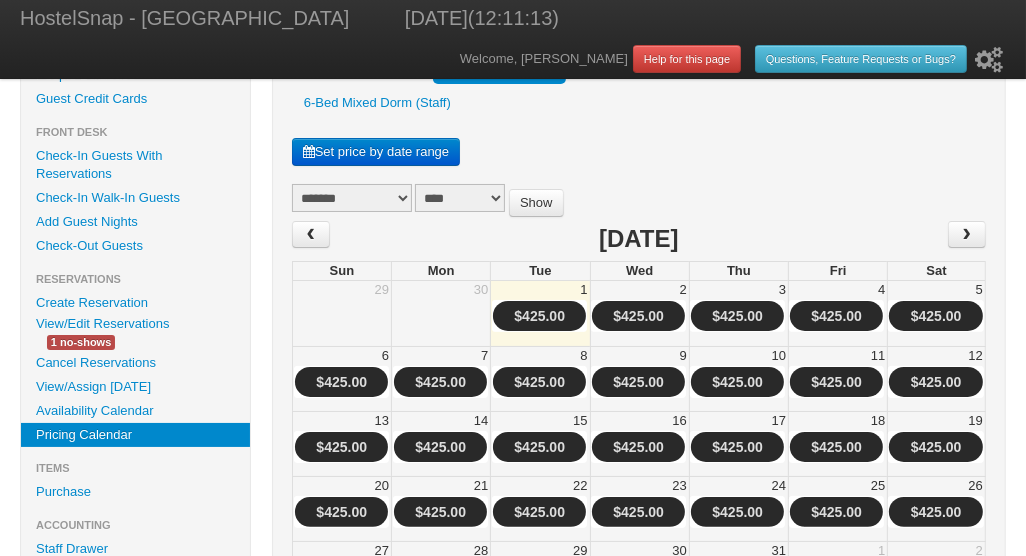 scroll, scrollTop: 204, scrollLeft: 0, axis: vertical 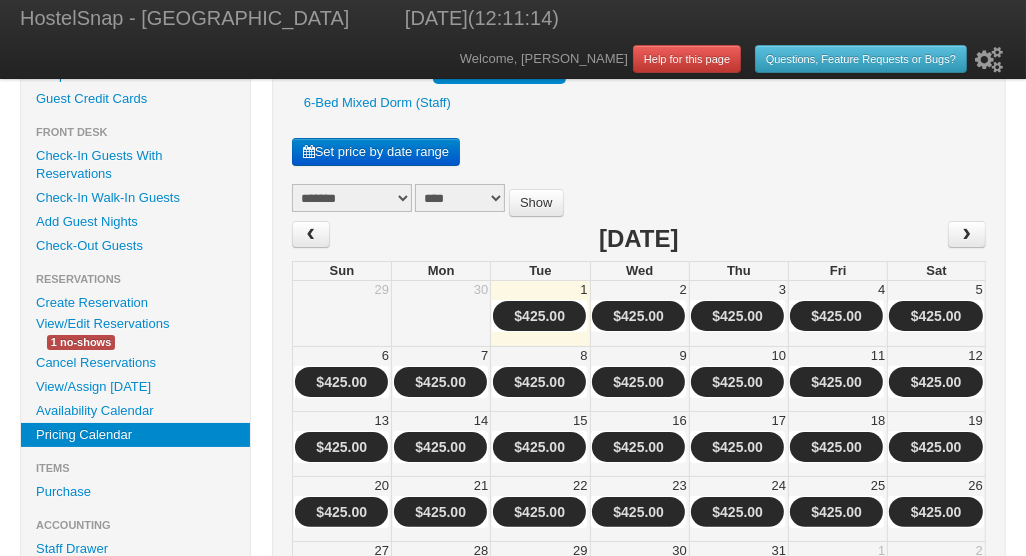 click on "Show" at bounding box center [536, 203] 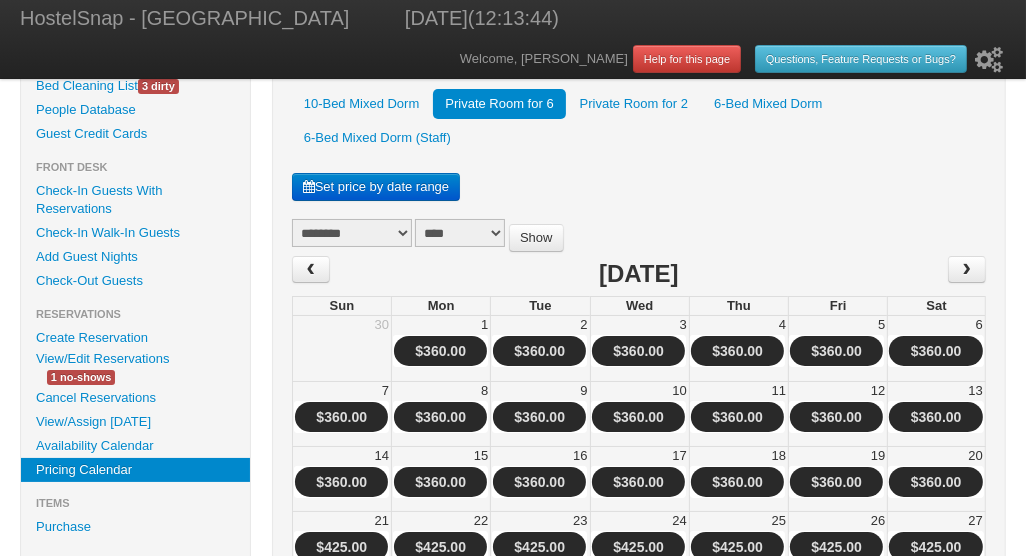 scroll, scrollTop: 169, scrollLeft: 0, axis: vertical 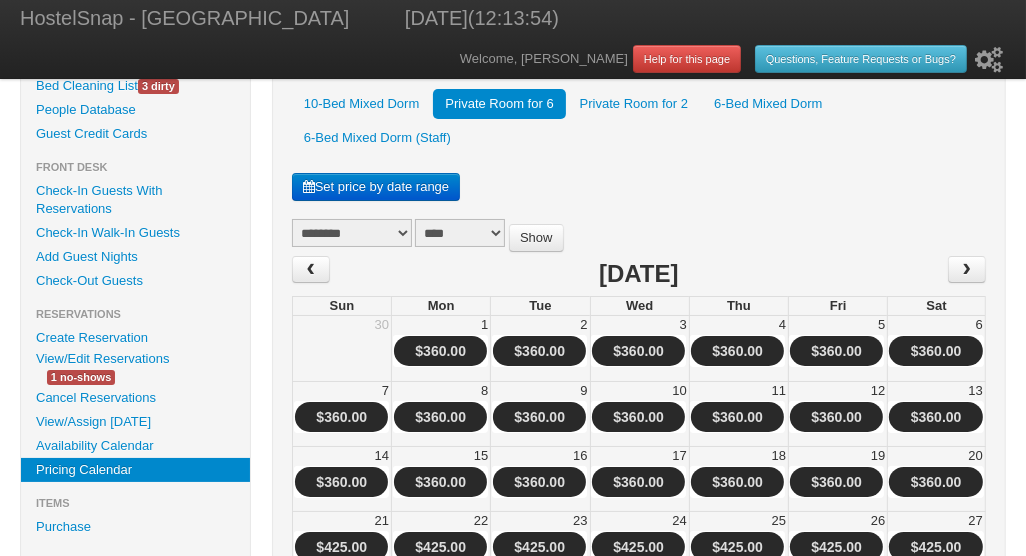 click on "10-Bed Mixed Dorm" at bounding box center [362, 104] 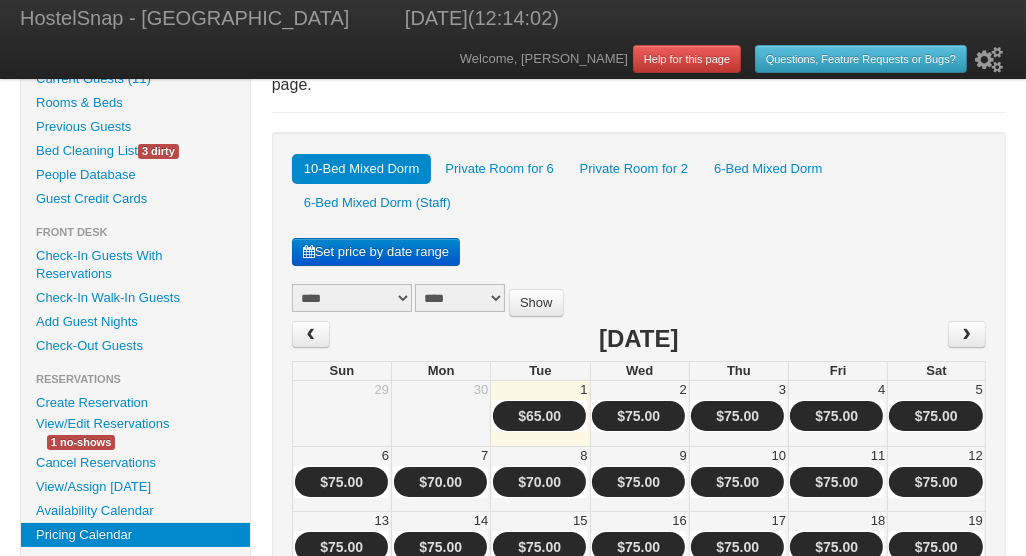scroll, scrollTop: 90, scrollLeft: 0, axis: vertical 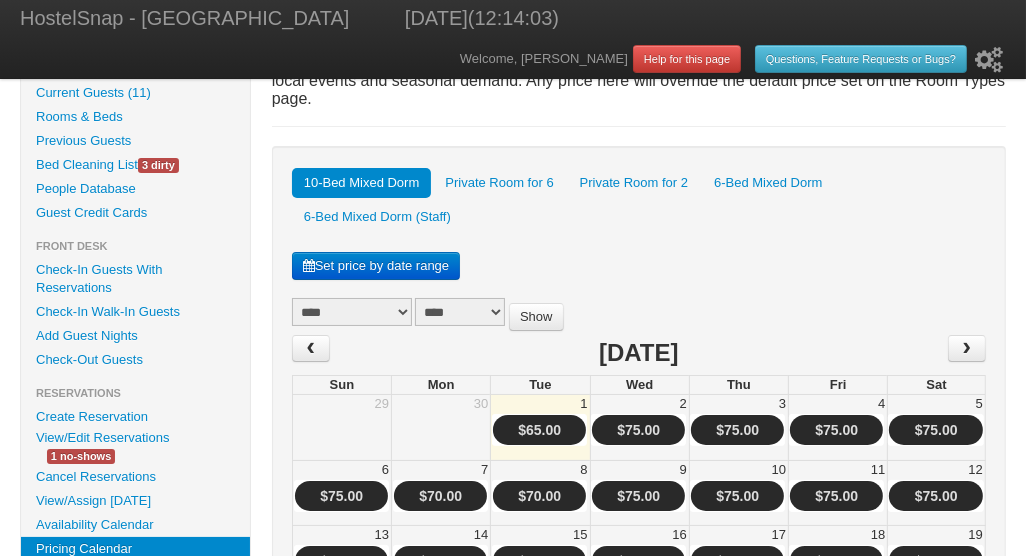 click on "*******
********
*****
*****
***
****
****
******
*********
*******
********
********" at bounding box center (352, 312) 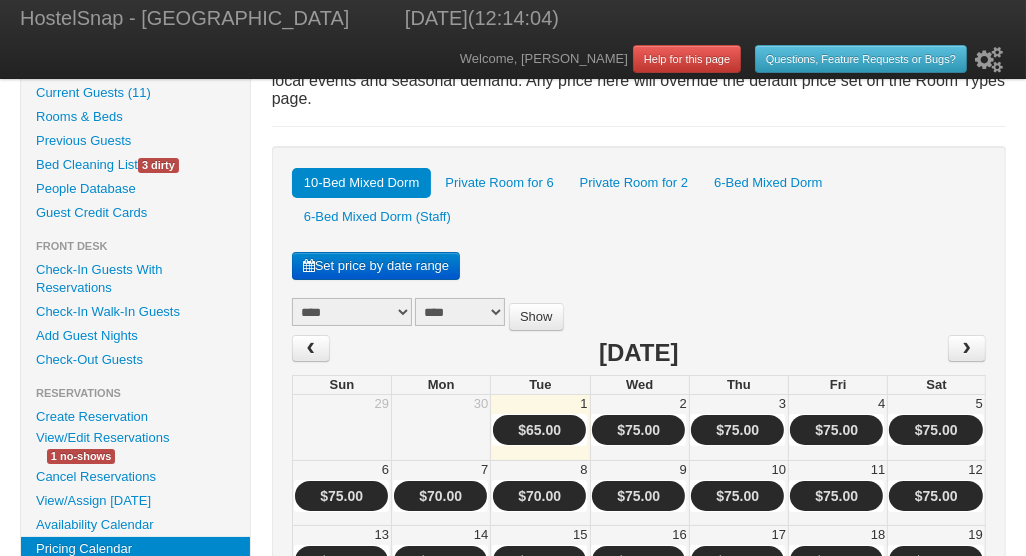 select on "**" 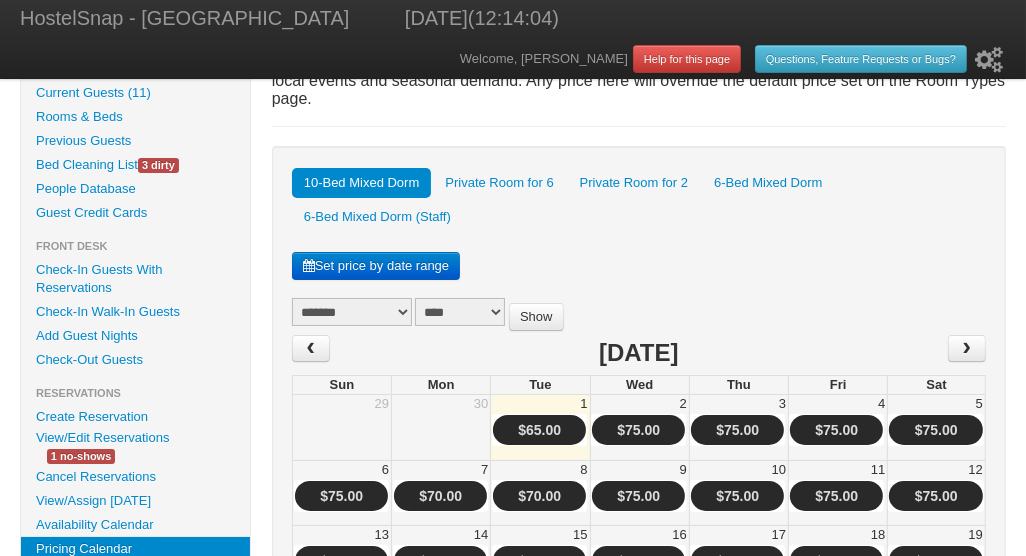 click on "*******
********
*****
*****
***
****
****
******
*********
*******
********
********" at bounding box center (352, 312) 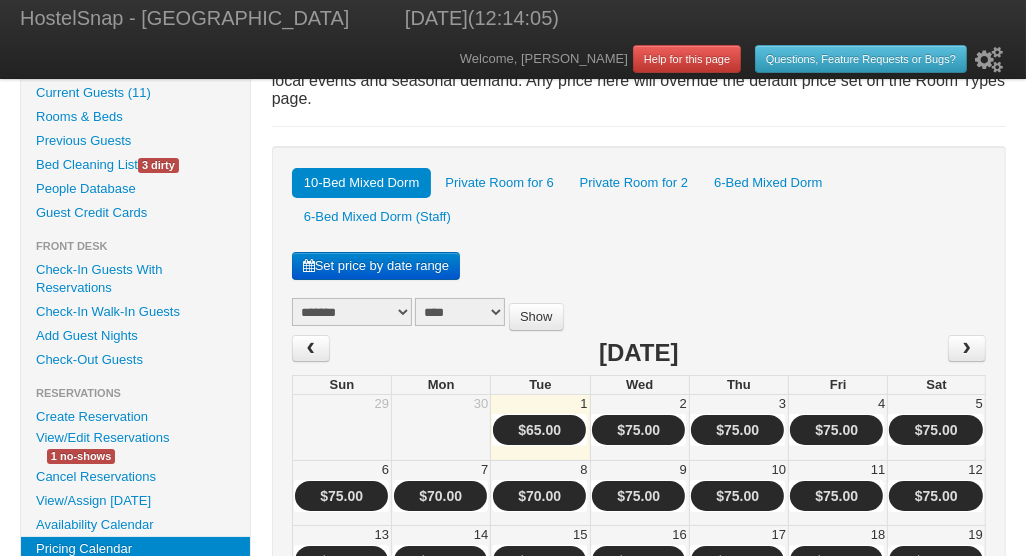 click on "Show" at bounding box center (536, 317) 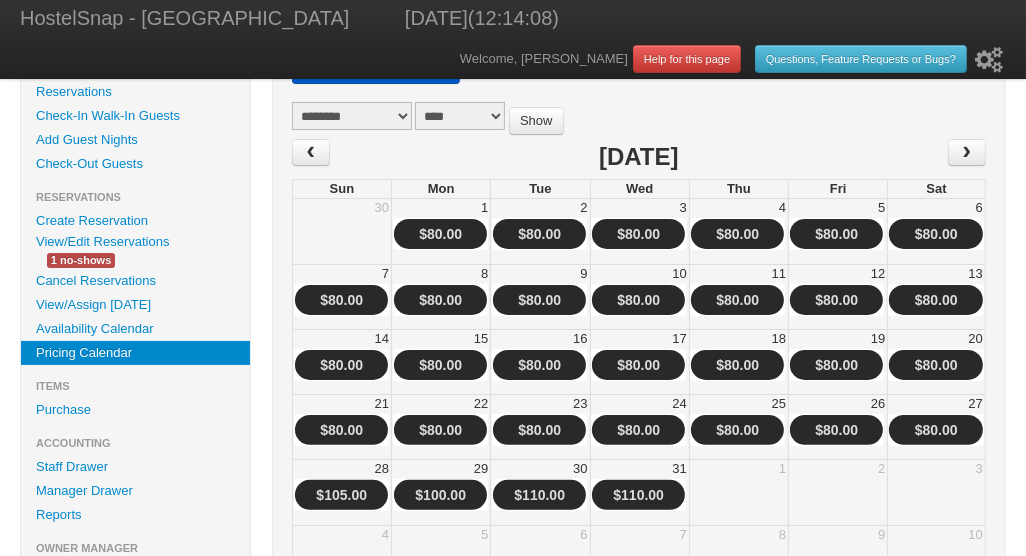 scroll, scrollTop: 288, scrollLeft: 0, axis: vertical 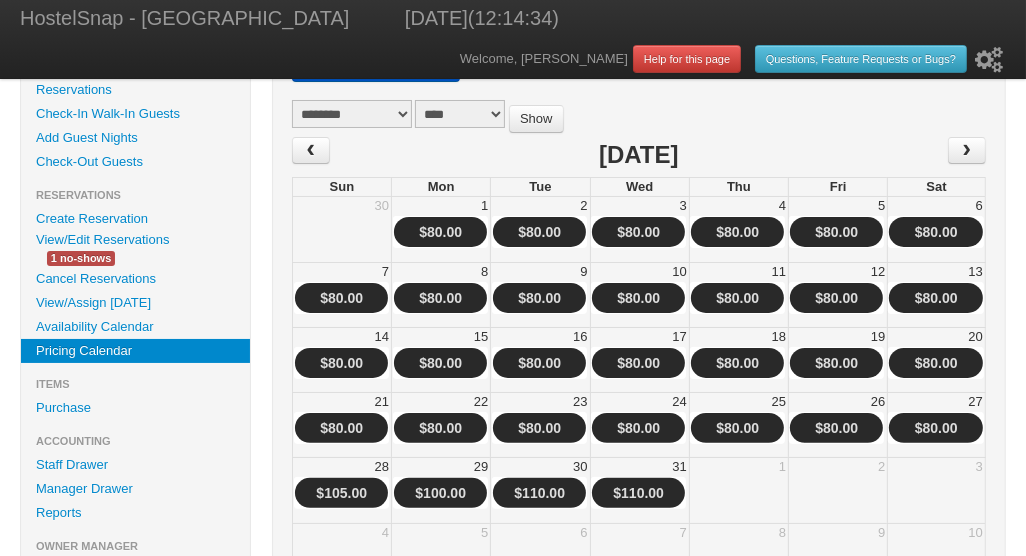 click on "$100.00" at bounding box center [440, 493] 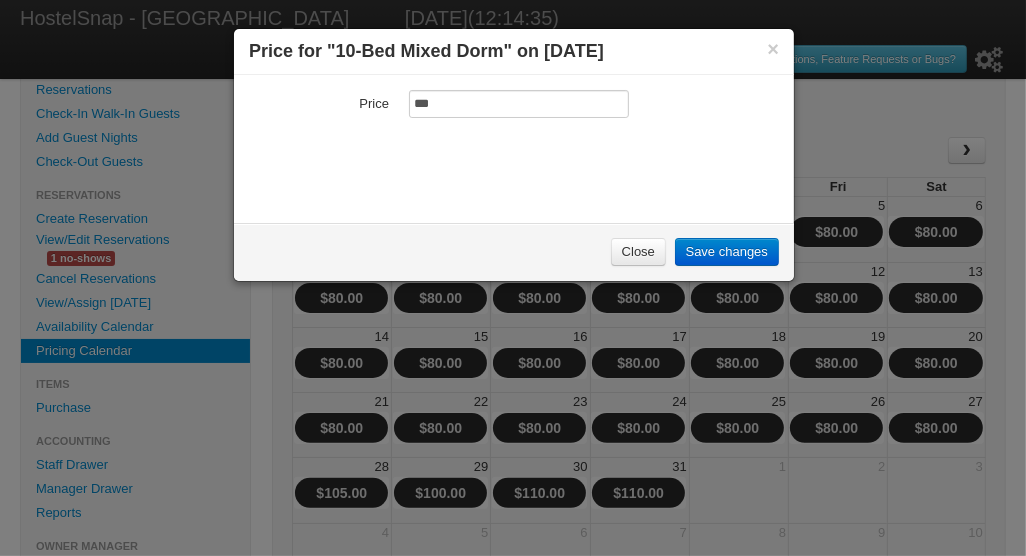 click on "***" at bounding box center (519, 104) 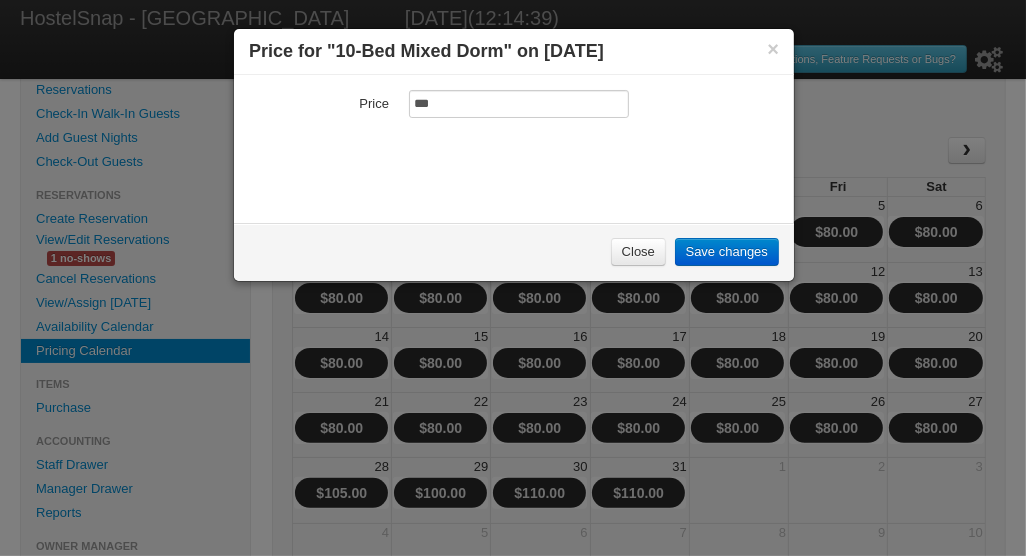 type on "***" 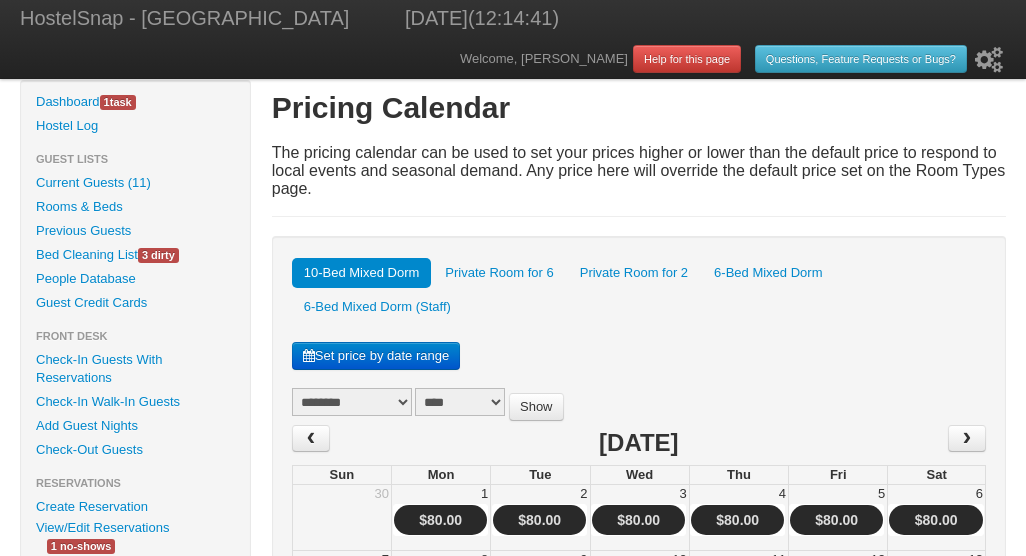 scroll, scrollTop: 288, scrollLeft: 0, axis: vertical 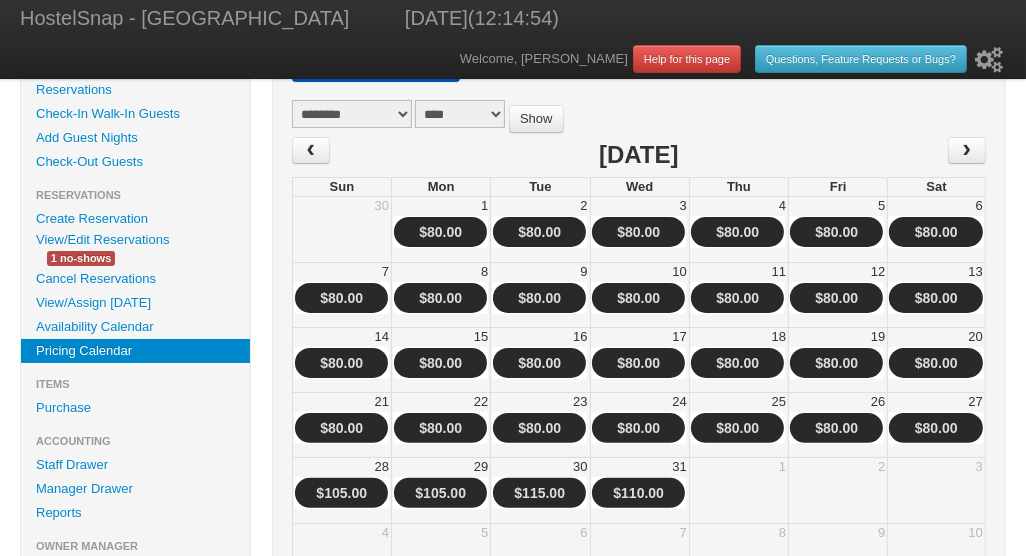 click on "$115.00" at bounding box center [539, 493] 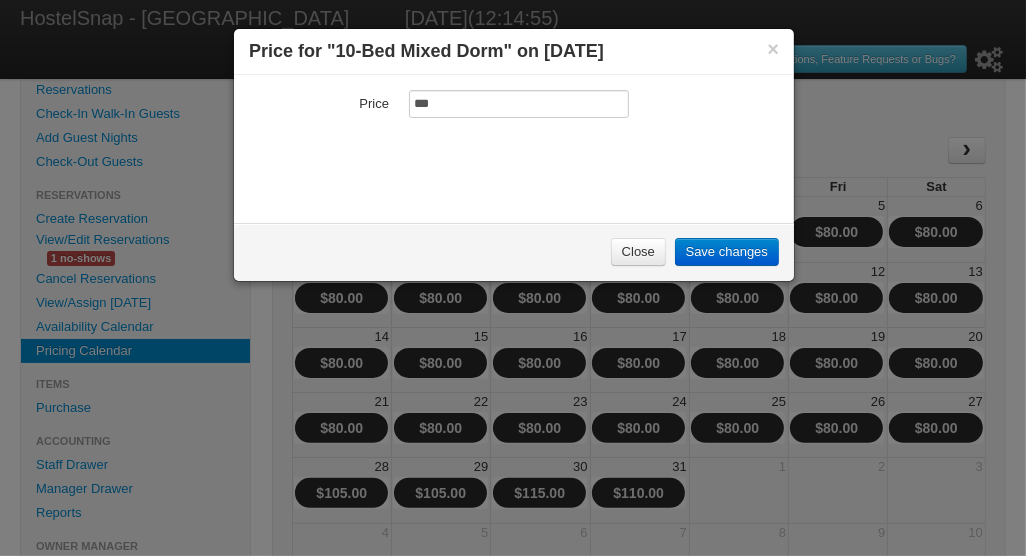 click on "***" at bounding box center [519, 104] 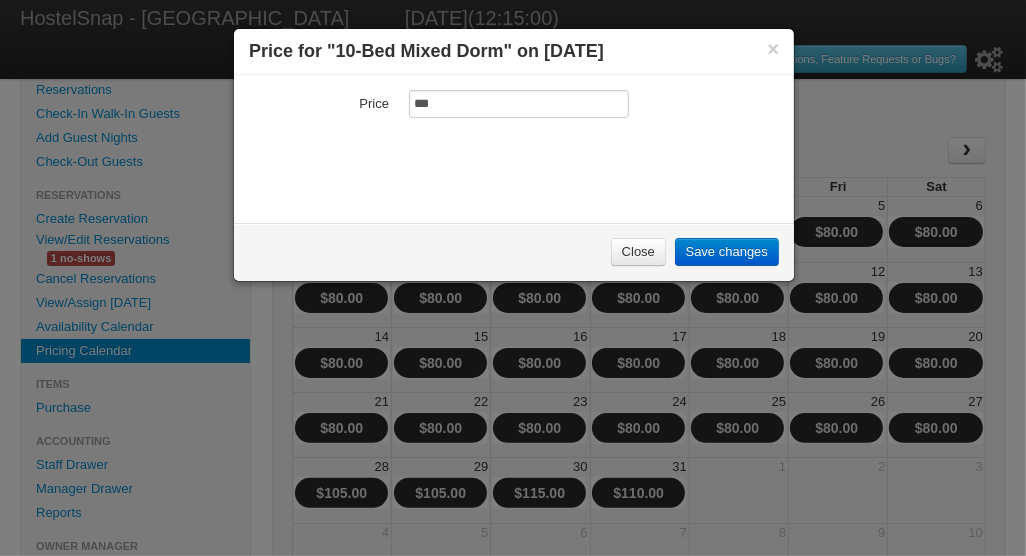 type on "***" 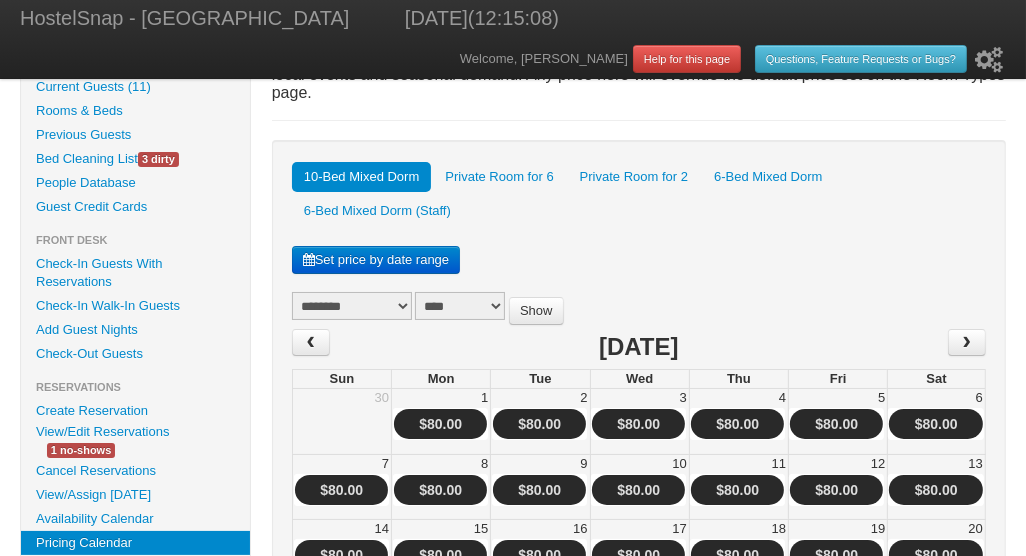 scroll, scrollTop: 109, scrollLeft: 0, axis: vertical 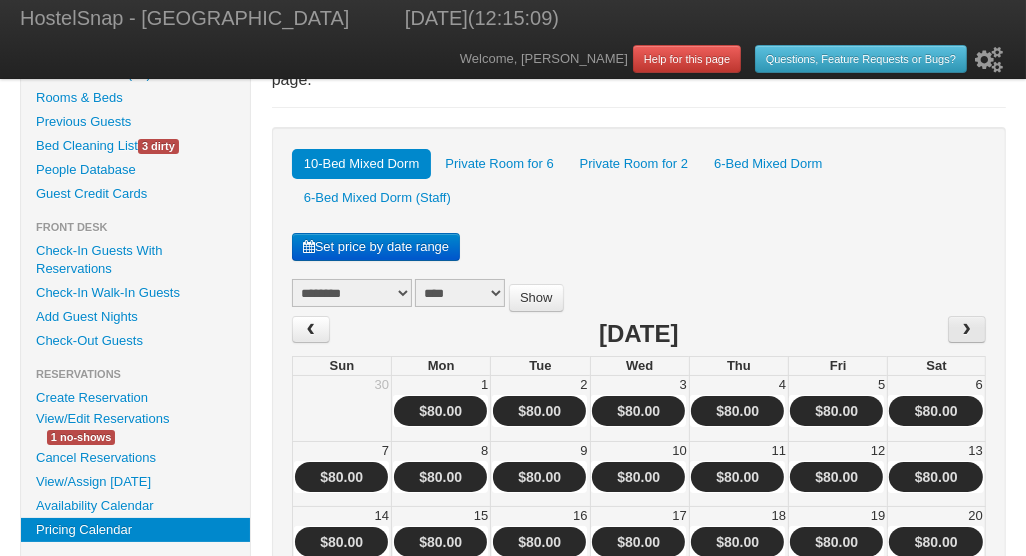 click on "›" at bounding box center [967, 329] 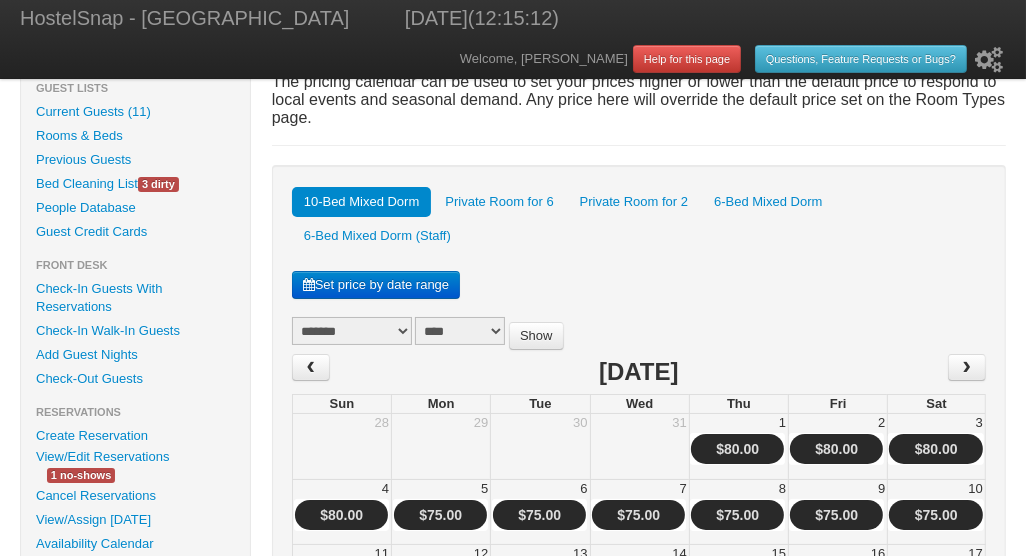 scroll, scrollTop: 105, scrollLeft: 0, axis: vertical 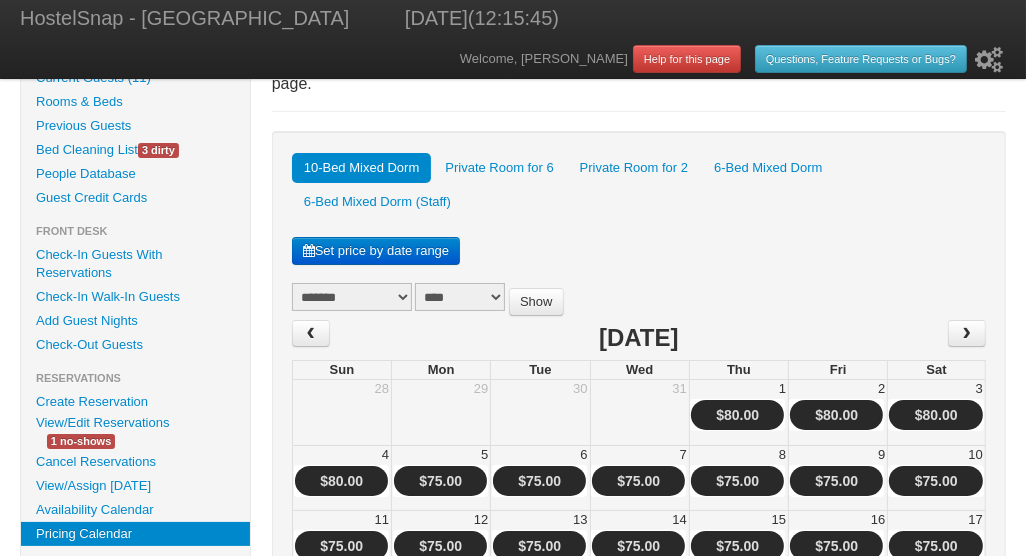 click on "**** ****
****
****
****
****
****
****
****
****
****
****" at bounding box center [460, 297] 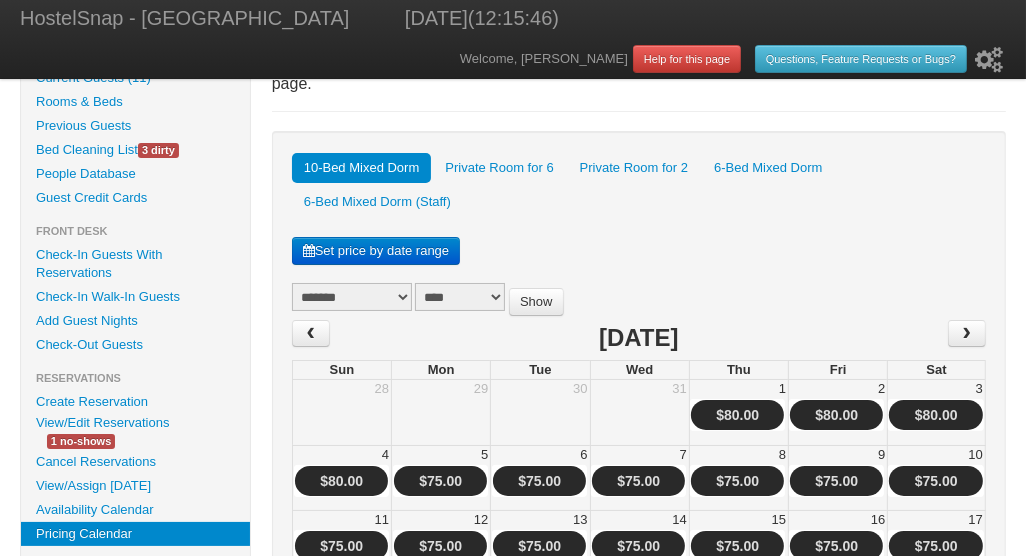 select on "****" 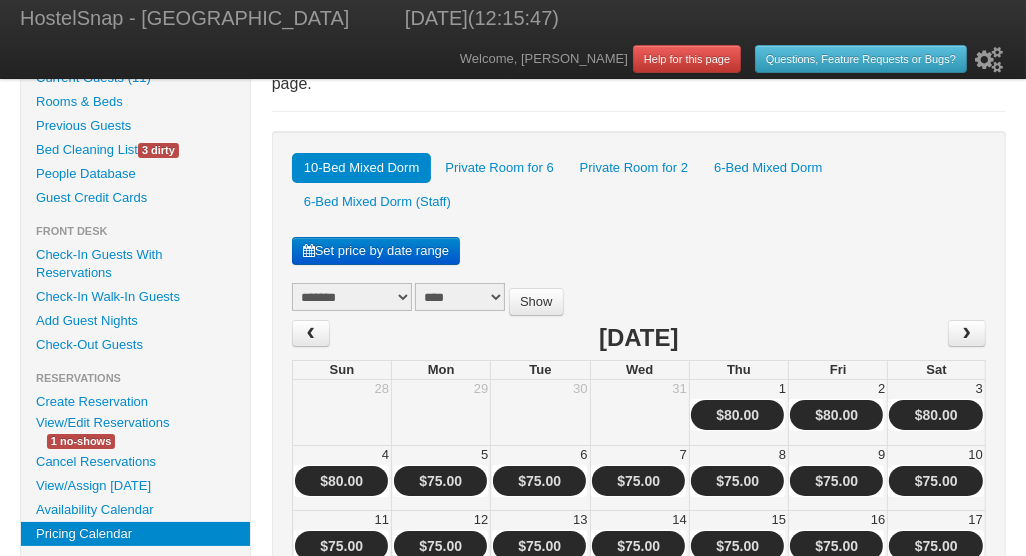click on "Show" at bounding box center [536, 302] 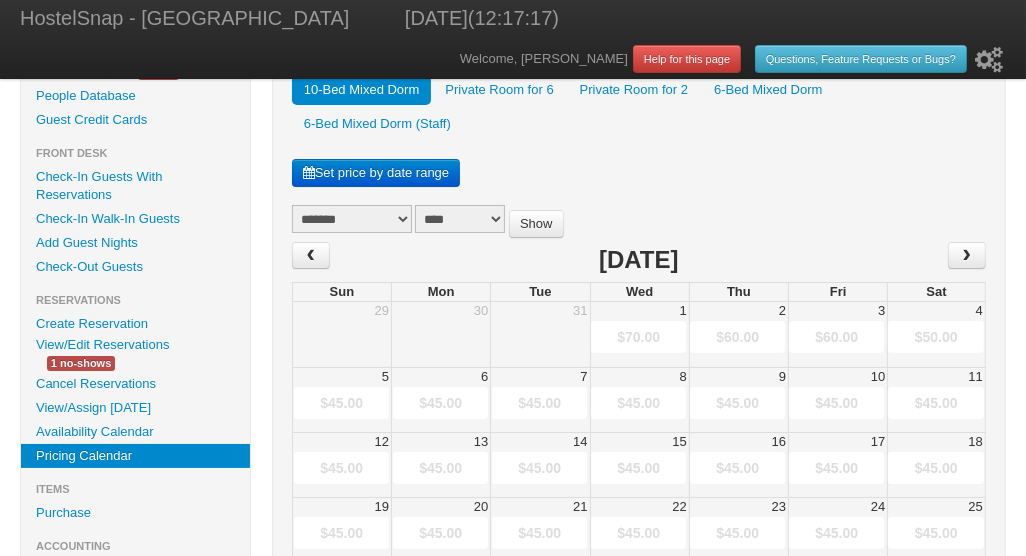 scroll, scrollTop: 101, scrollLeft: 0, axis: vertical 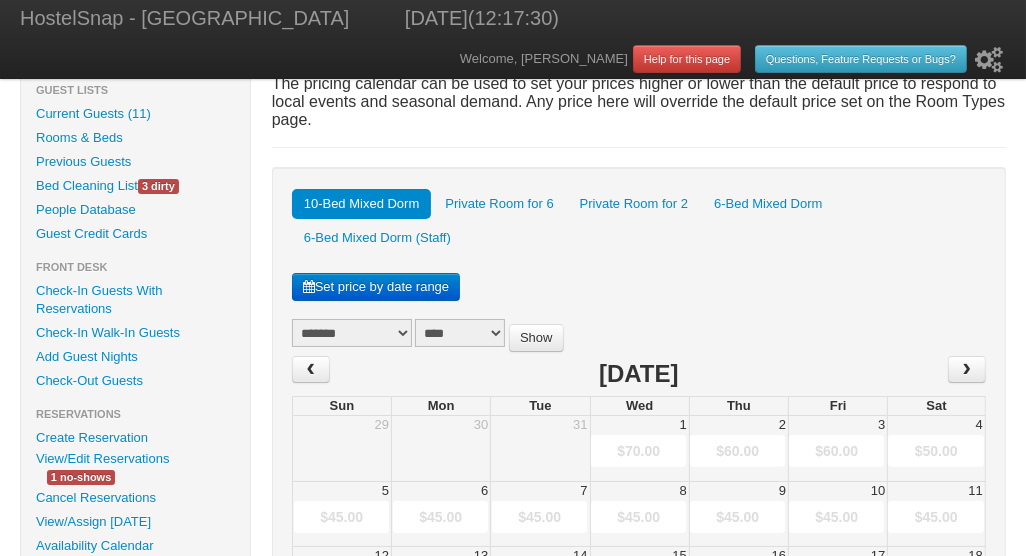 click on "6-Bed Mixed Dorm" at bounding box center [768, 204] 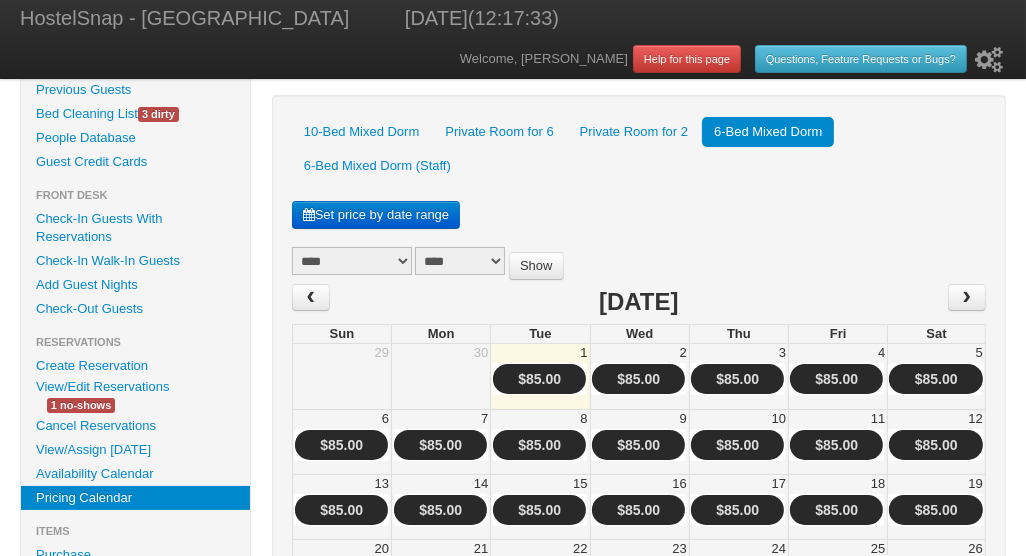 scroll, scrollTop: 184, scrollLeft: 0, axis: vertical 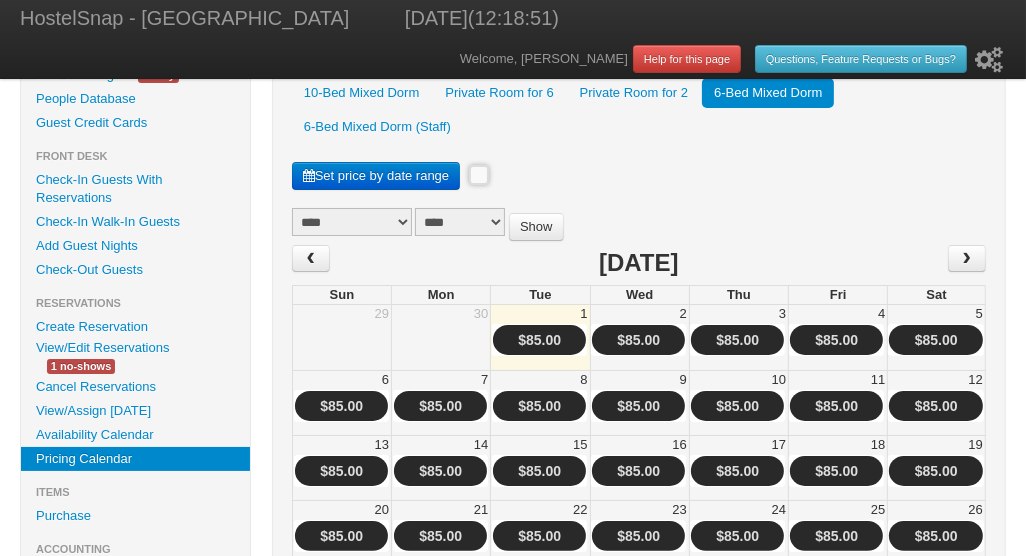 click on "Set price by date range" at bounding box center (376, 176) 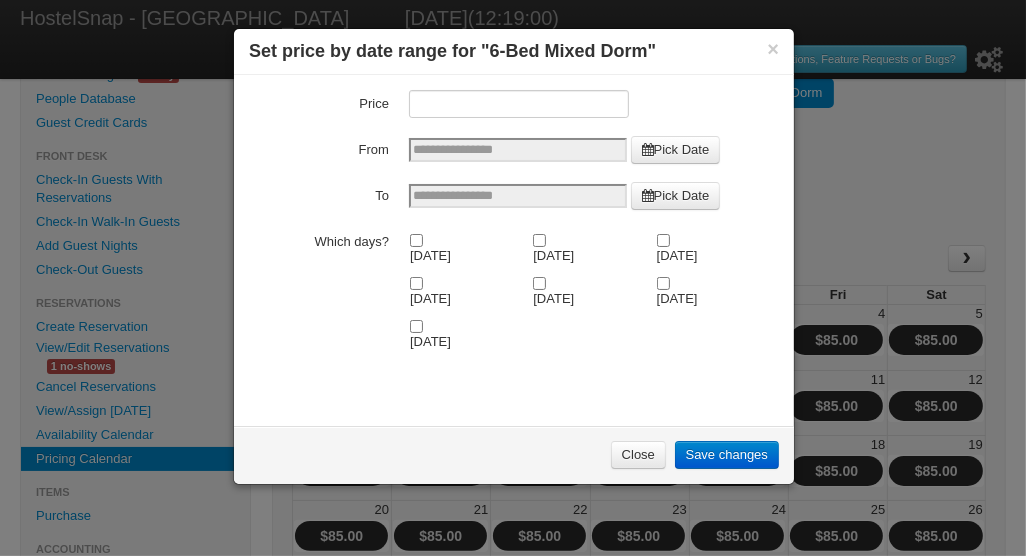 click on "×" at bounding box center (773, 49) 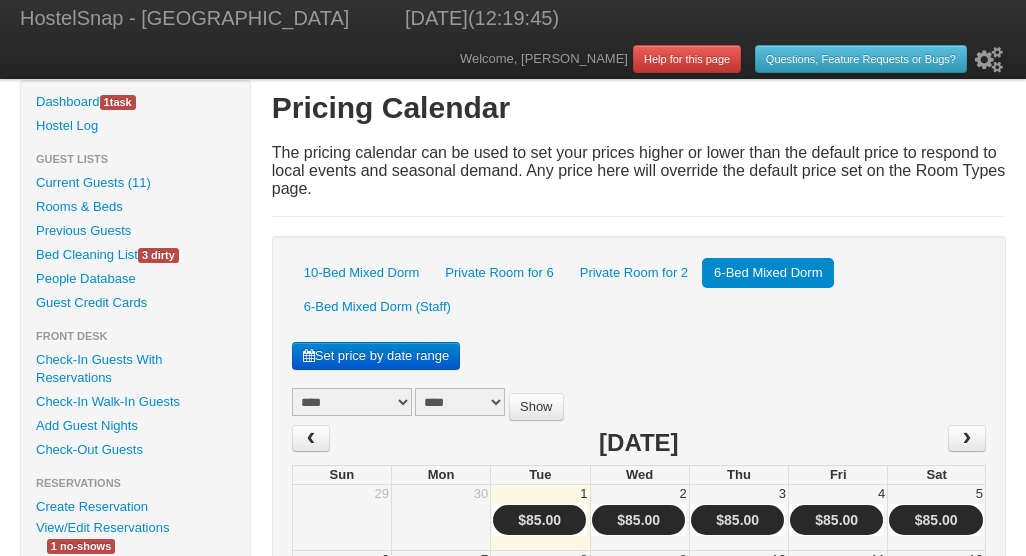 scroll, scrollTop: 176, scrollLeft: 0, axis: vertical 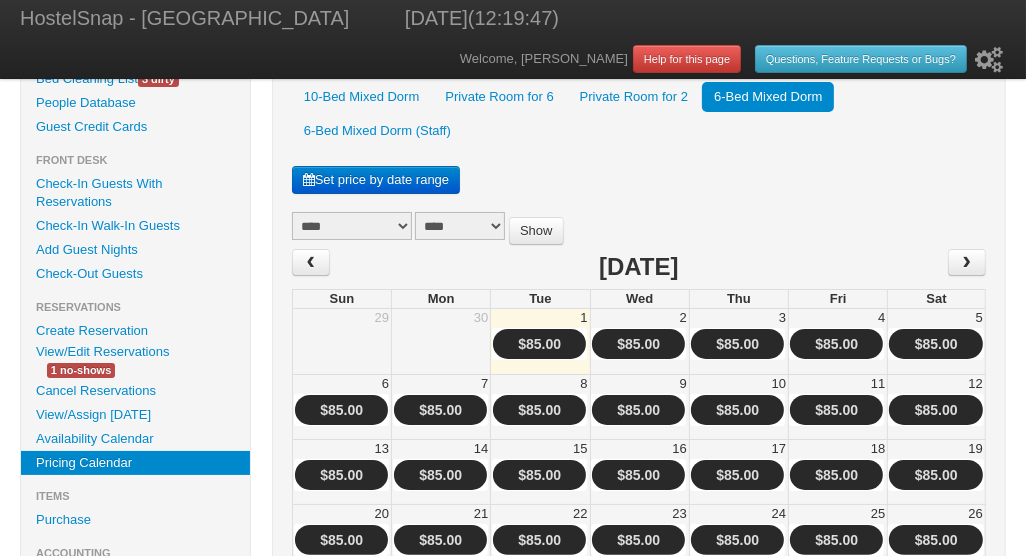 click on "Availability Calendar" at bounding box center [135, 439] 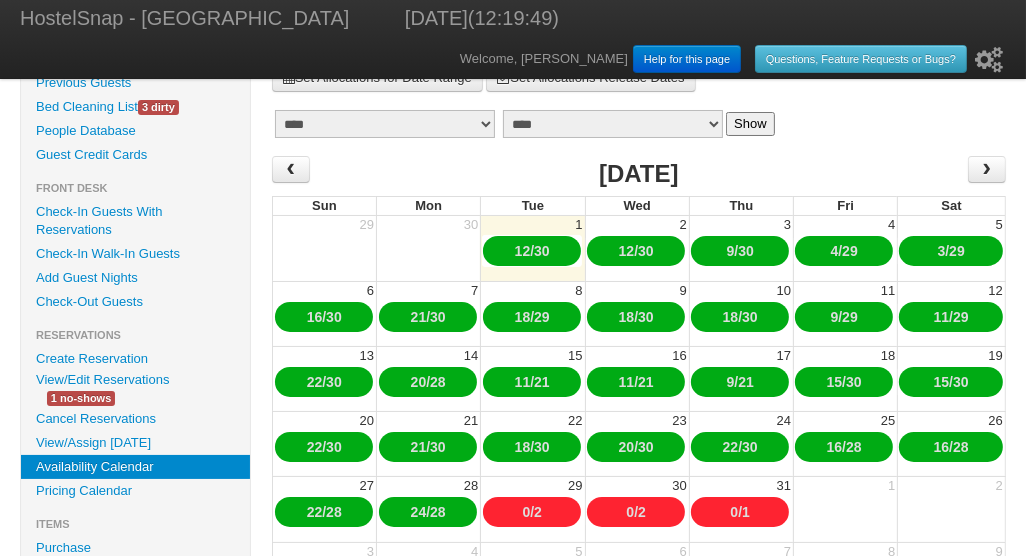 scroll, scrollTop: 155, scrollLeft: 0, axis: vertical 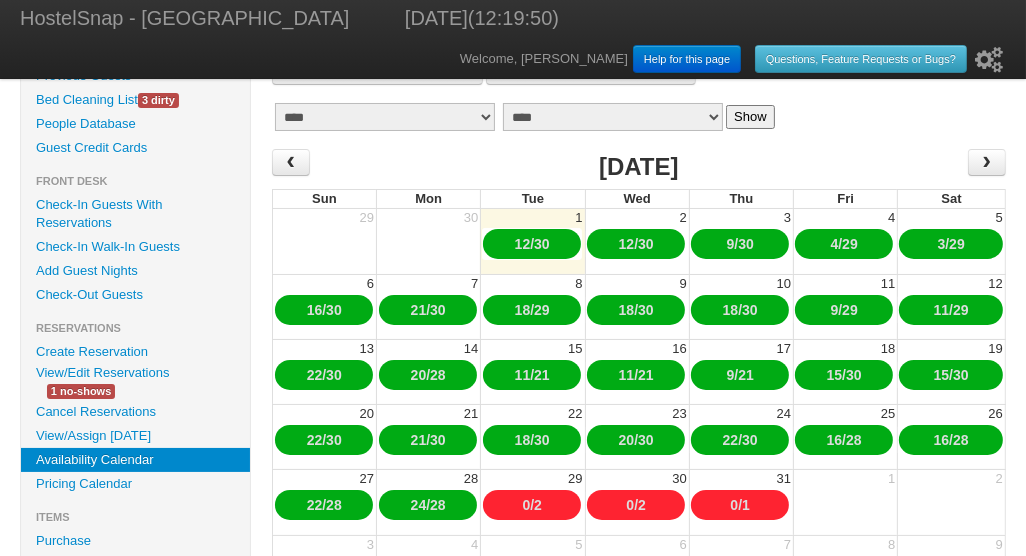 click on "Pricing Calendar" at bounding box center (135, 484) 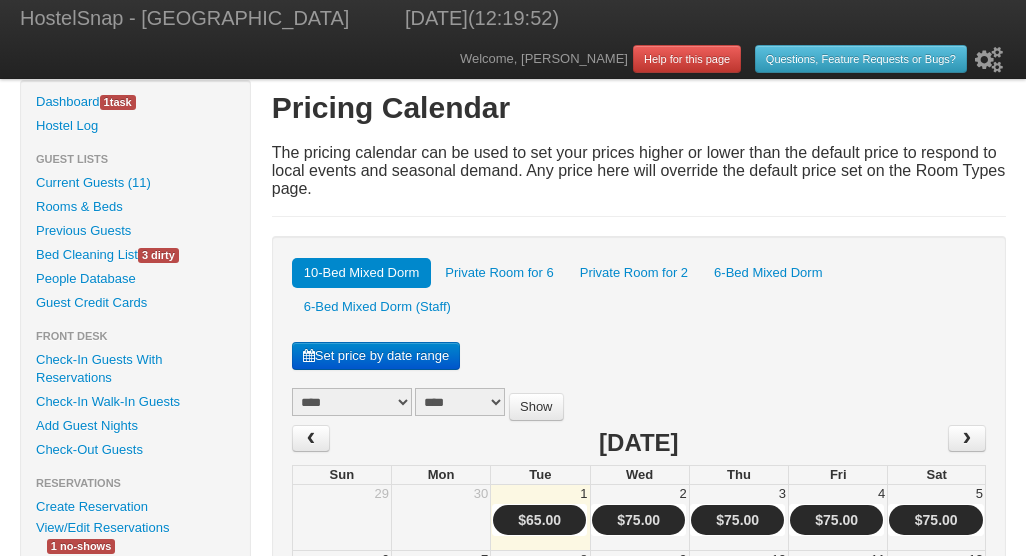 scroll, scrollTop: 0, scrollLeft: 0, axis: both 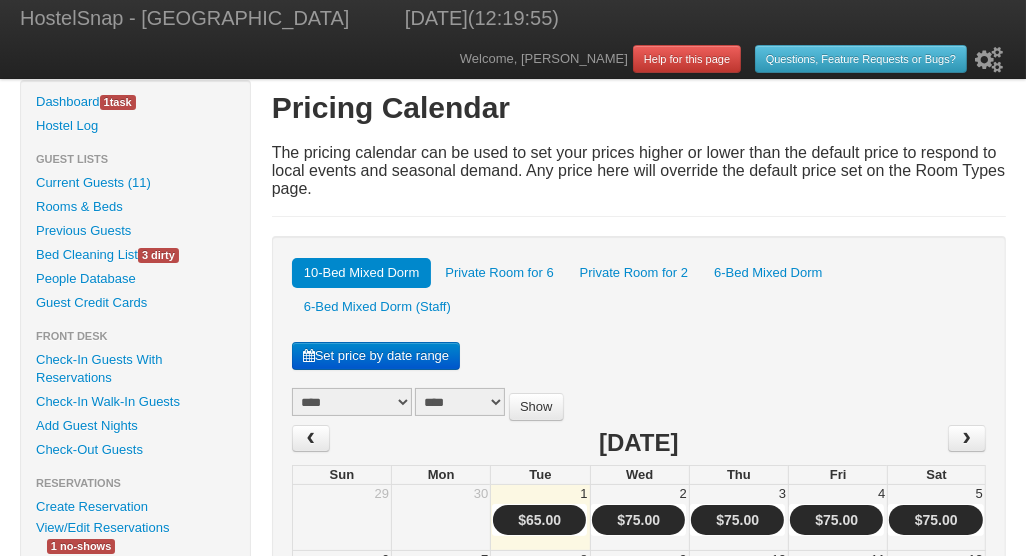 click on "*******
********
*****
*****
***
****
****
******
*********
*******
********
********" at bounding box center (352, 402) 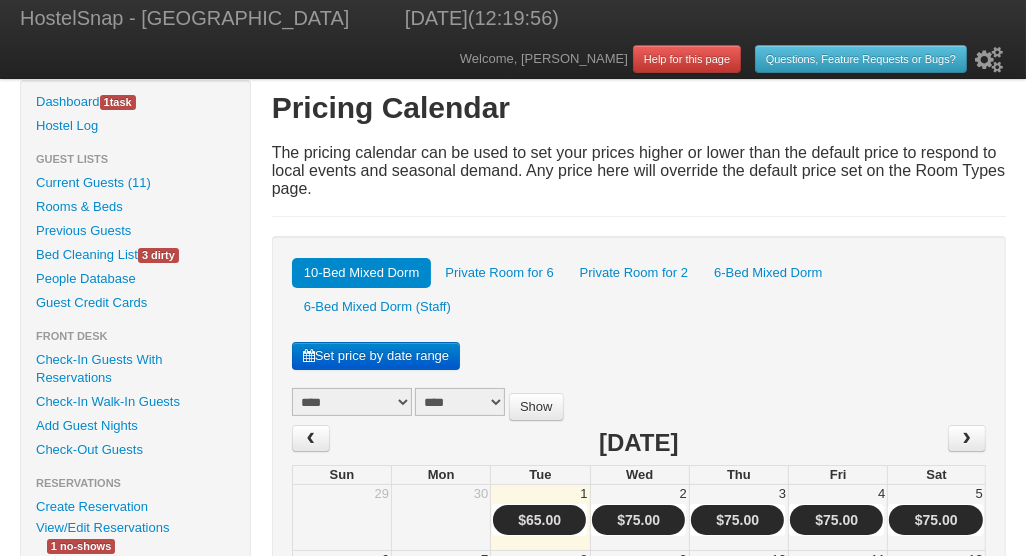 select on "**" 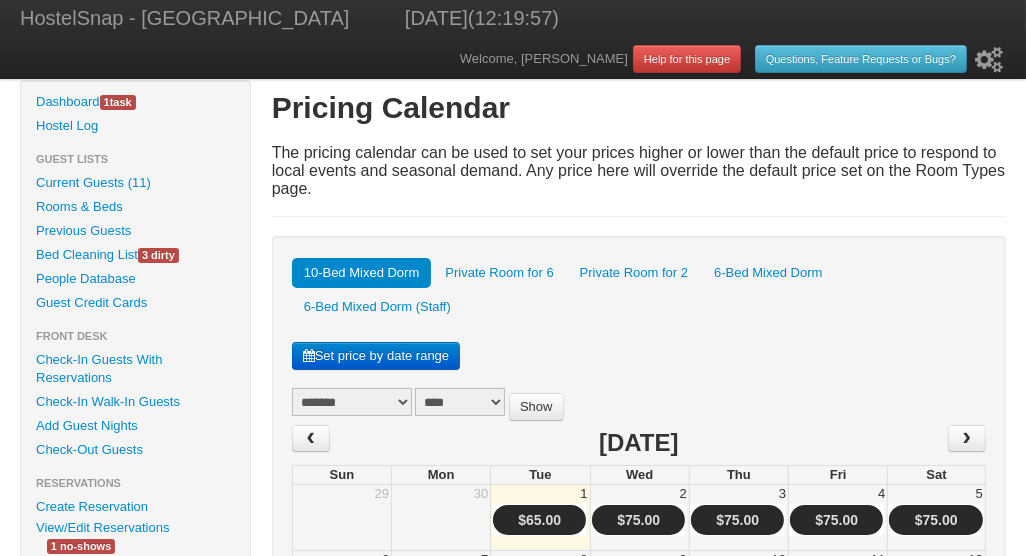 click on "Show" at bounding box center [536, 407] 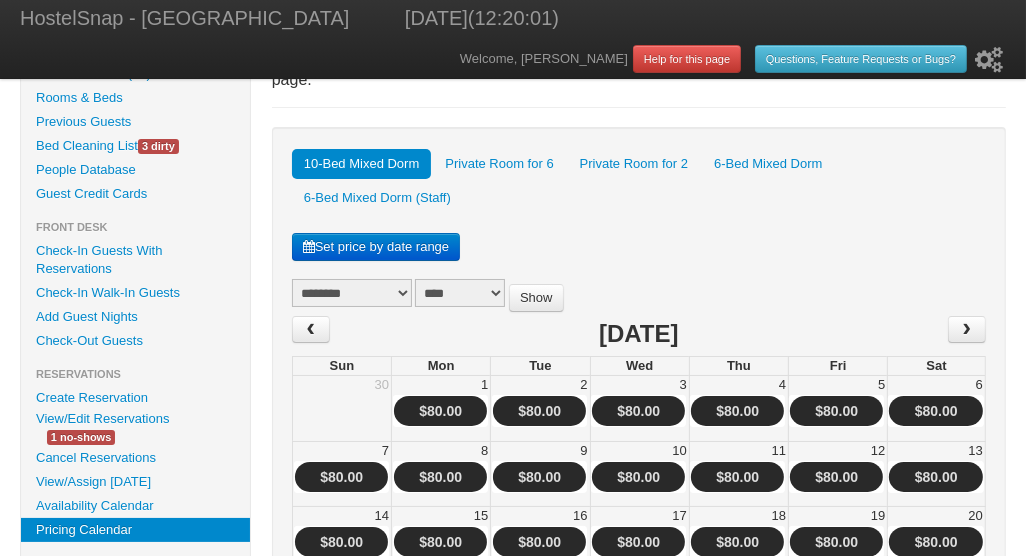 scroll, scrollTop: 106, scrollLeft: 0, axis: vertical 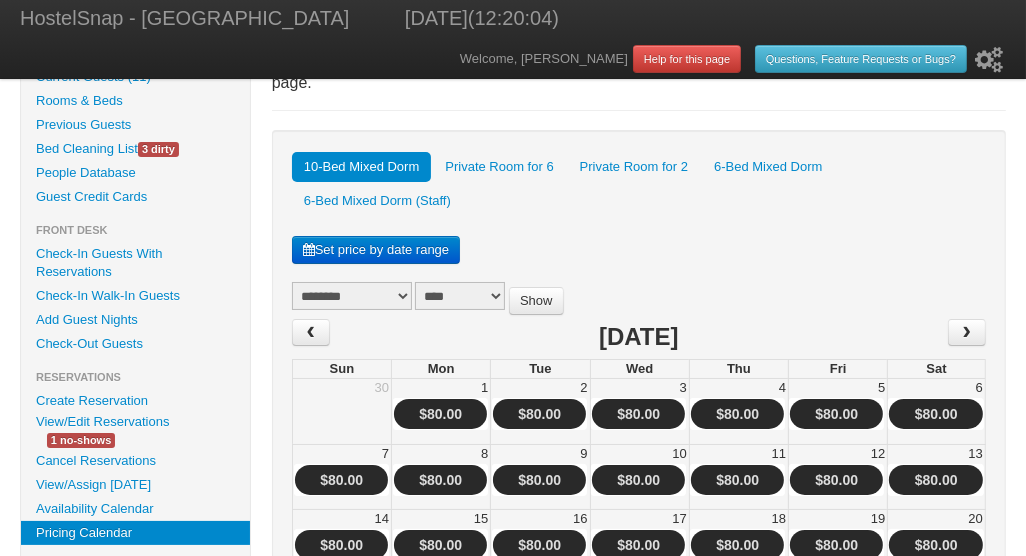 click on "*******
********
*****
*****
***
****
****
******
*********
*******
********
********" at bounding box center [352, 296] 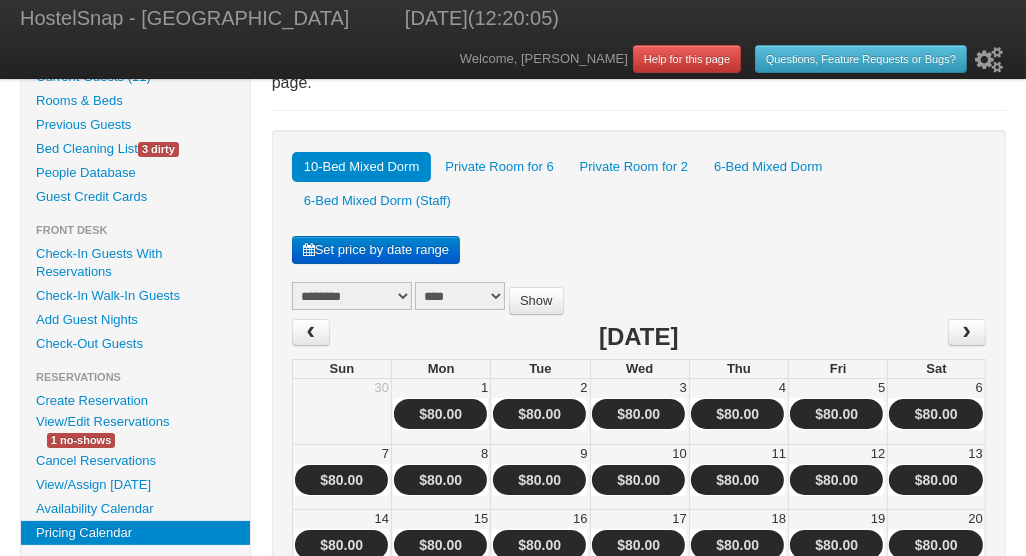 select on "*" 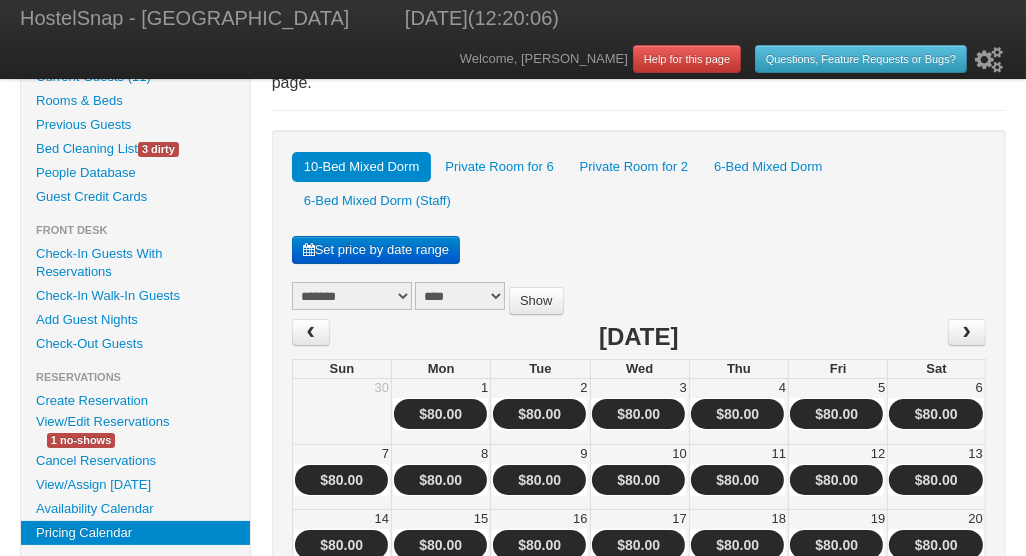 click on "Show" at bounding box center (536, 301) 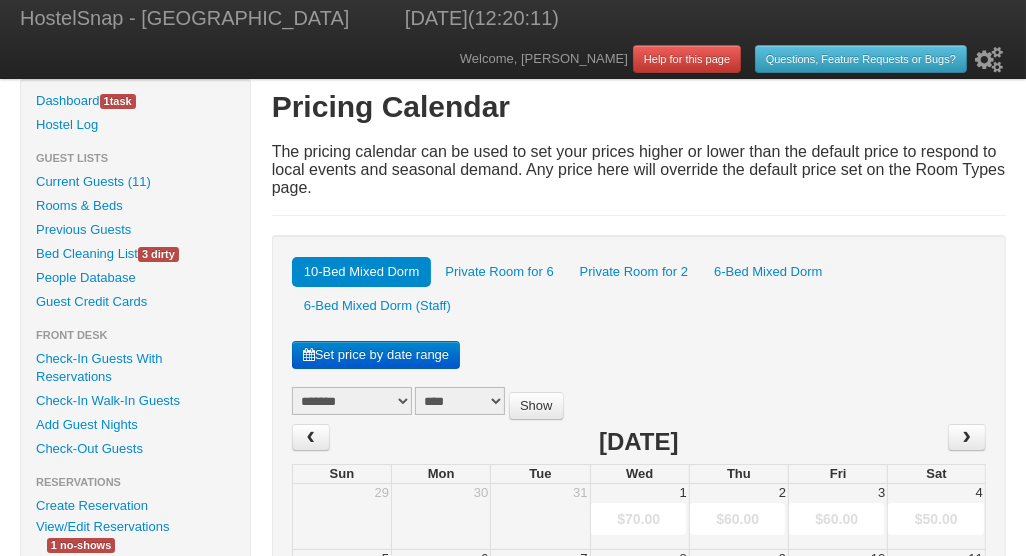 scroll, scrollTop: 0, scrollLeft: 0, axis: both 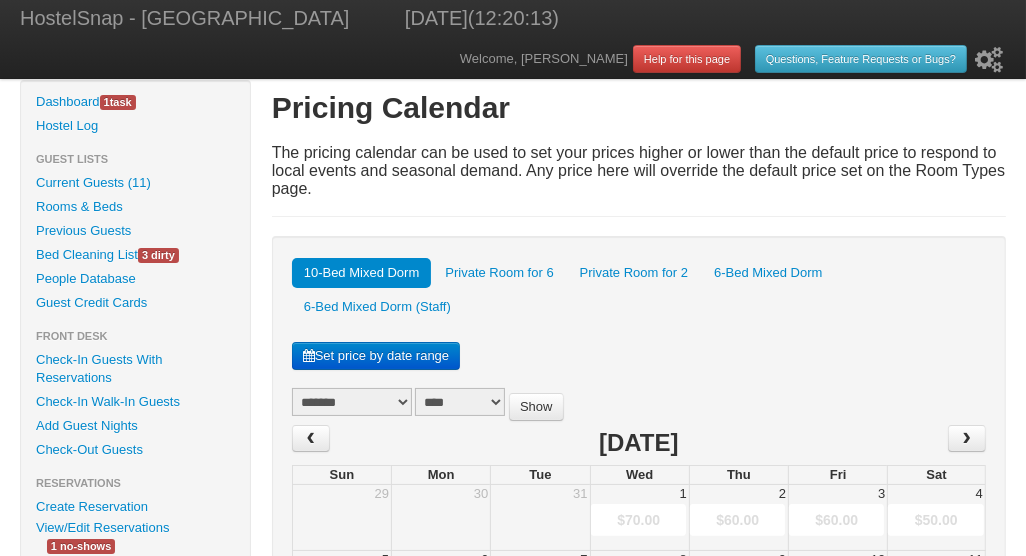 click on "**** ****
****
****
****
****
****
****
****
****
****
****" at bounding box center (460, 402) 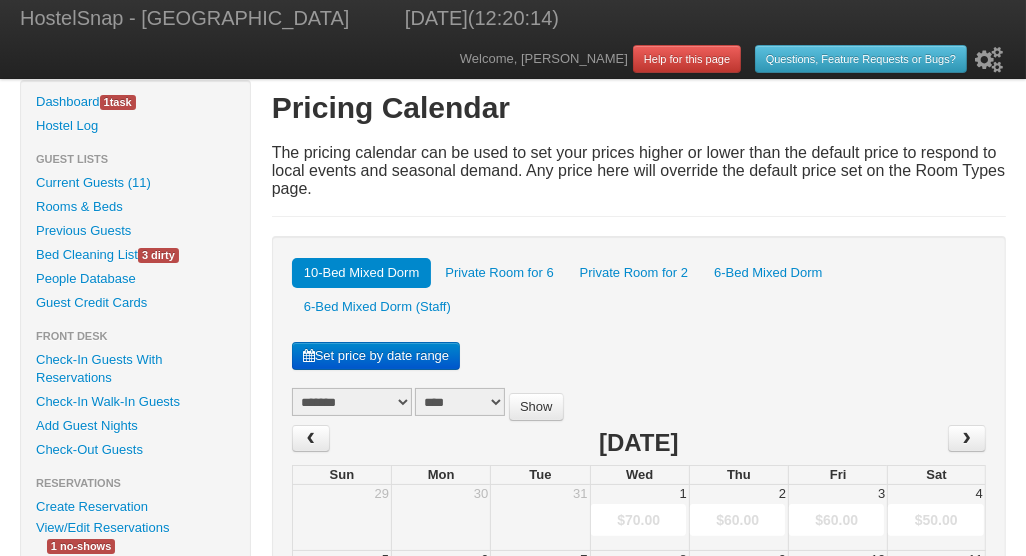 select on "****" 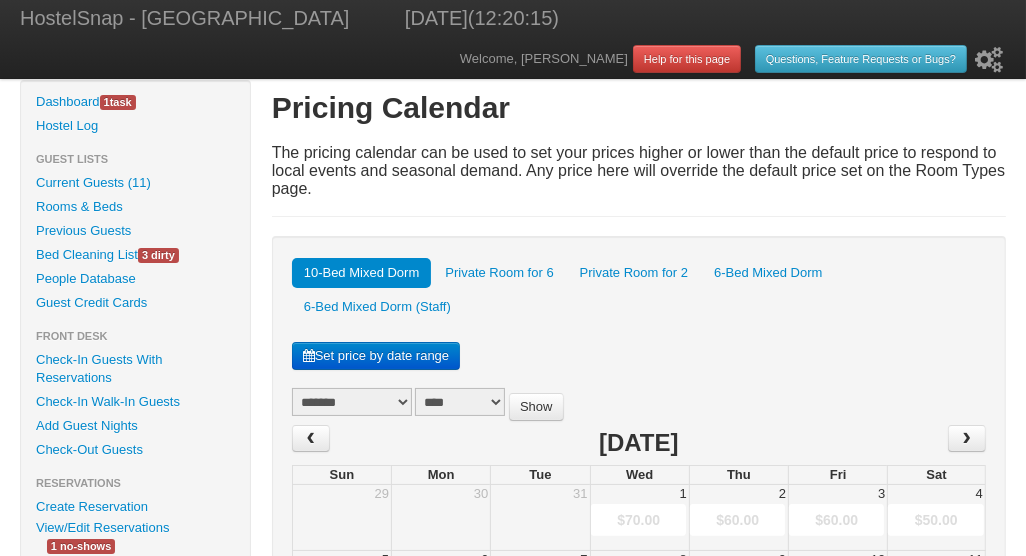 click on "Show" at bounding box center (536, 407) 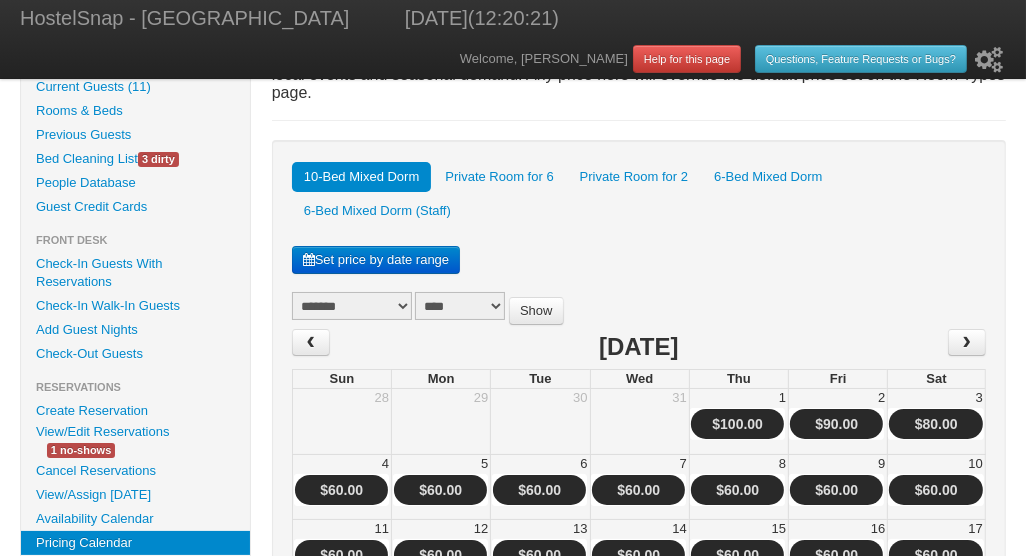 scroll, scrollTop: 66, scrollLeft: 0, axis: vertical 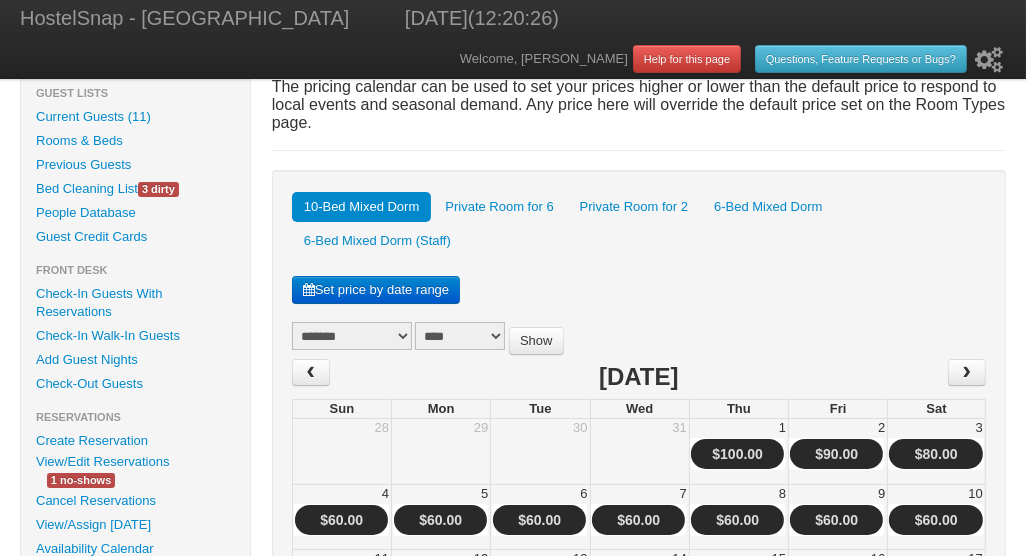 click on "Private Room for 6" at bounding box center (499, 207) 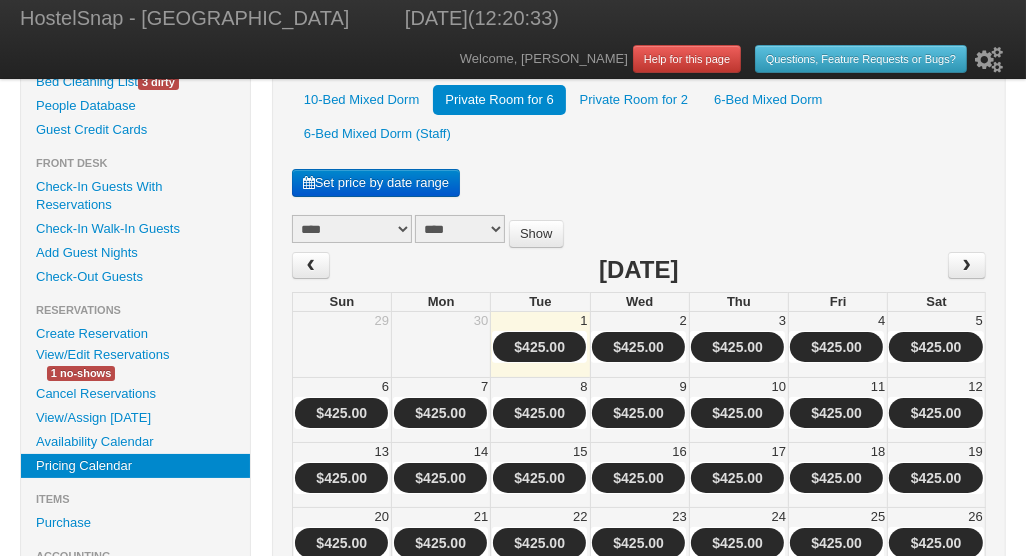 scroll, scrollTop: 157, scrollLeft: 0, axis: vertical 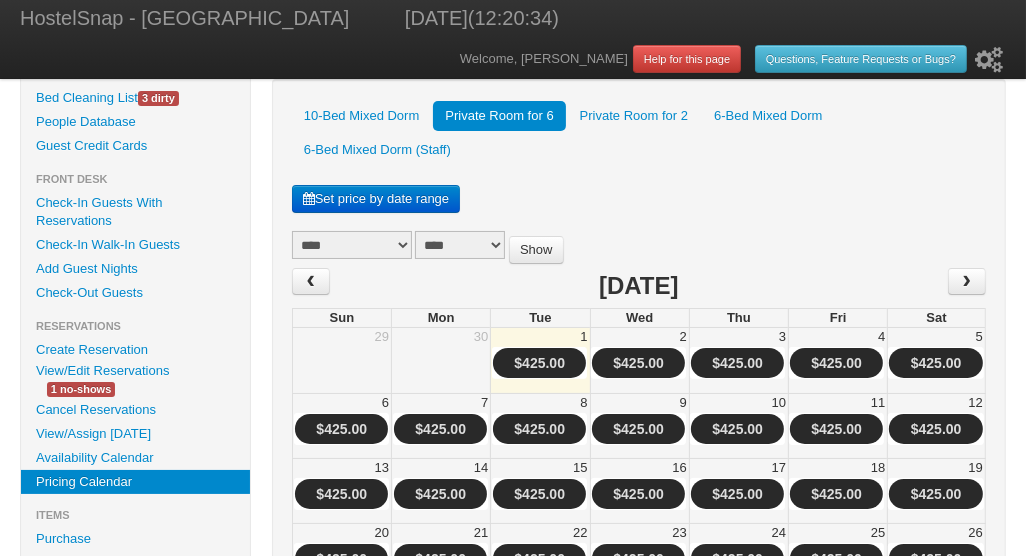 click on "*******
********
*****
*****
***
****
****
******
*********
*******
********
********" at bounding box center (352, 245) 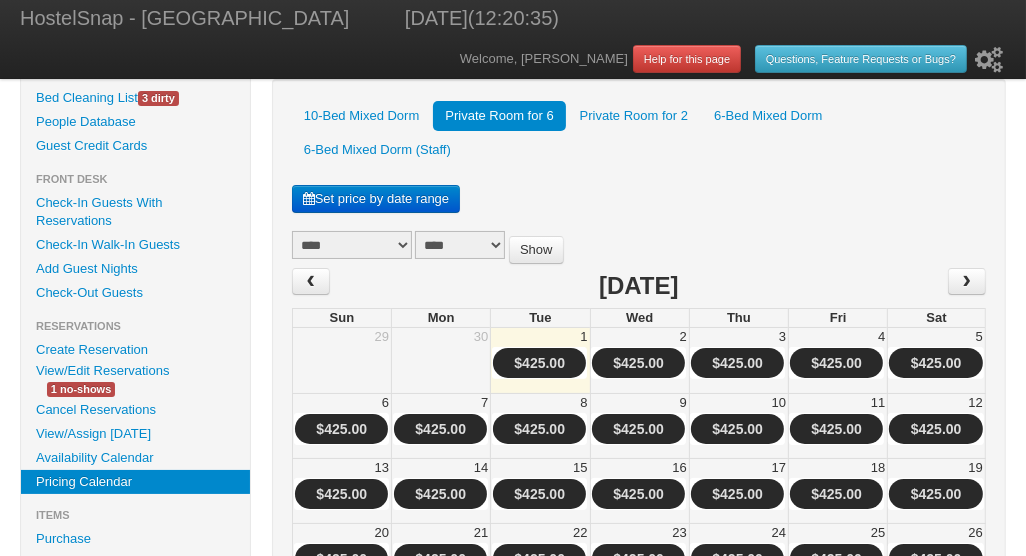 select on "**" 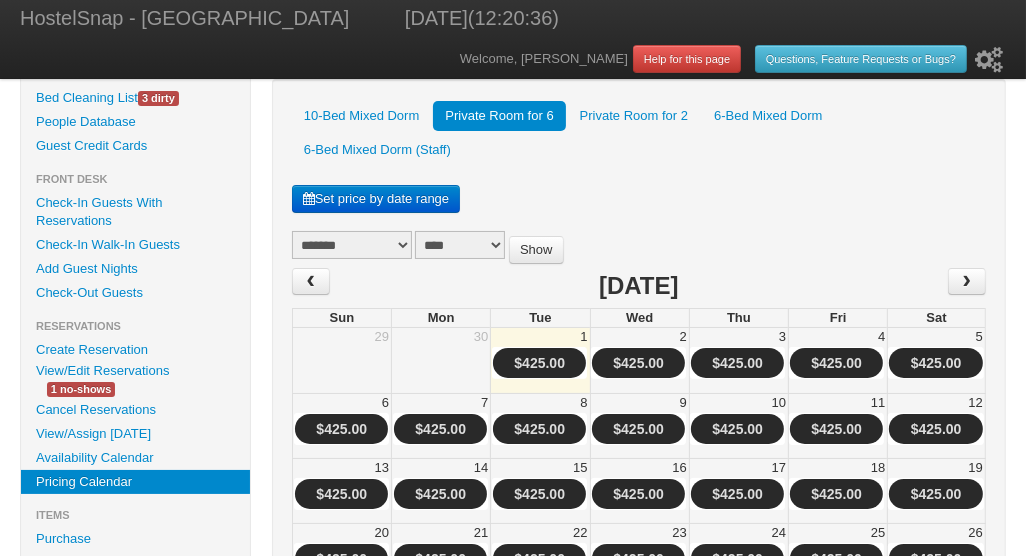 click on "Show" at bounding box center [536, 250] 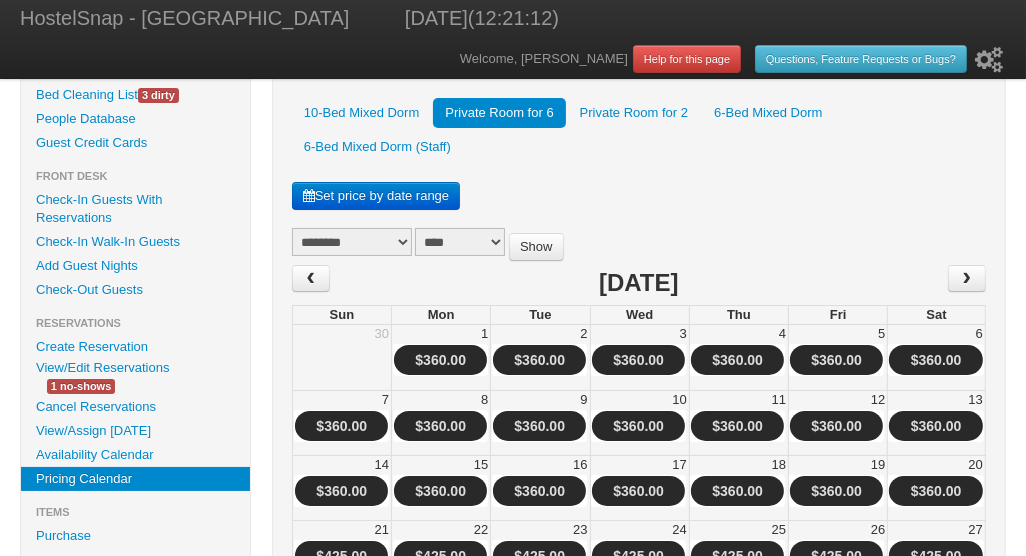 scroll, scrollTop: 250, scrollLeft: 0, axis: vertical 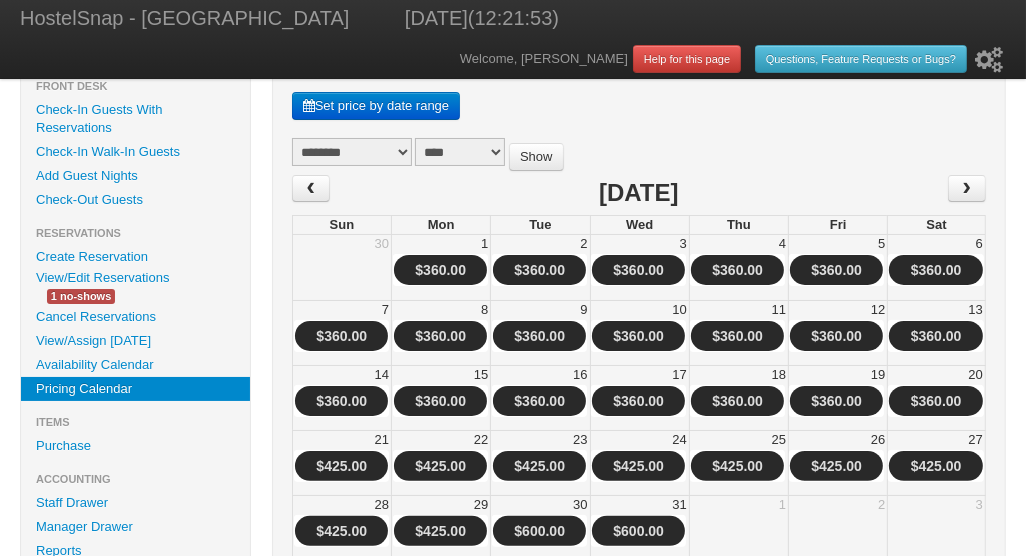 click on "*******
********
*****
*****
***
****
****
******
*********
*******
********
********" at bounding box center [352, 152] 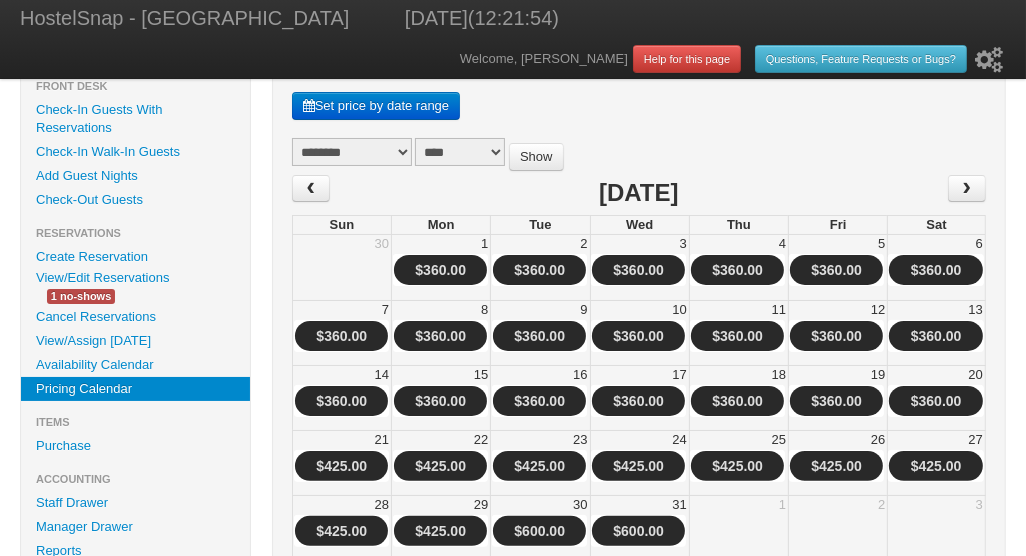 select on "**" 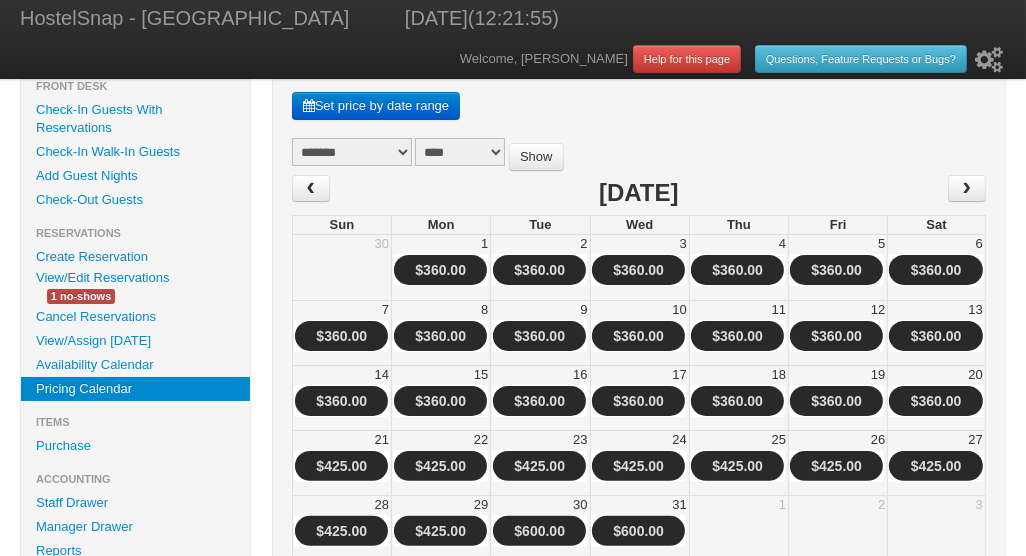 click on "Show" at bounding box center [536, 157] 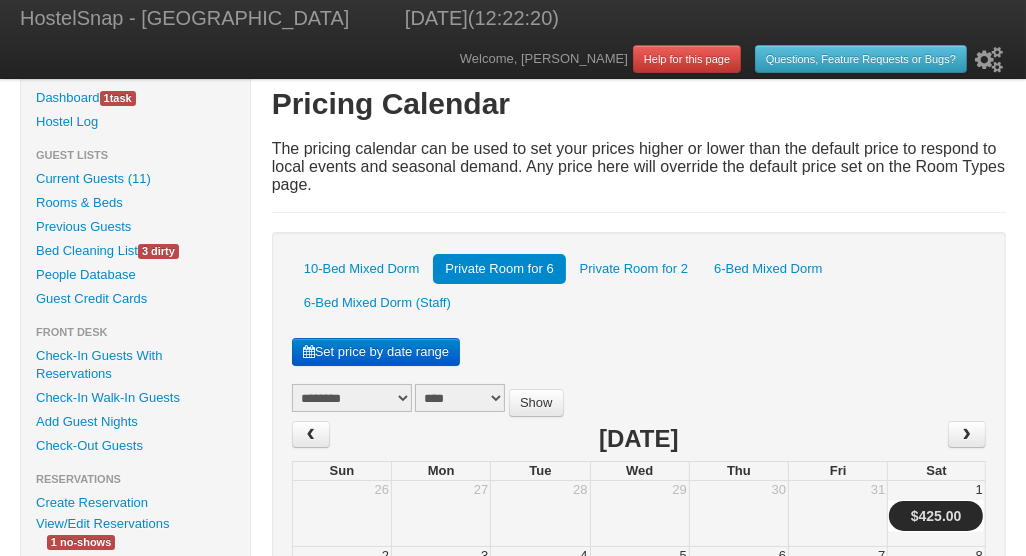 scroll, scrollTop: 0, scrollLeft: 0, axis: both 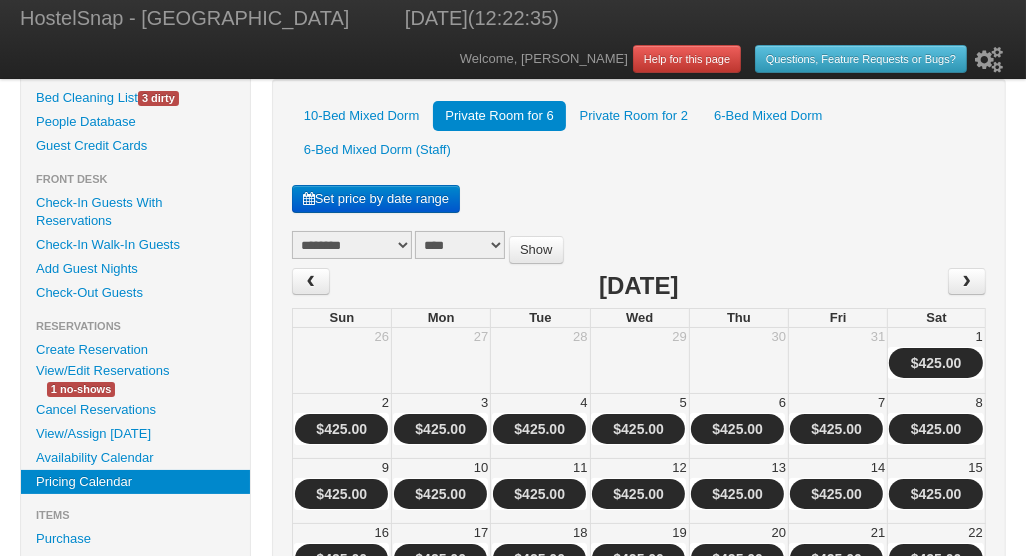 click on "*******
********
*****
*****
***
****
****
******
*********
*******
********
********" at bounding box center (352, 245) 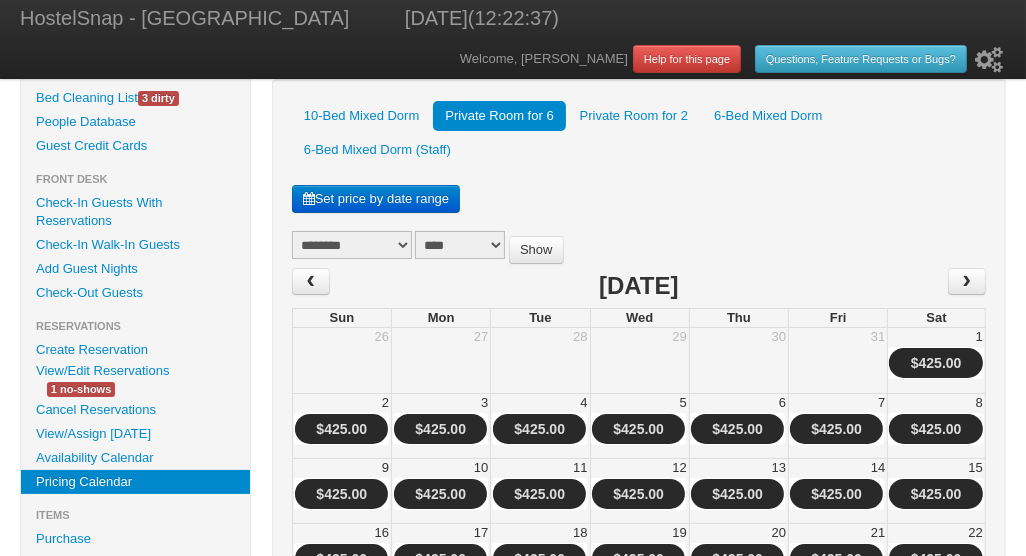 select on "**" 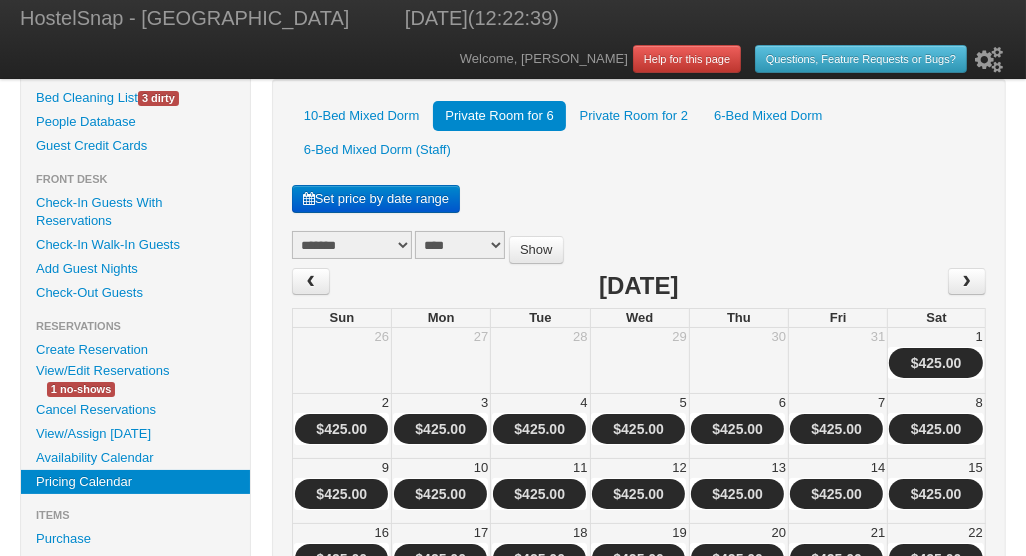 click on "Show" at bounding box center (536, 250) 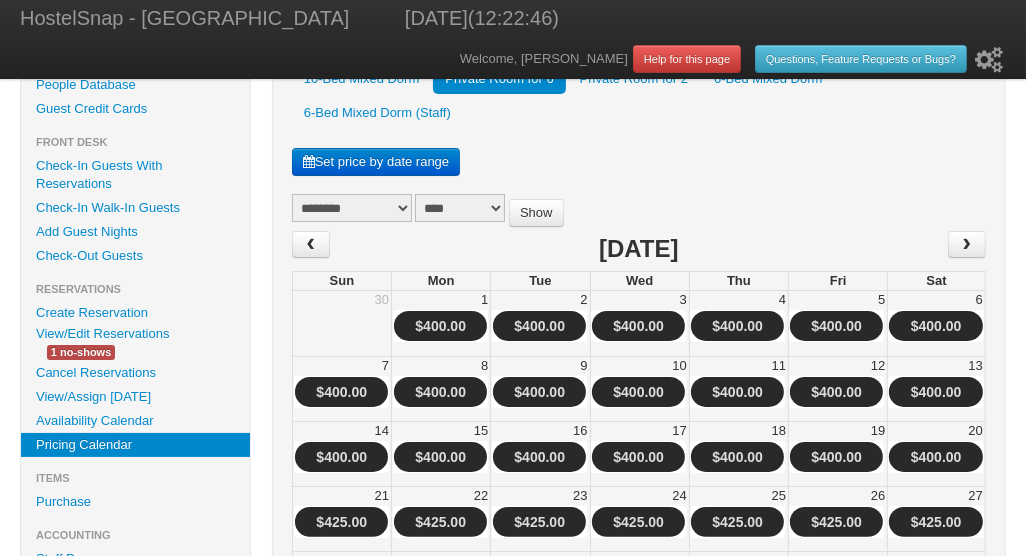 scroll, scrollTop: 204, scrollLeft: 0, axis: vertical 